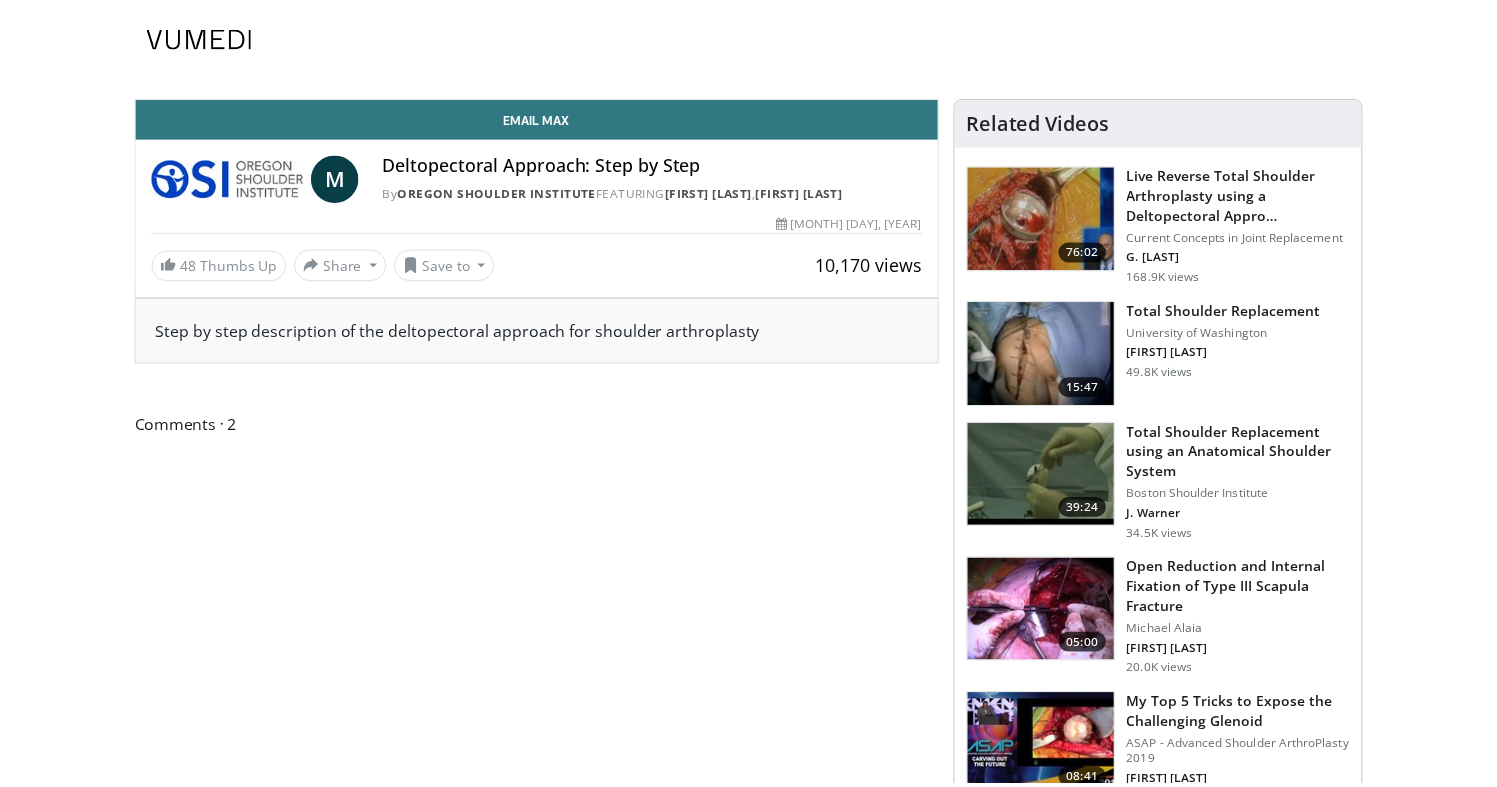 scroll, scrollTop: 0, scrollLeft: 0, axis: both 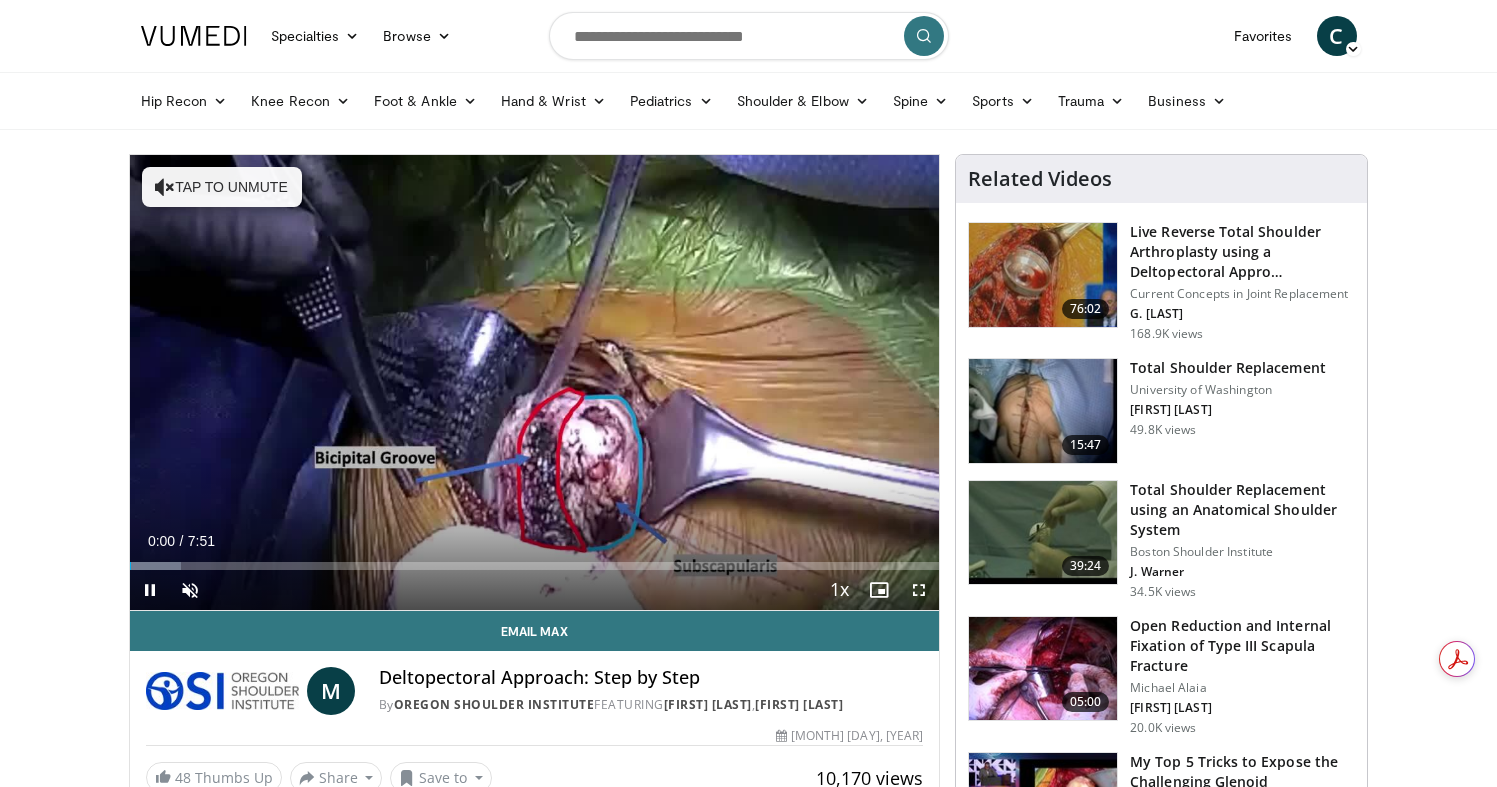 click at bounding box center (749, 36) 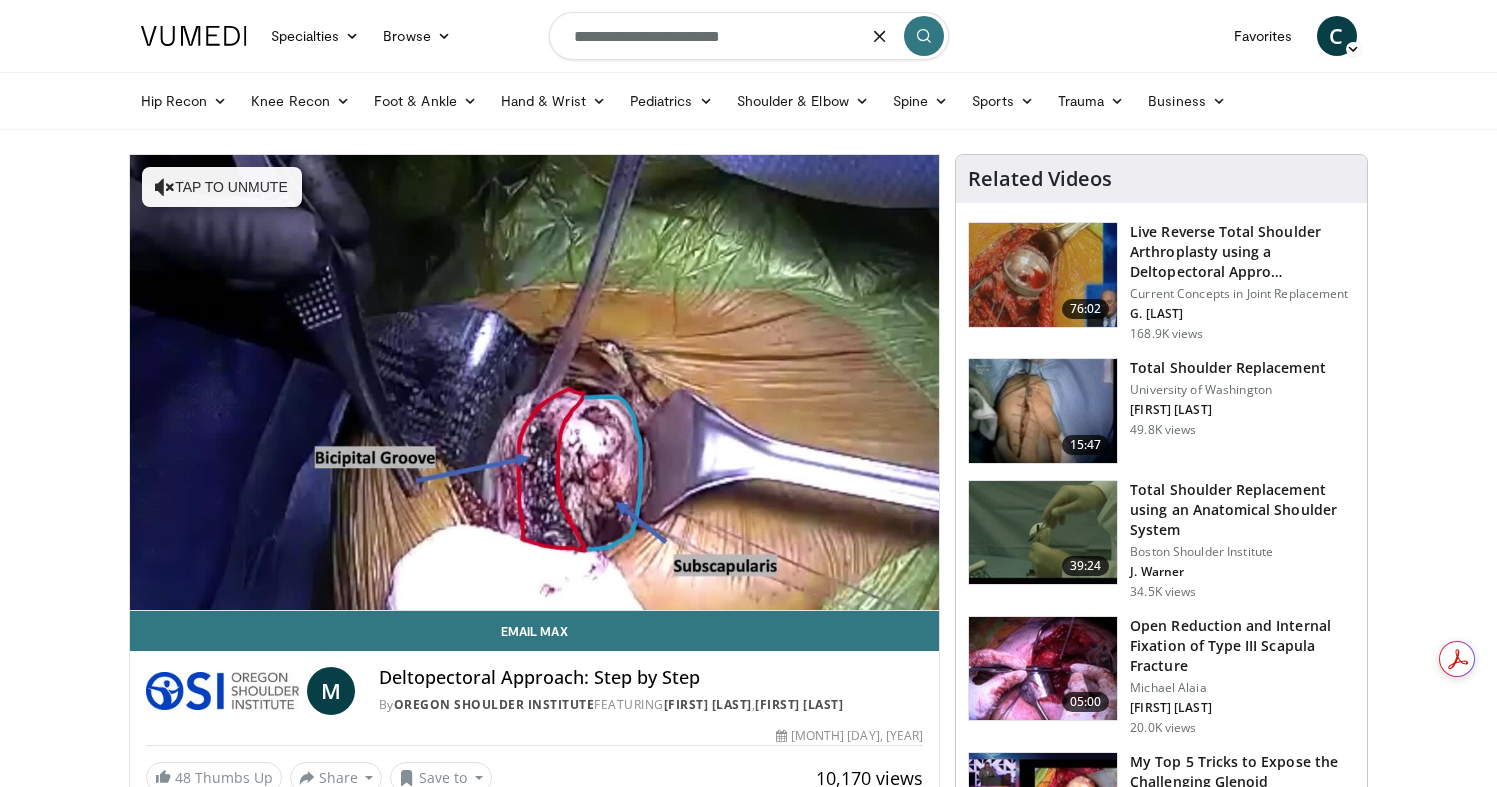 type on "**********" 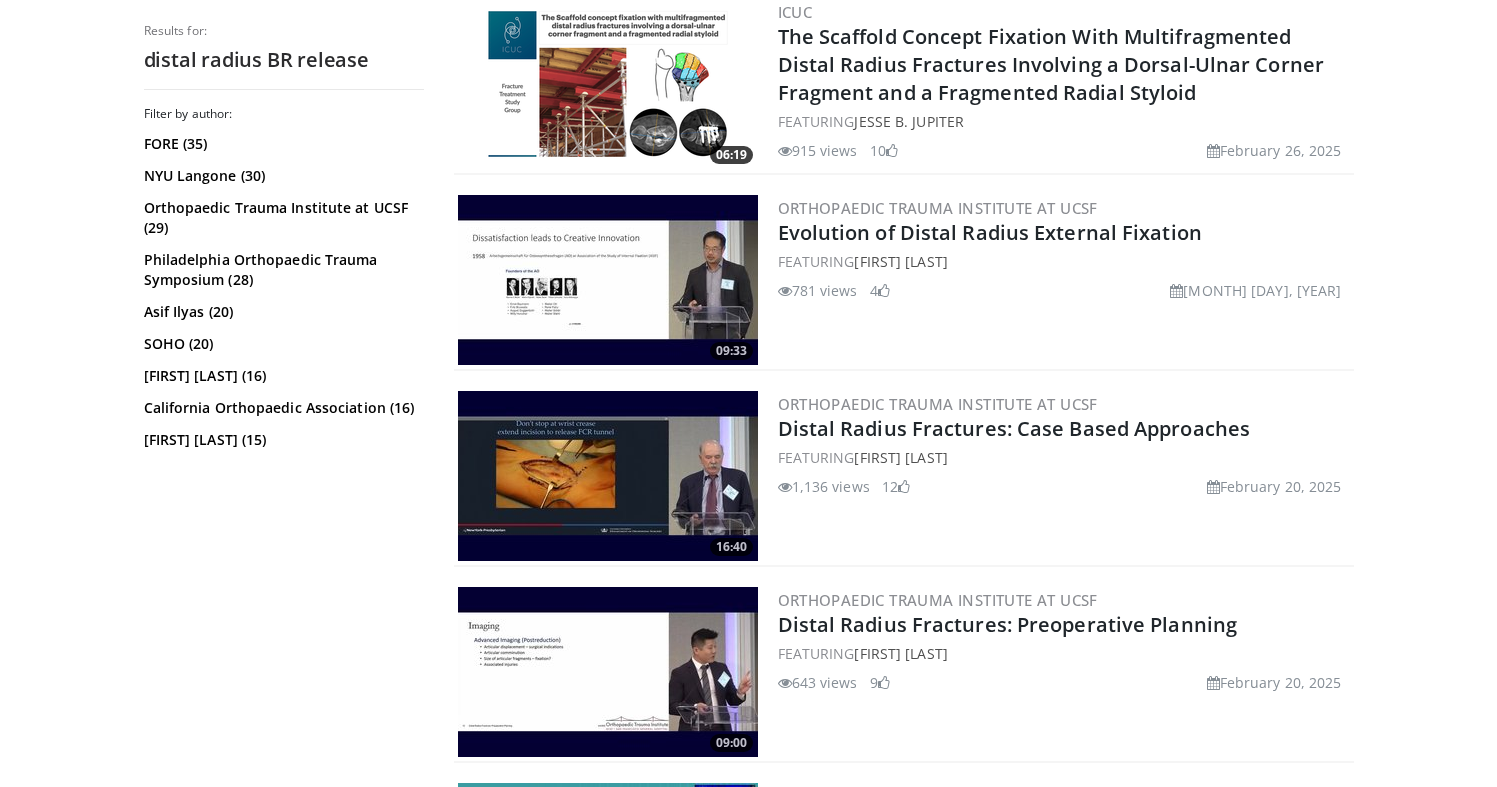 scroll, scrollTop: 0, scrollLeft: 0, axis: both 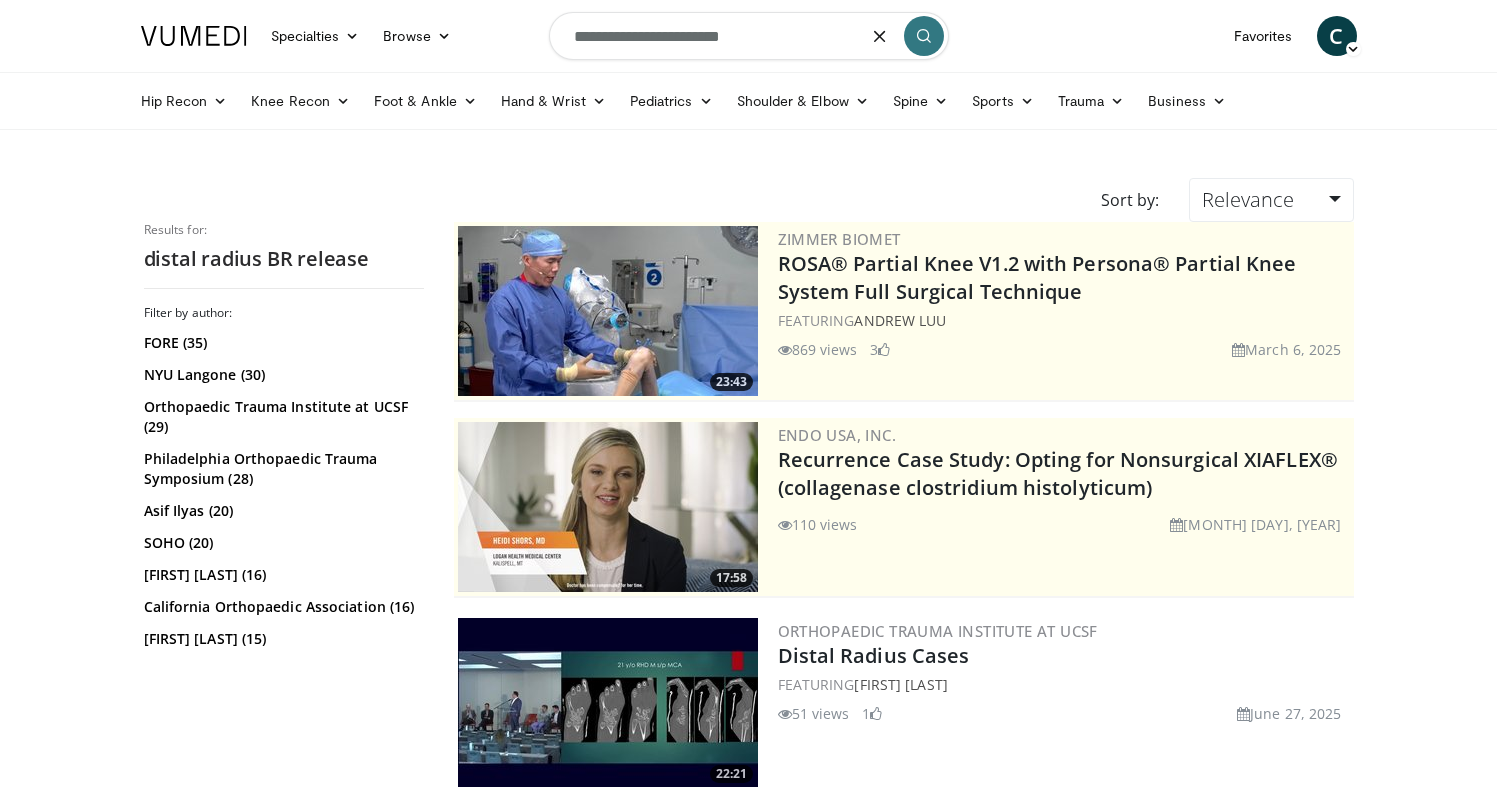 drag, startPoint x: 744, startPoint y: 53, endPoint x: 662, endPoint y: 43, distance: 82.607506 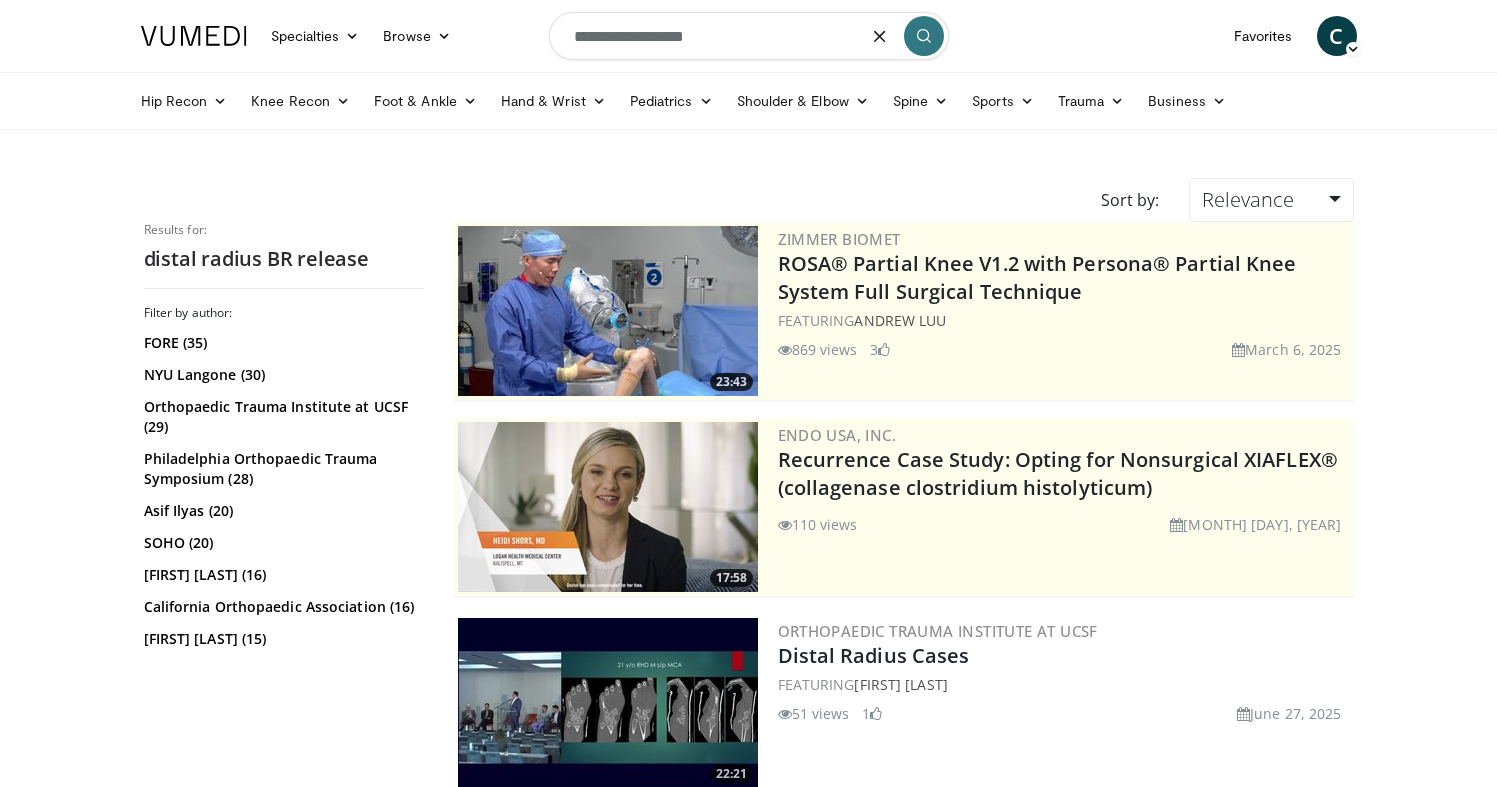 type on "**********" 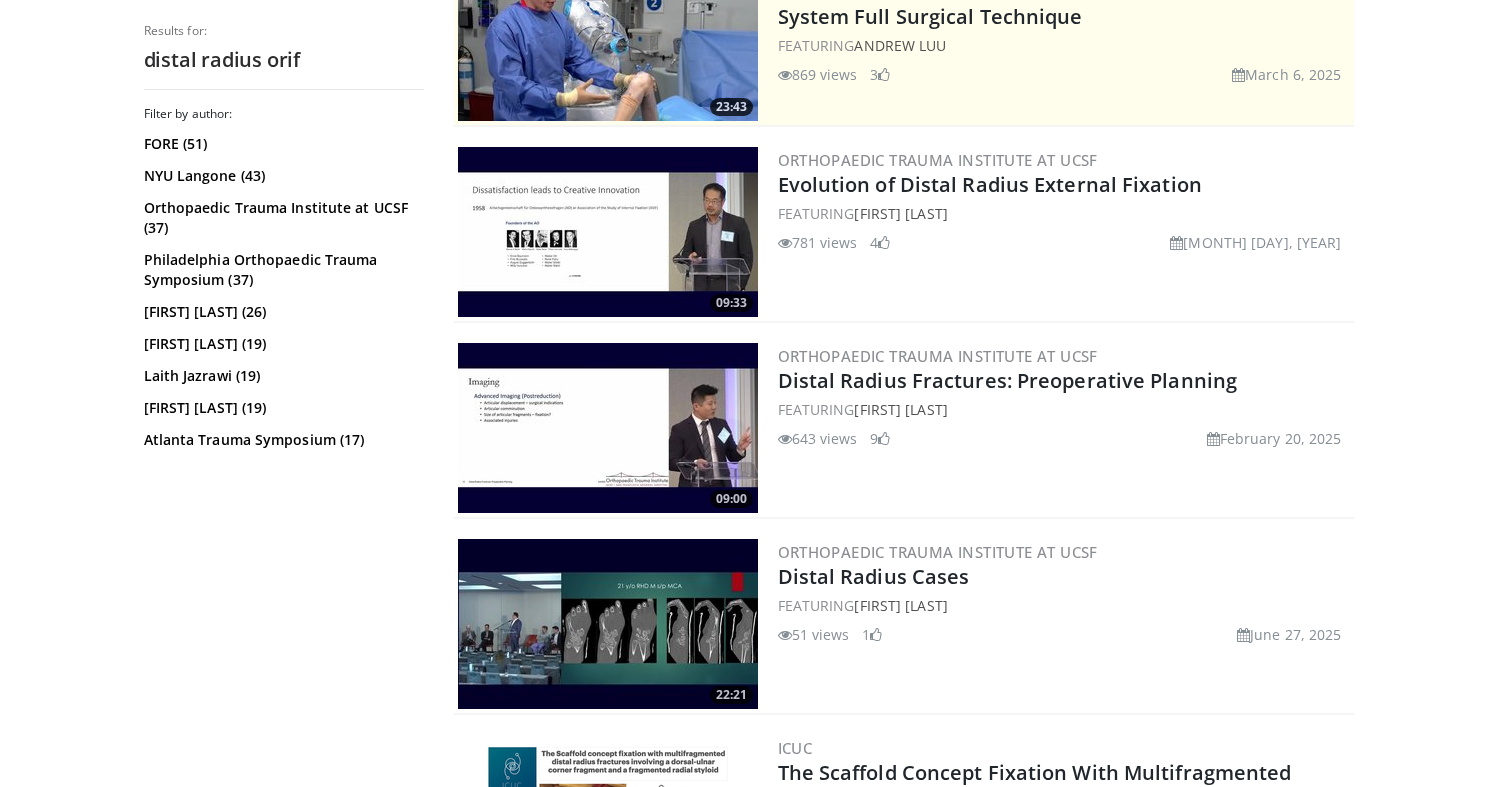 scroll, scrollTop: 483, scrollLeft: 0, axis: vertical 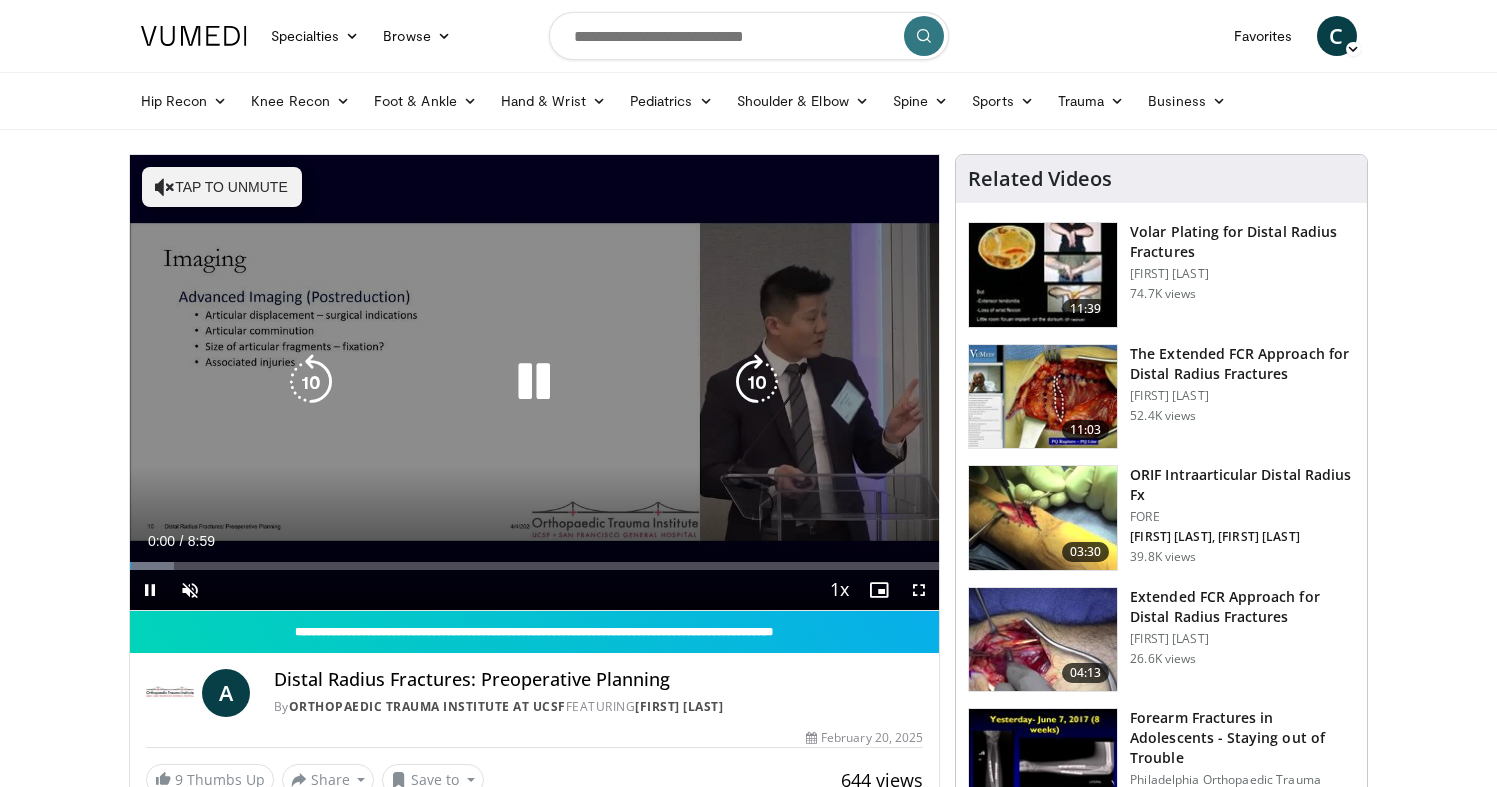 click on "10 seconds
Tap to unmute" at bounding box center [535, 382] 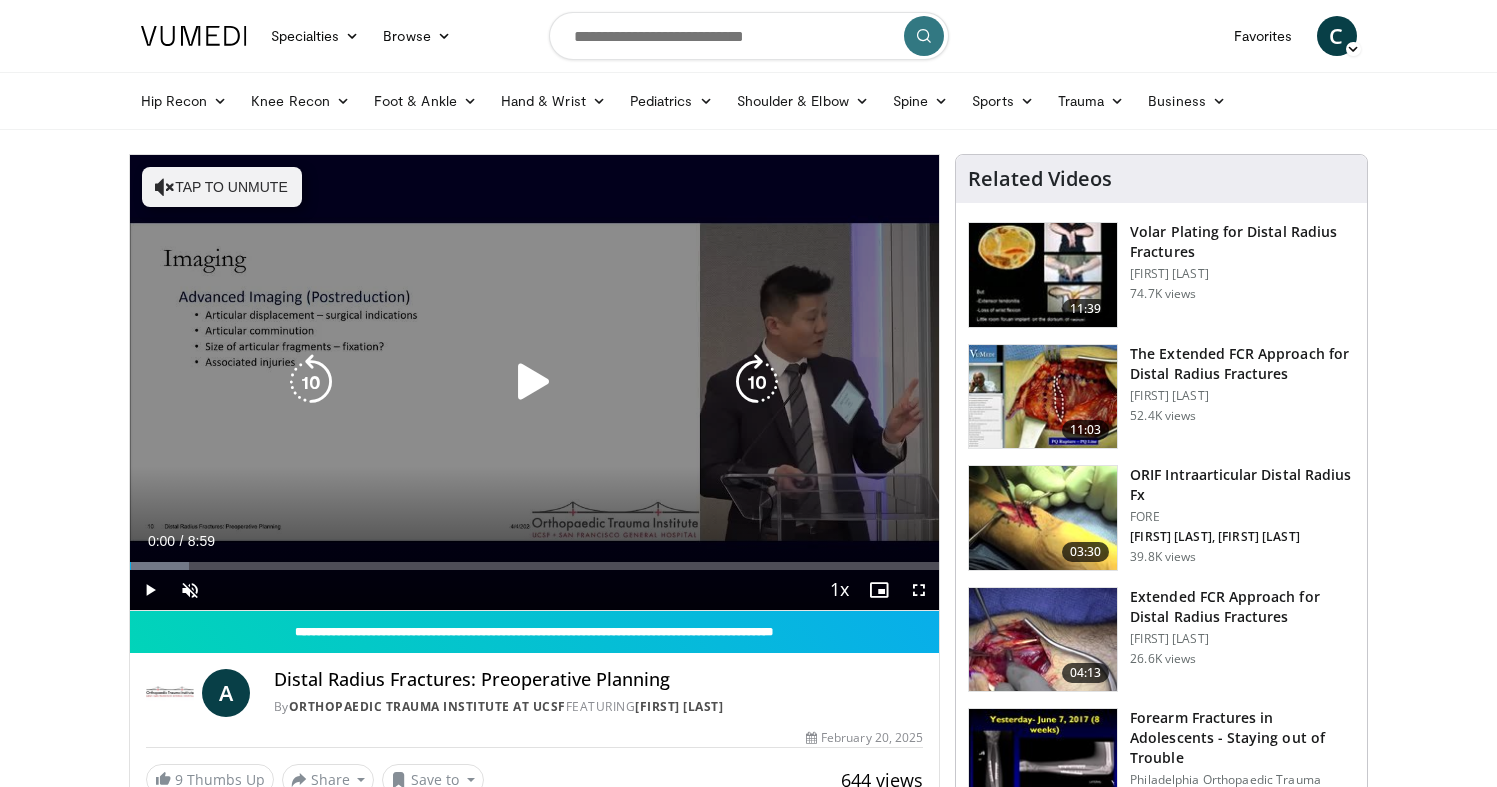 click on "Tap to unmute" at bounding box center (222, 187) 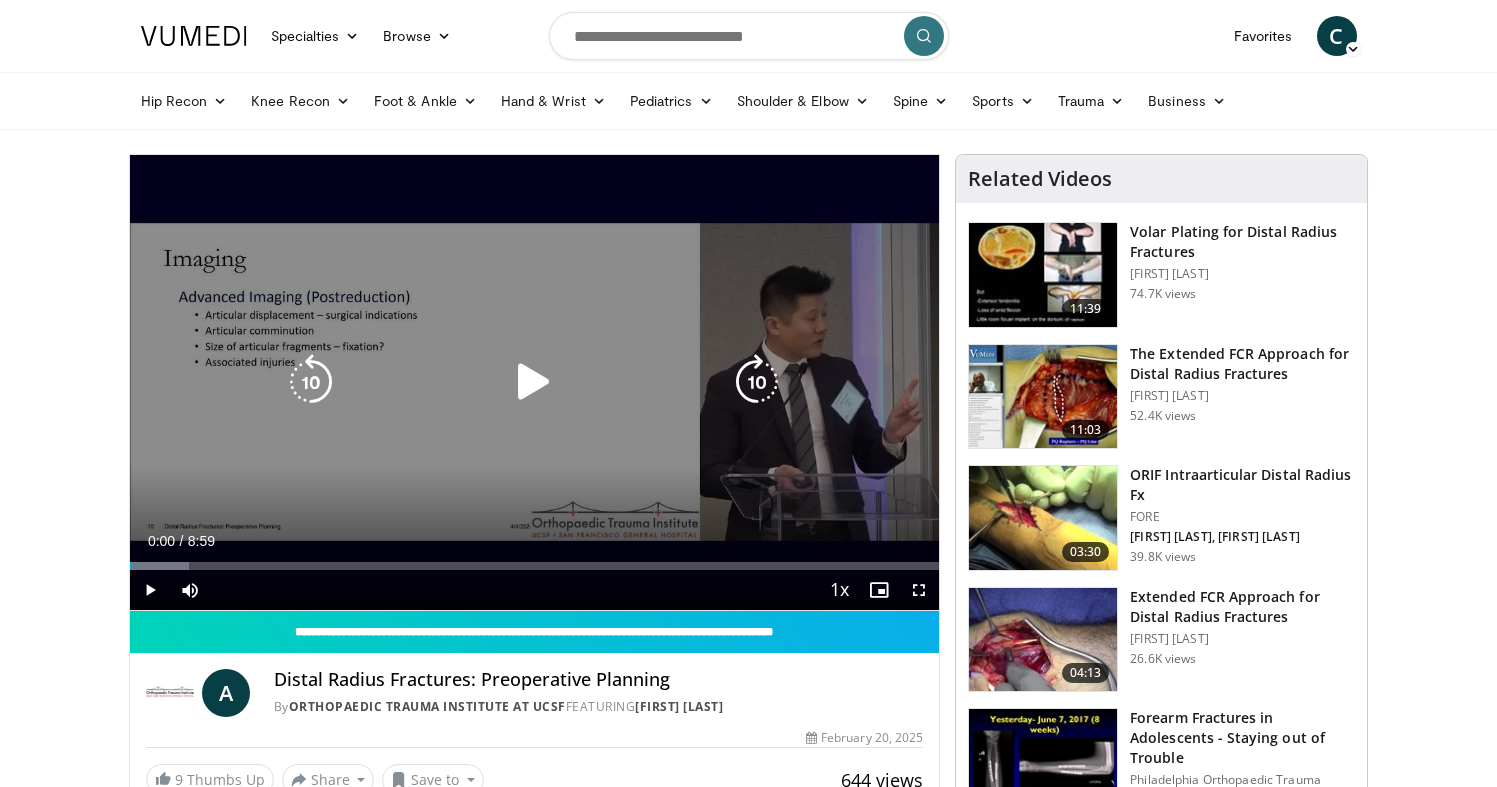 click at bounding box center [534, 382] 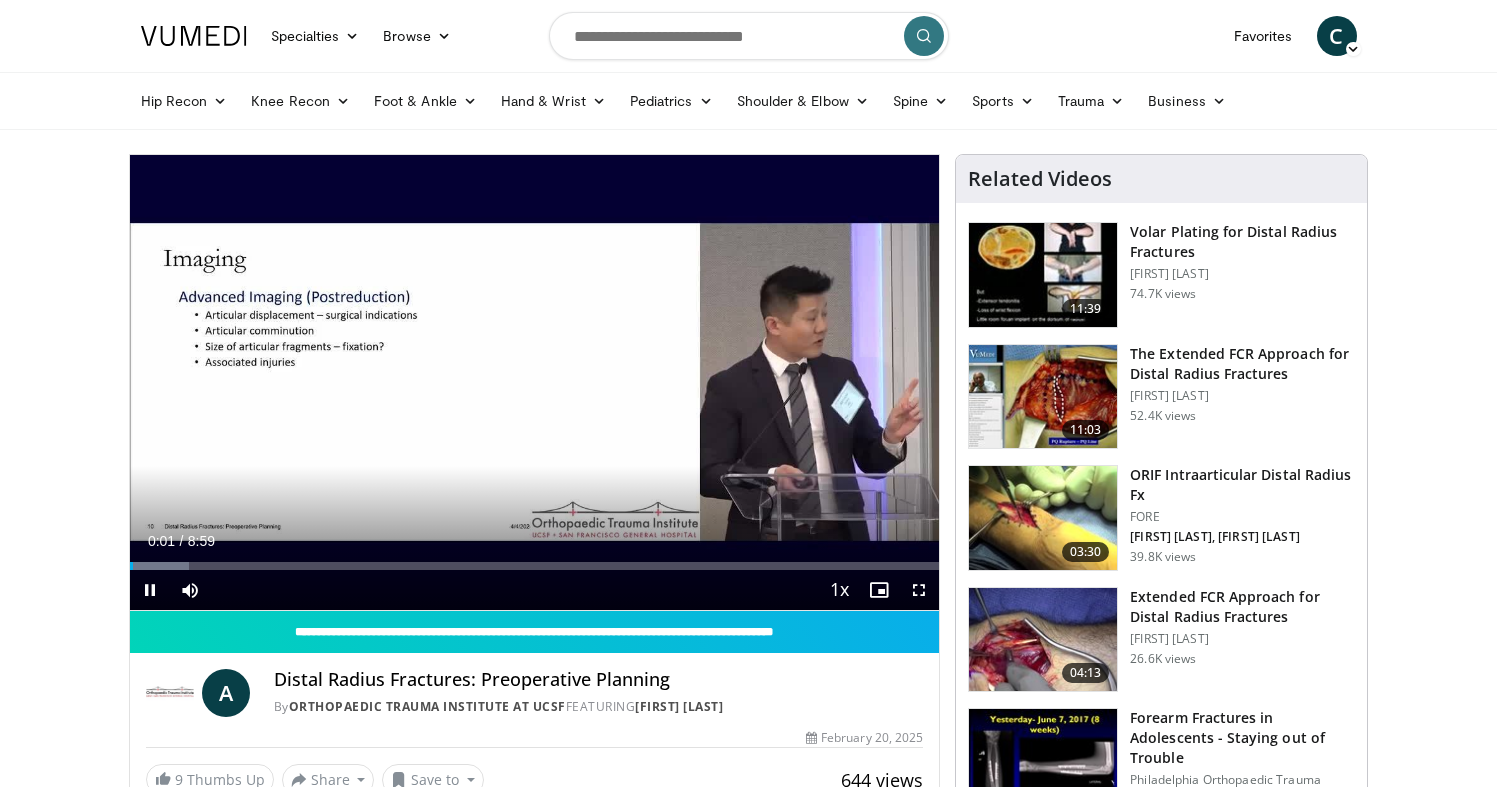 click on "«
−
+
»
×" at bounding box center (228, 620) 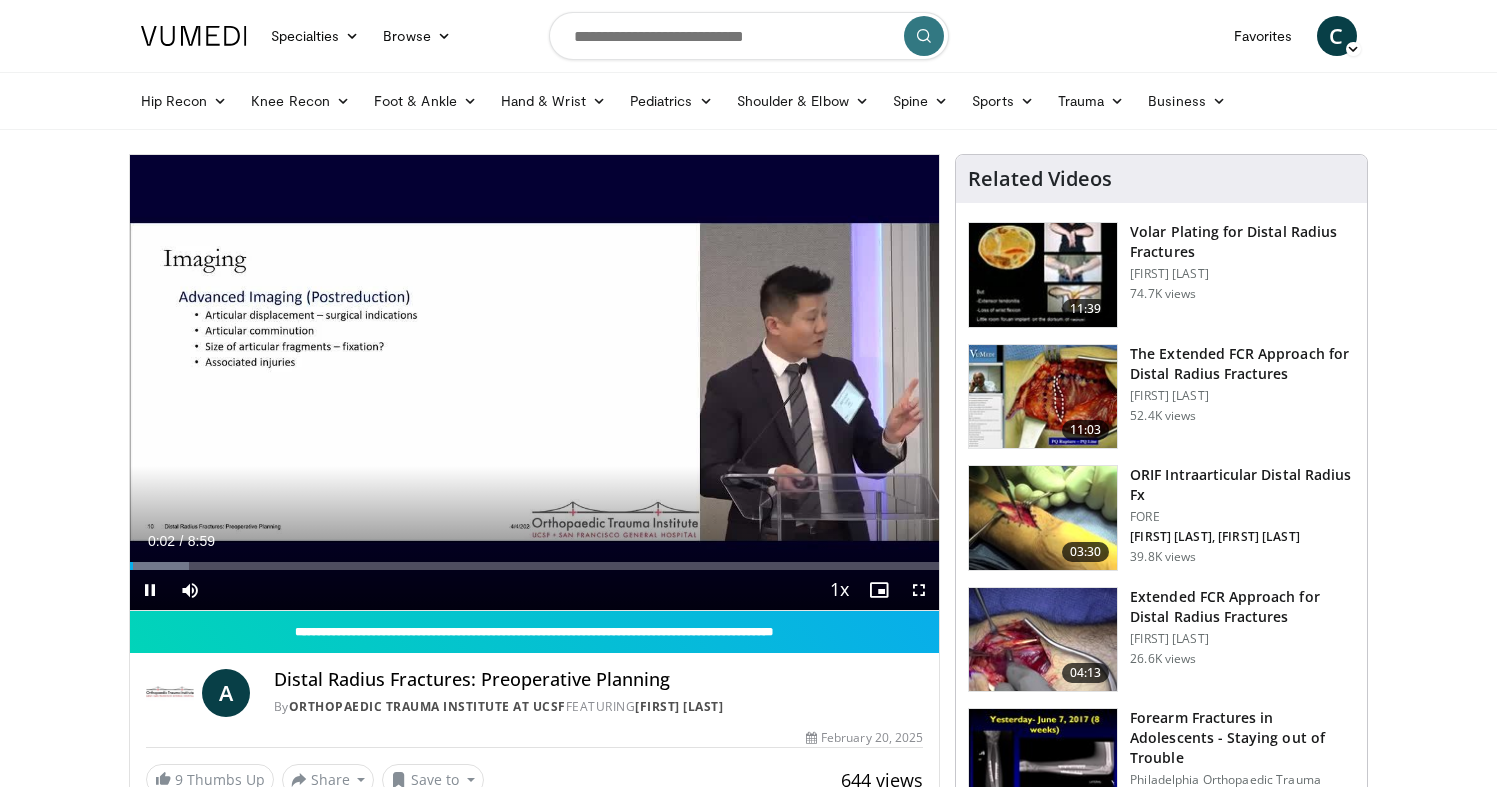 click on "+" at bounding box center [228, 620] 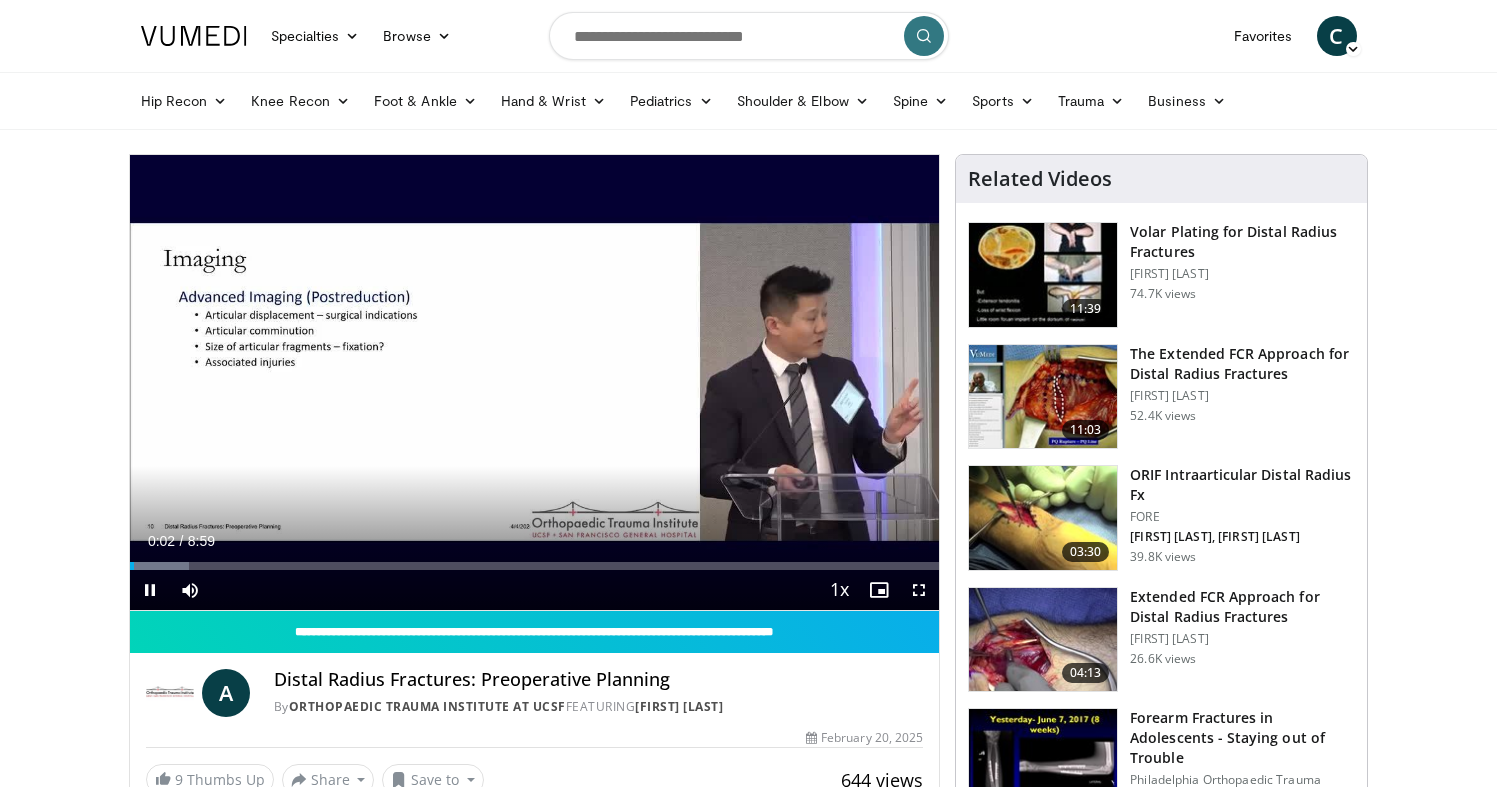 click on "+" at bounding box center [228, 620] 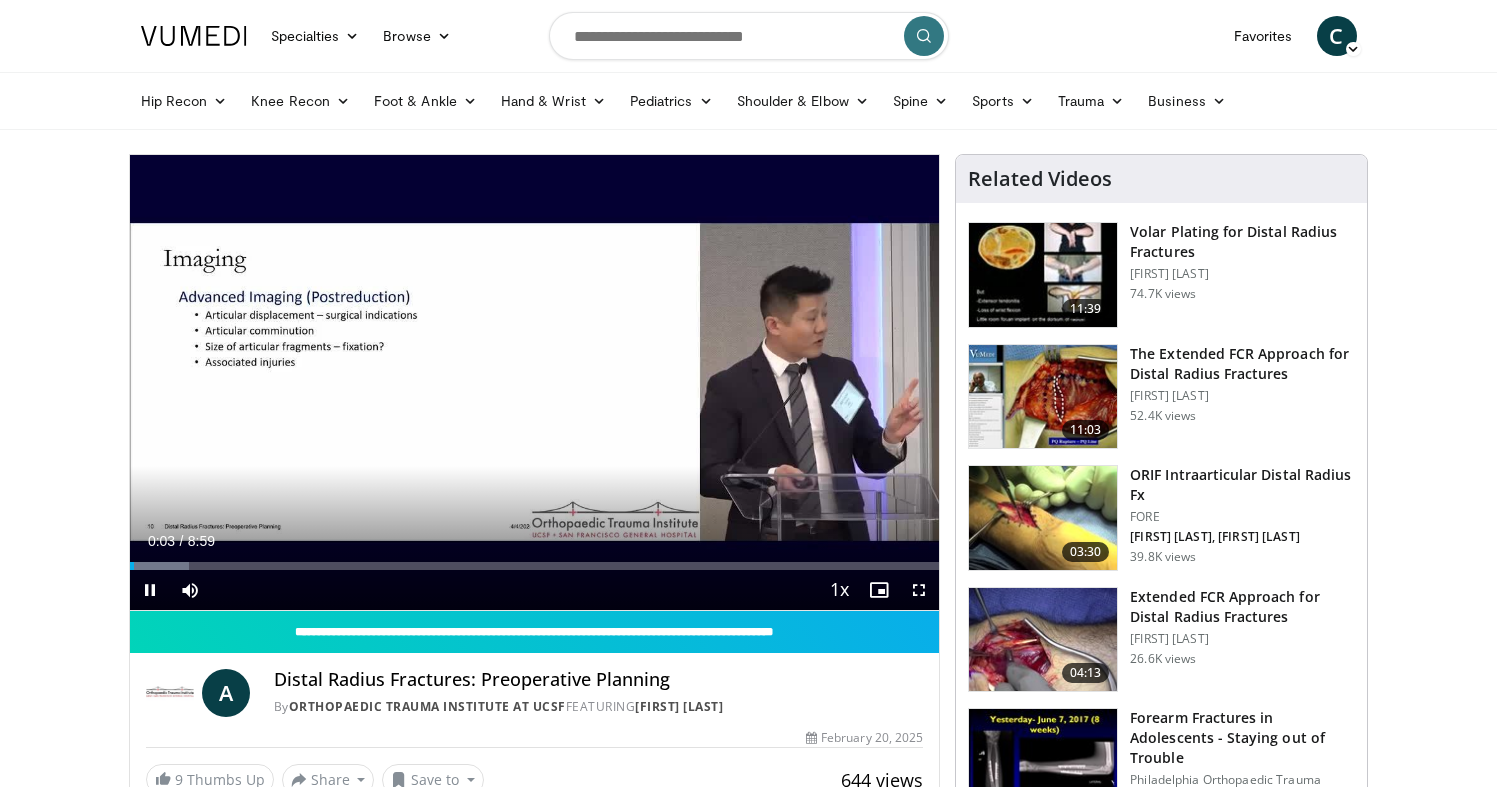 click on "+" at bounding box center [228, 620] 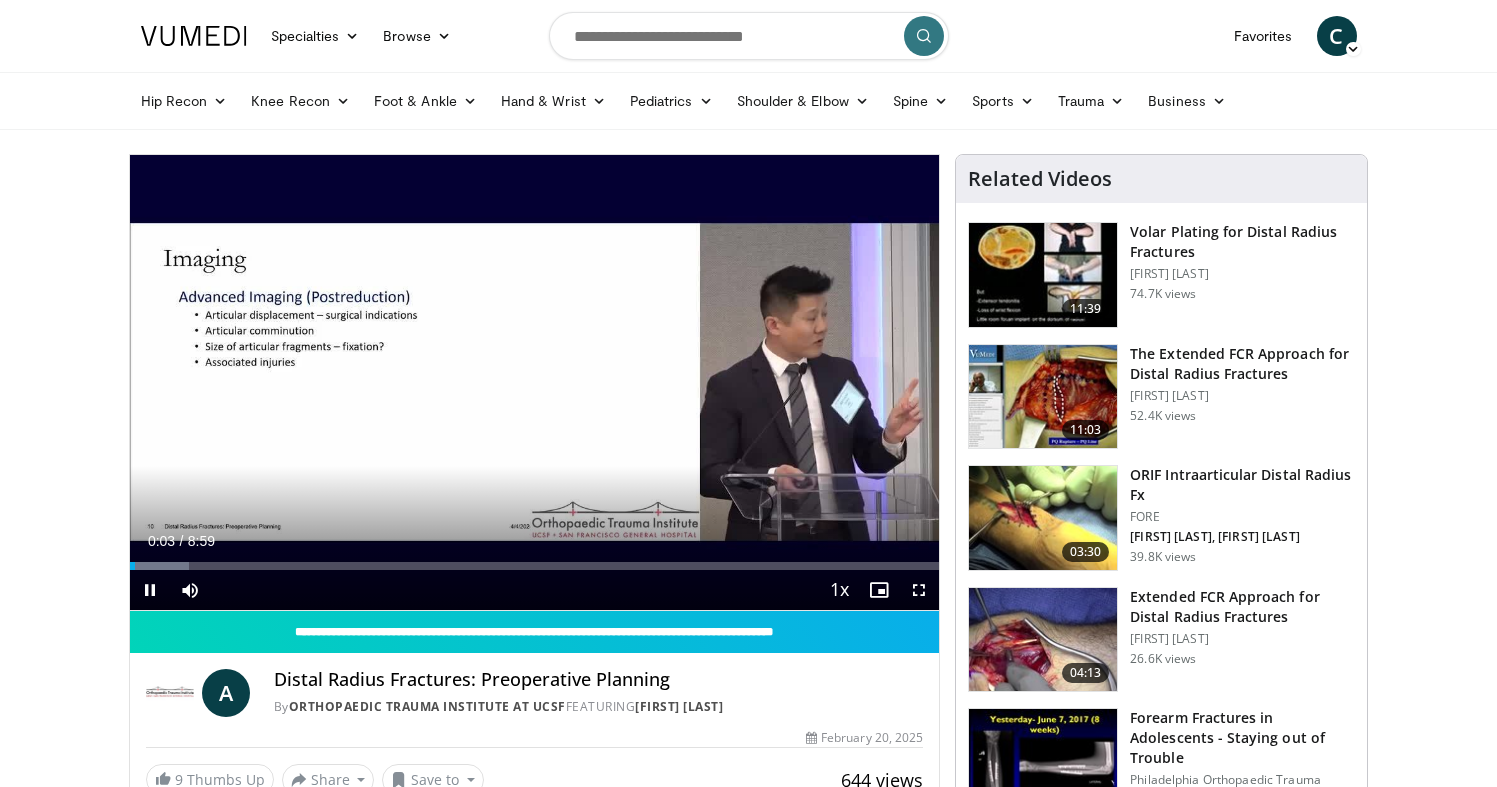 click on "+" at bounding box center [228, 620] 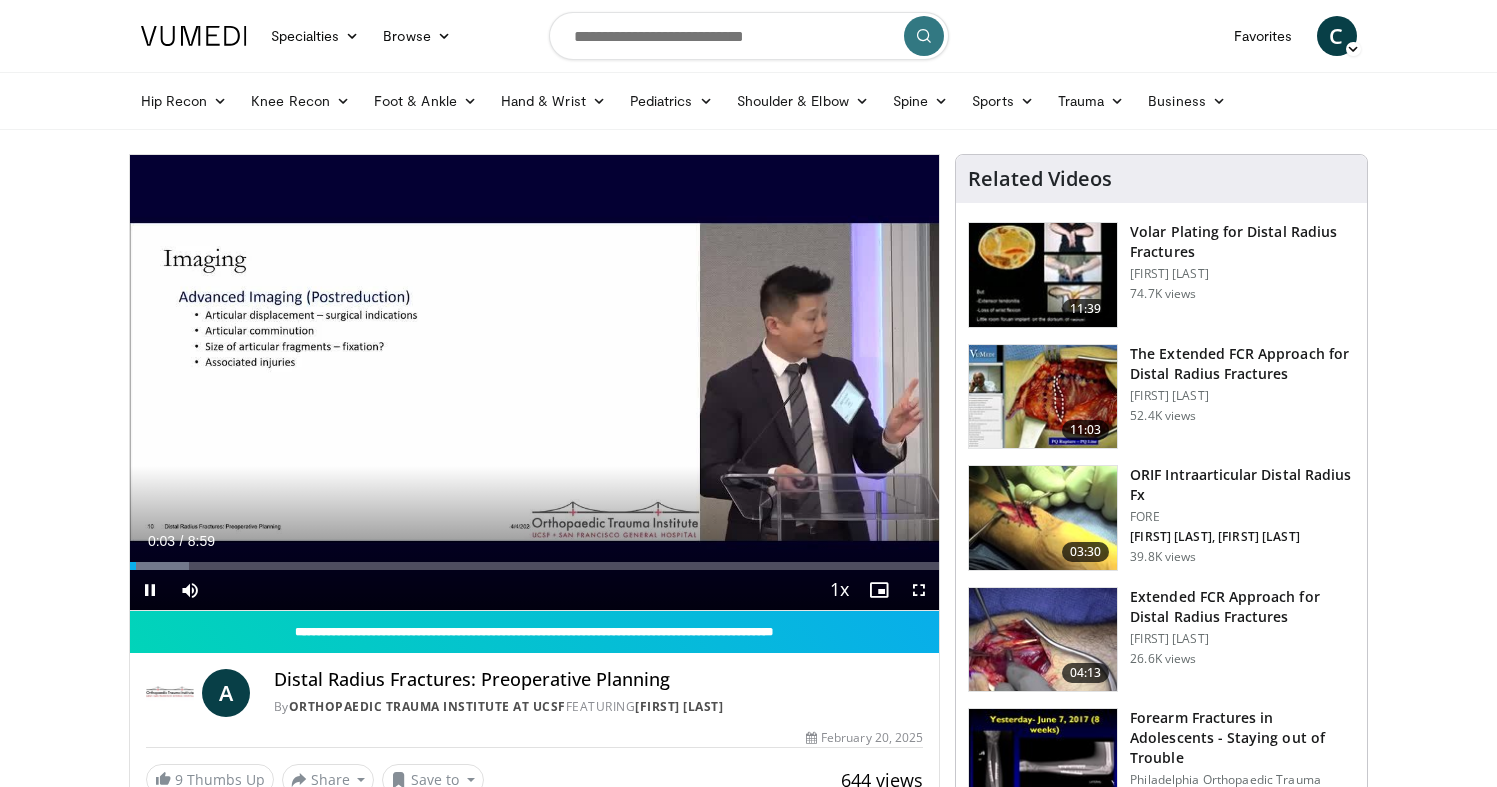 click on "+" at bounding box center (228, 620) 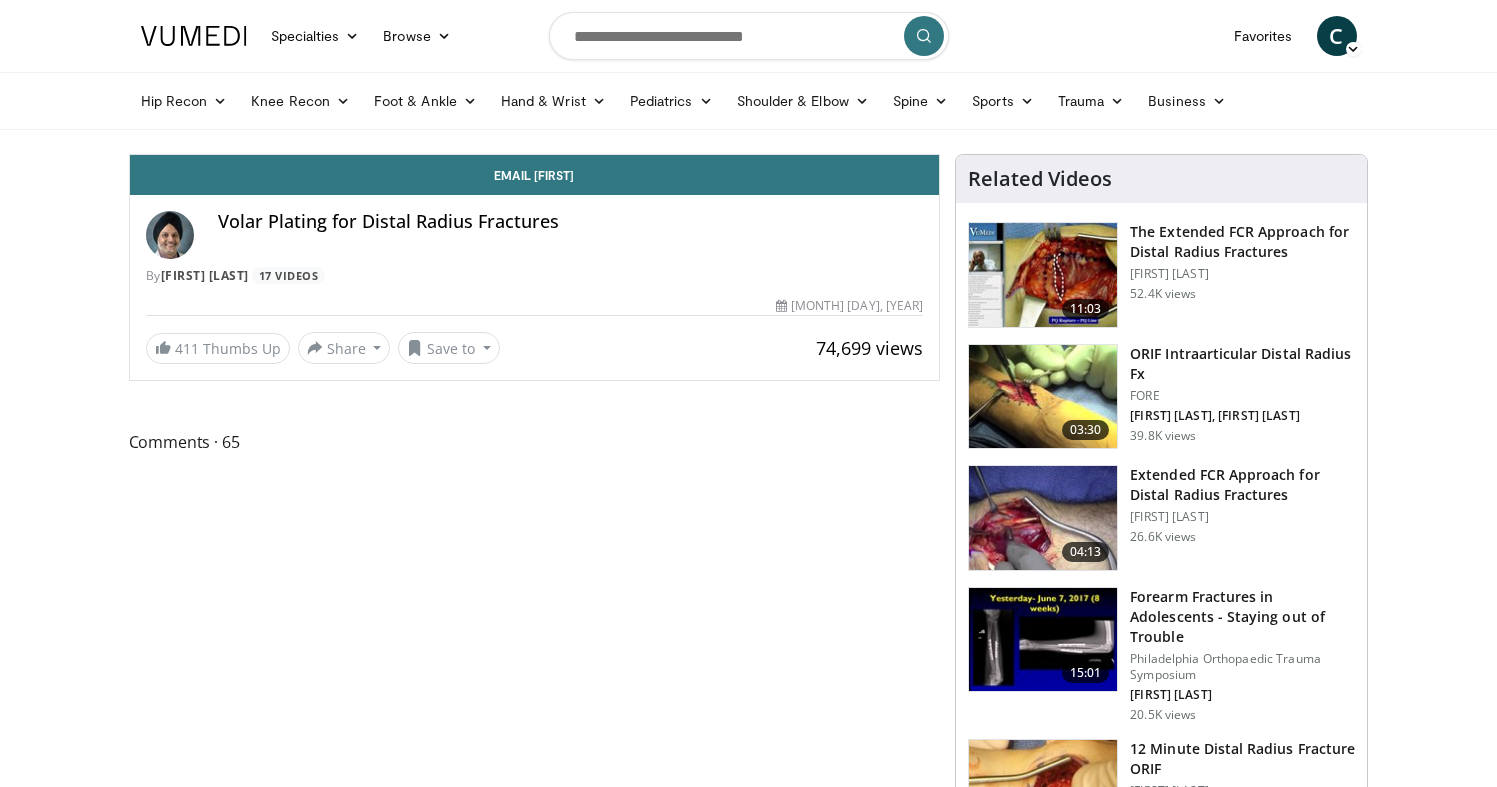 scroll, scrollTop: 0, scrollLeft: 0, axis: both 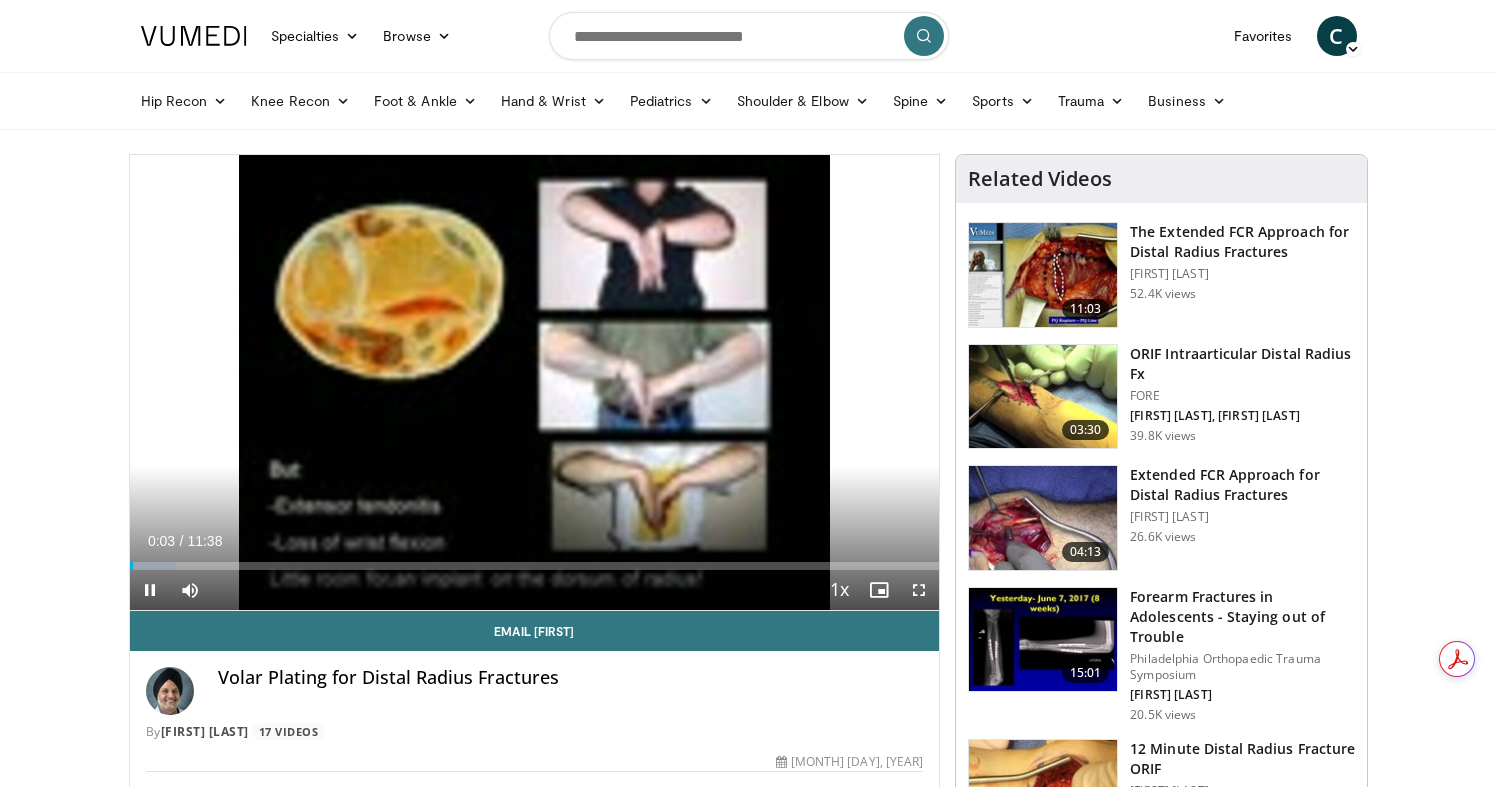 click on "+" at bounding box center [228, 620] 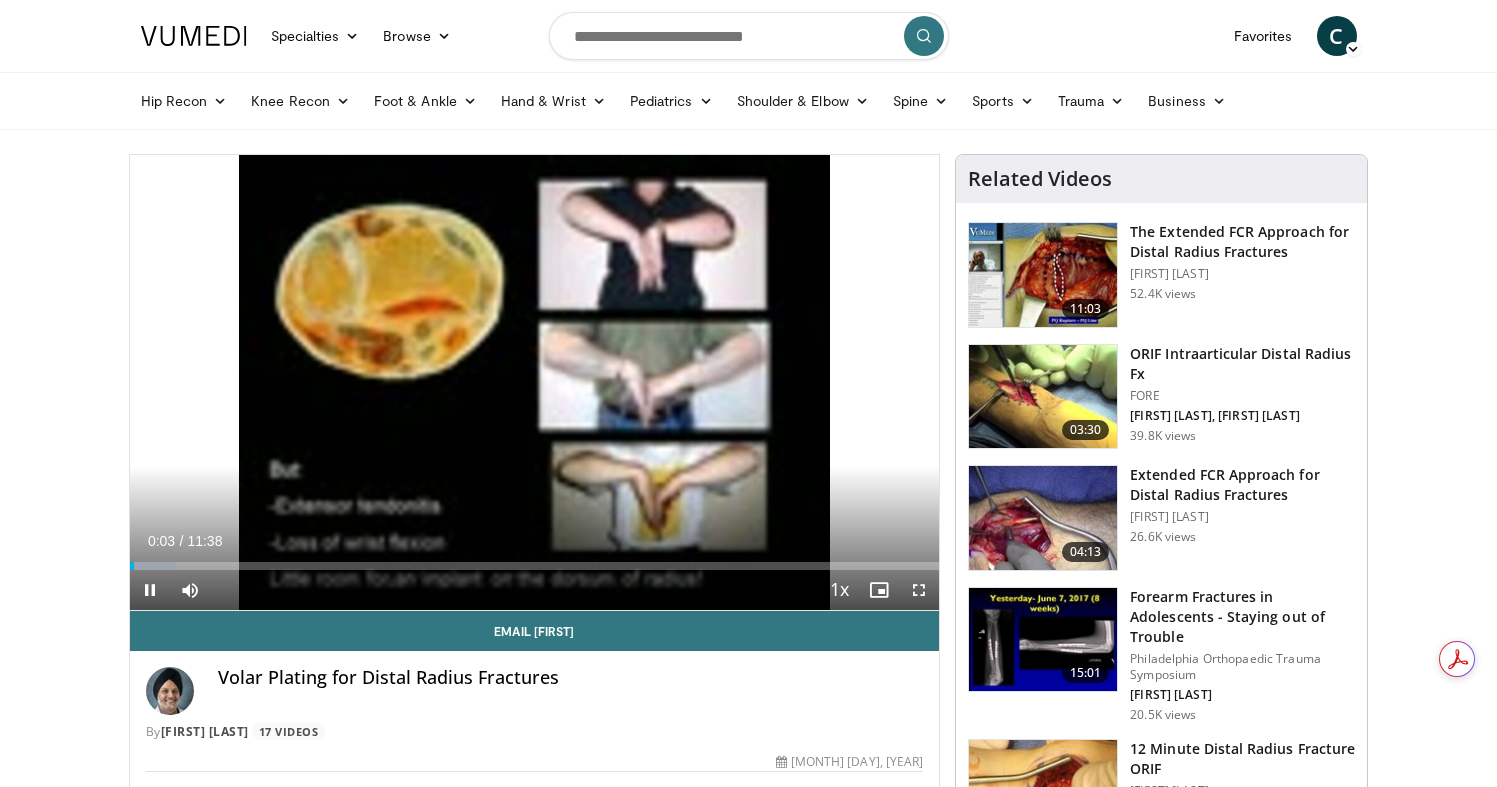 click on "+" at bounding box center [228, 620] 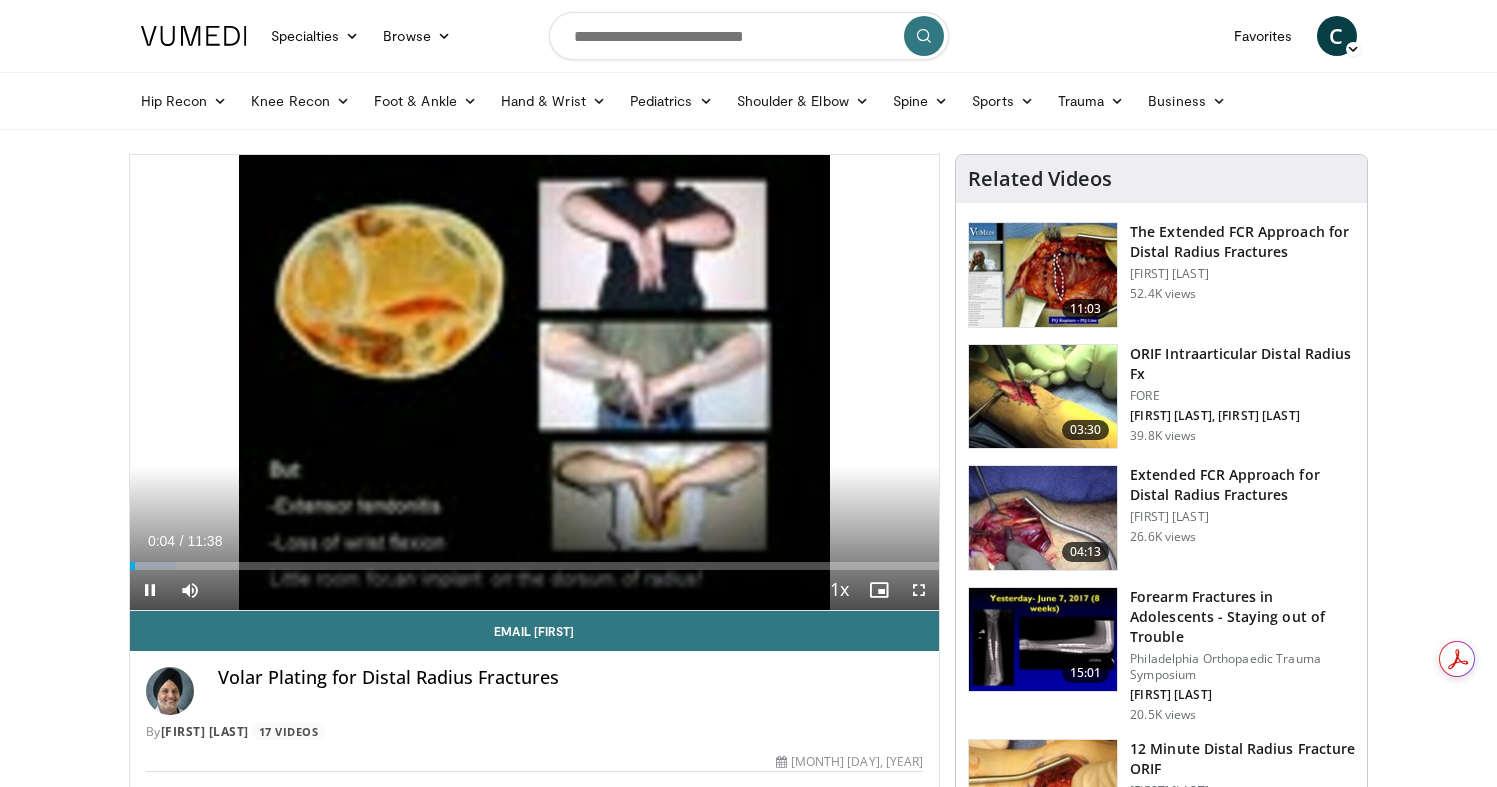 click on "+" at bounding box center [228, 620] 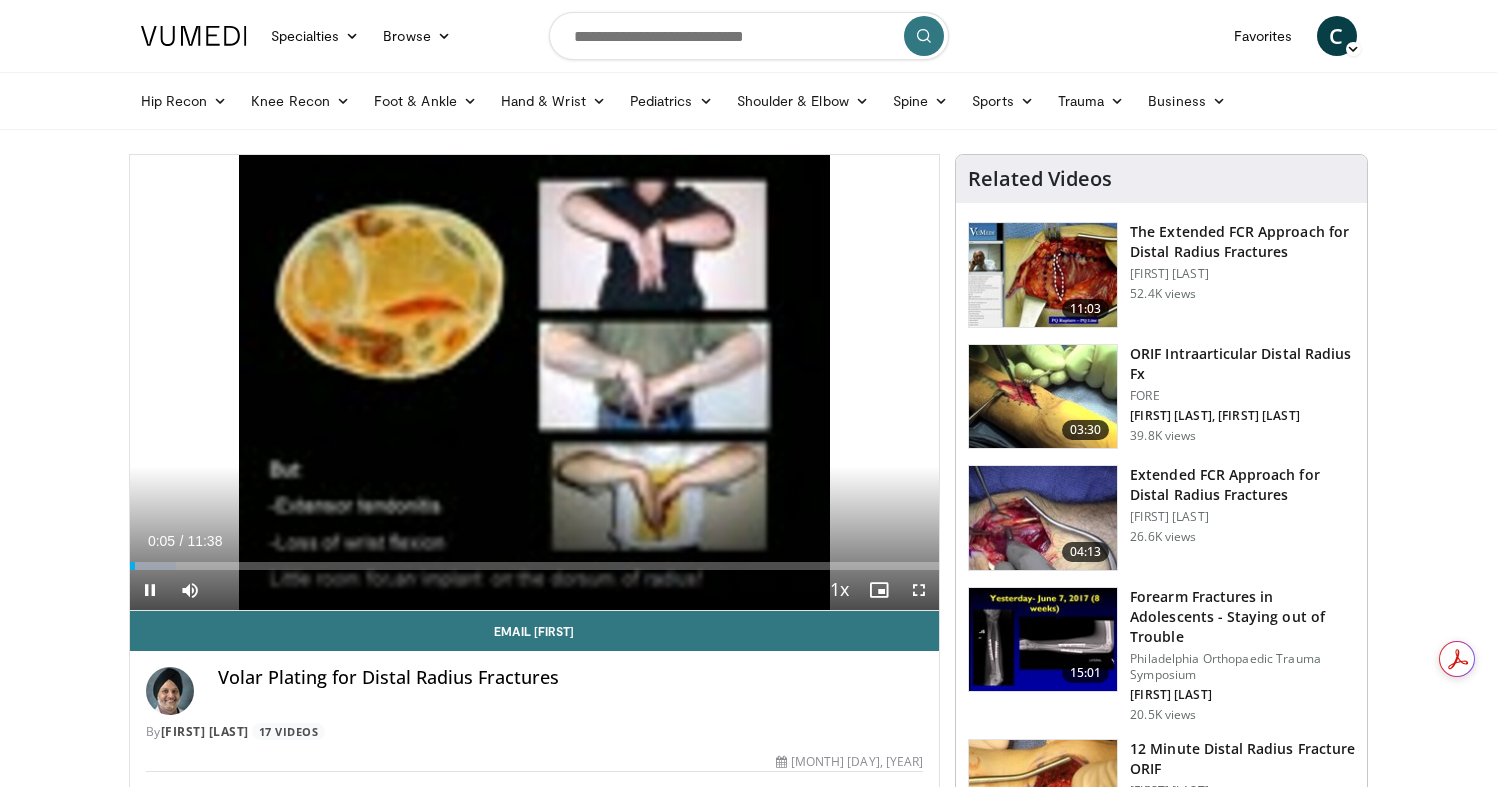 click on "+" at bounding box center [228, 620] 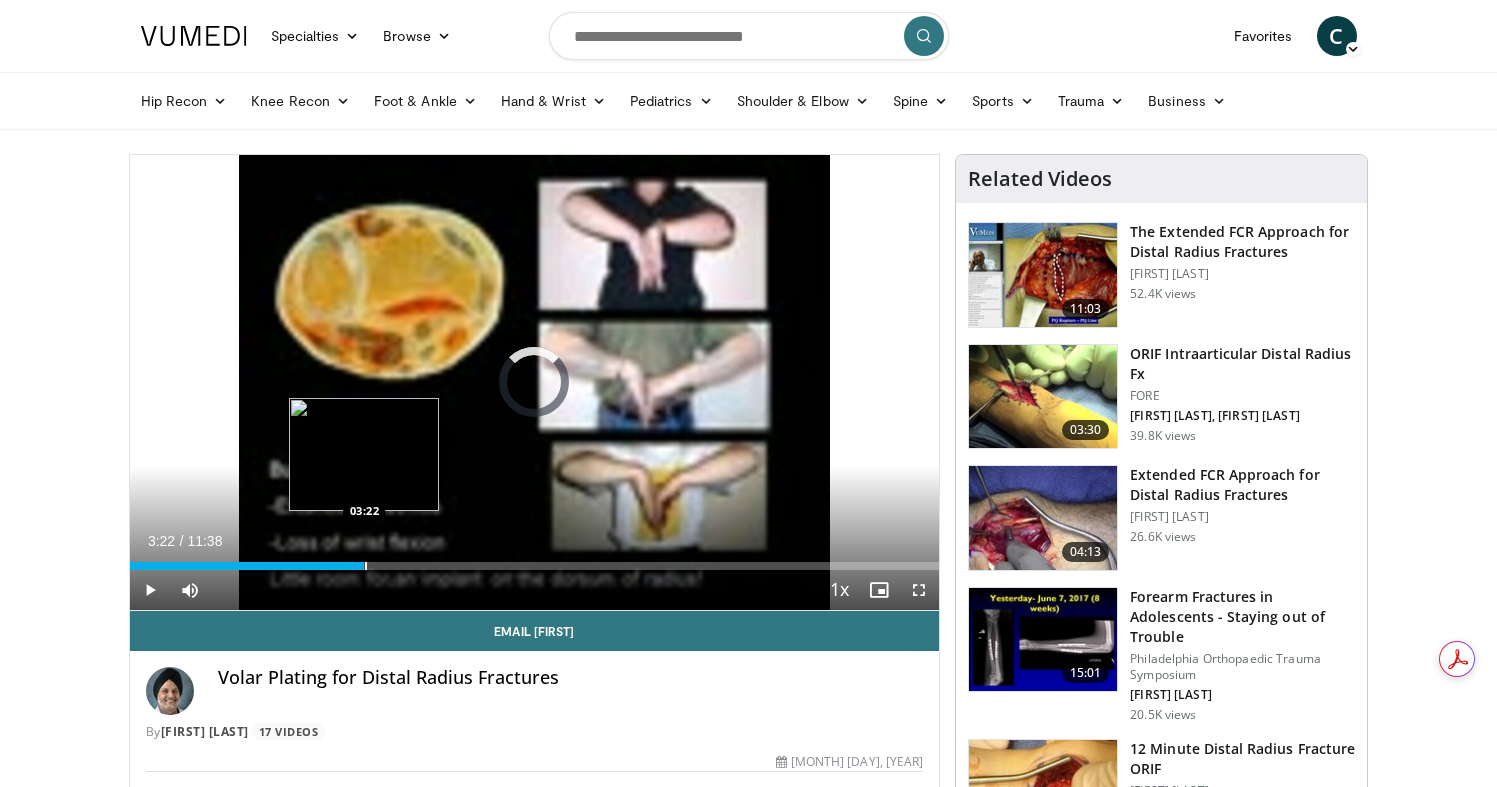 click on "Loaded :  7.13% 03:22 03:22" at bounding box center [535, 560] 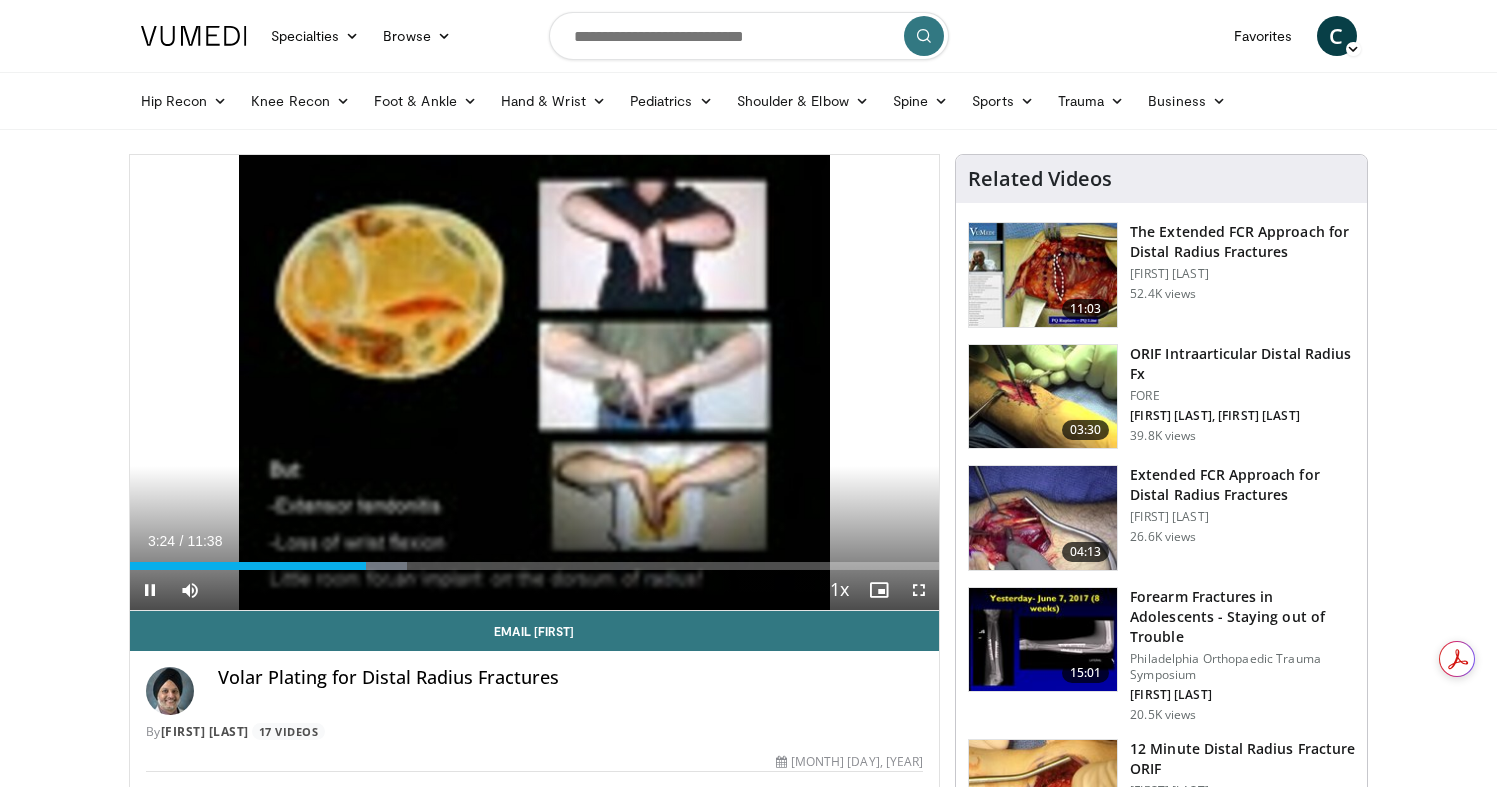 click on "Current Time  3:24 / Duration  11:38 Pause Skip Backward Skip Forward Mute Loaded :  34.28% 03:24 05:06 Stream Type  LIVE Seek to live, currently behind live LIVE   1x Playback Rate 0.5x 0.75x 1x , selected 1.25x 1.5x 1.75x 2x Chapters Chapters Descriptions descriptions off , selected Captions captions settings , opens captions settings dialog captions off , selected Audio Track en (Main) , selected Fullscreen Enable picture-in-picture mode" at bounding box center [535, 590] 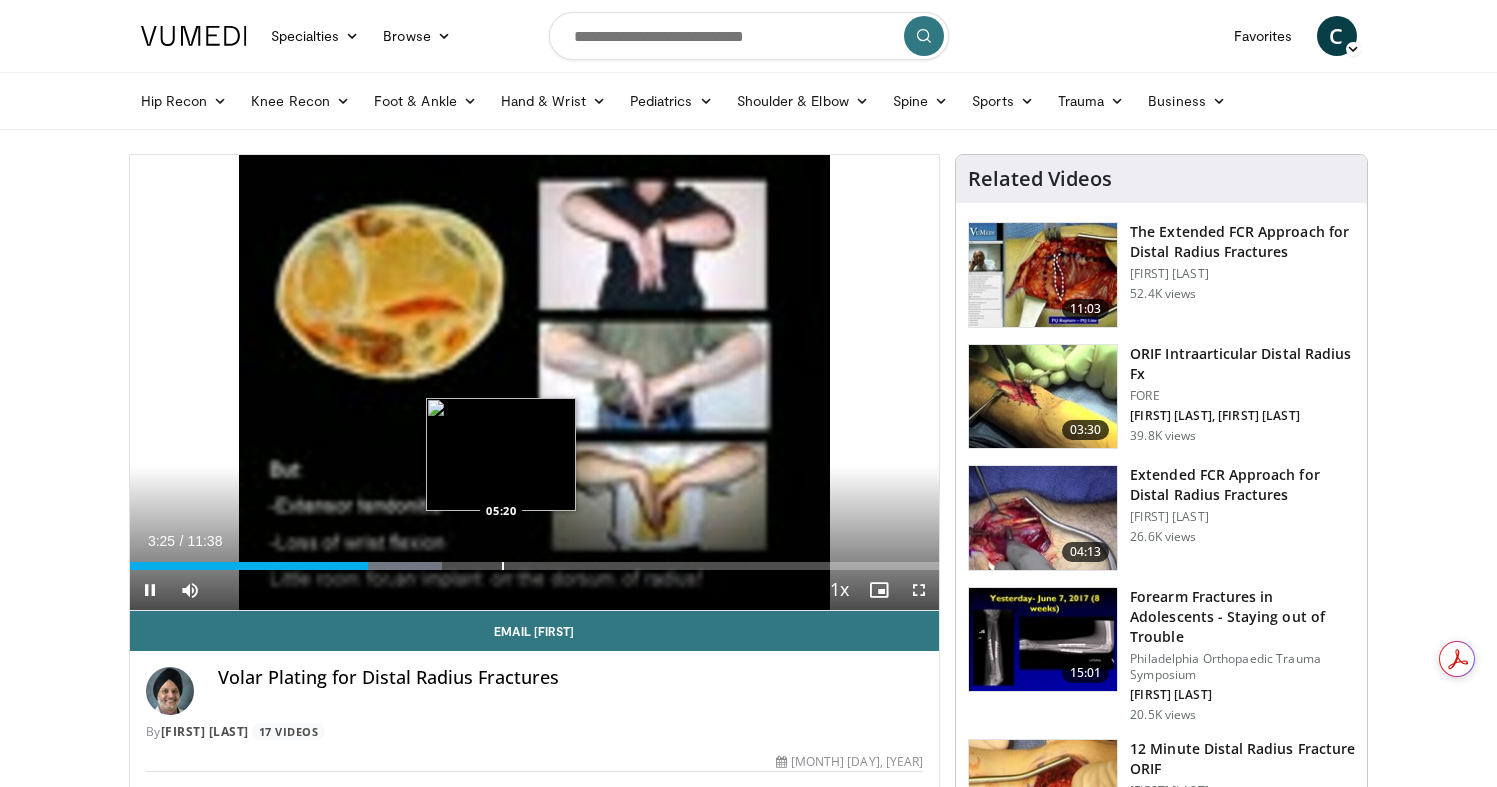 click on "Loaded :  38.57% 03:25 05:20" at bounding box center (535, 560) 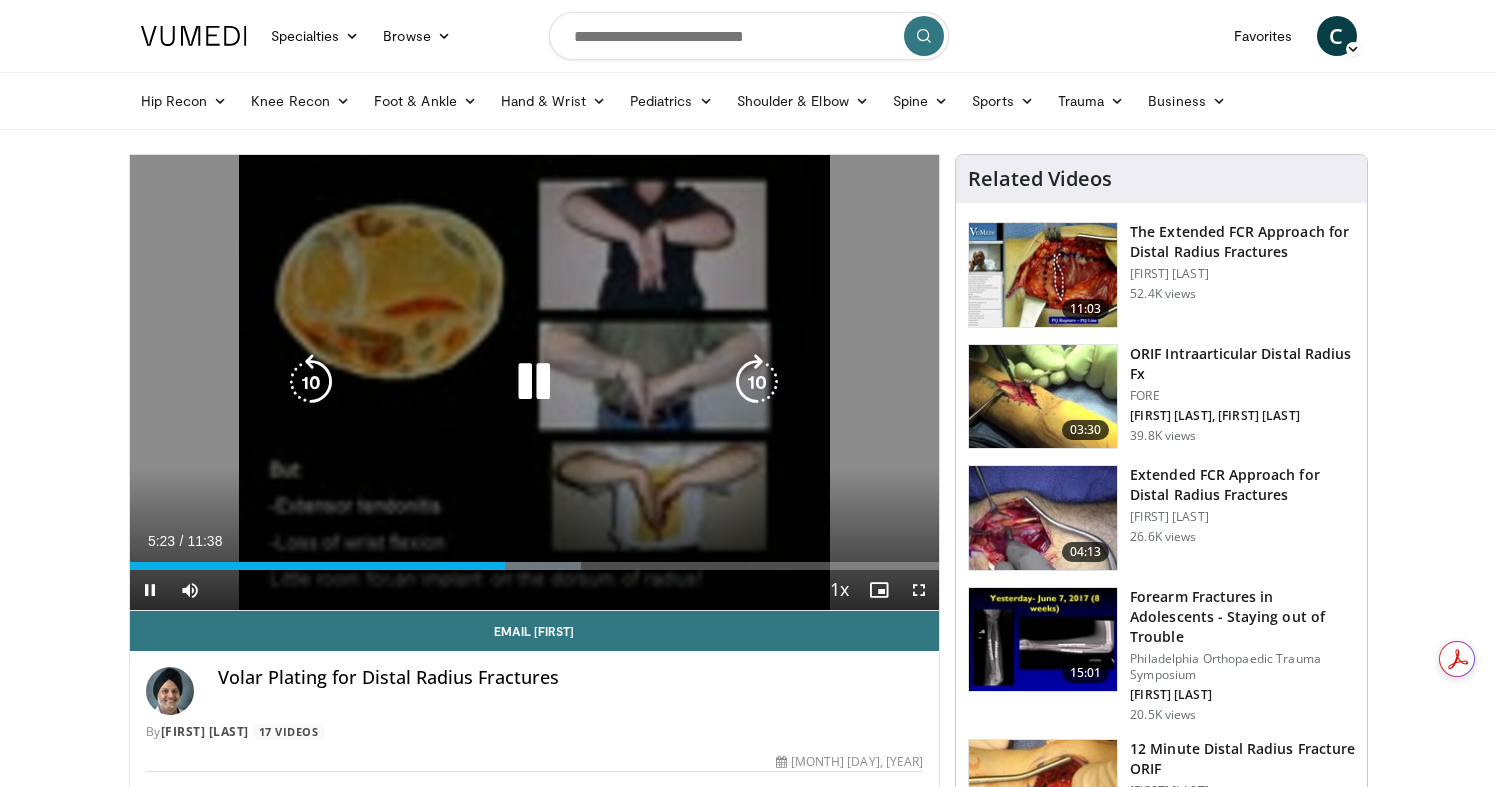 click at bounding box center (534, 382) 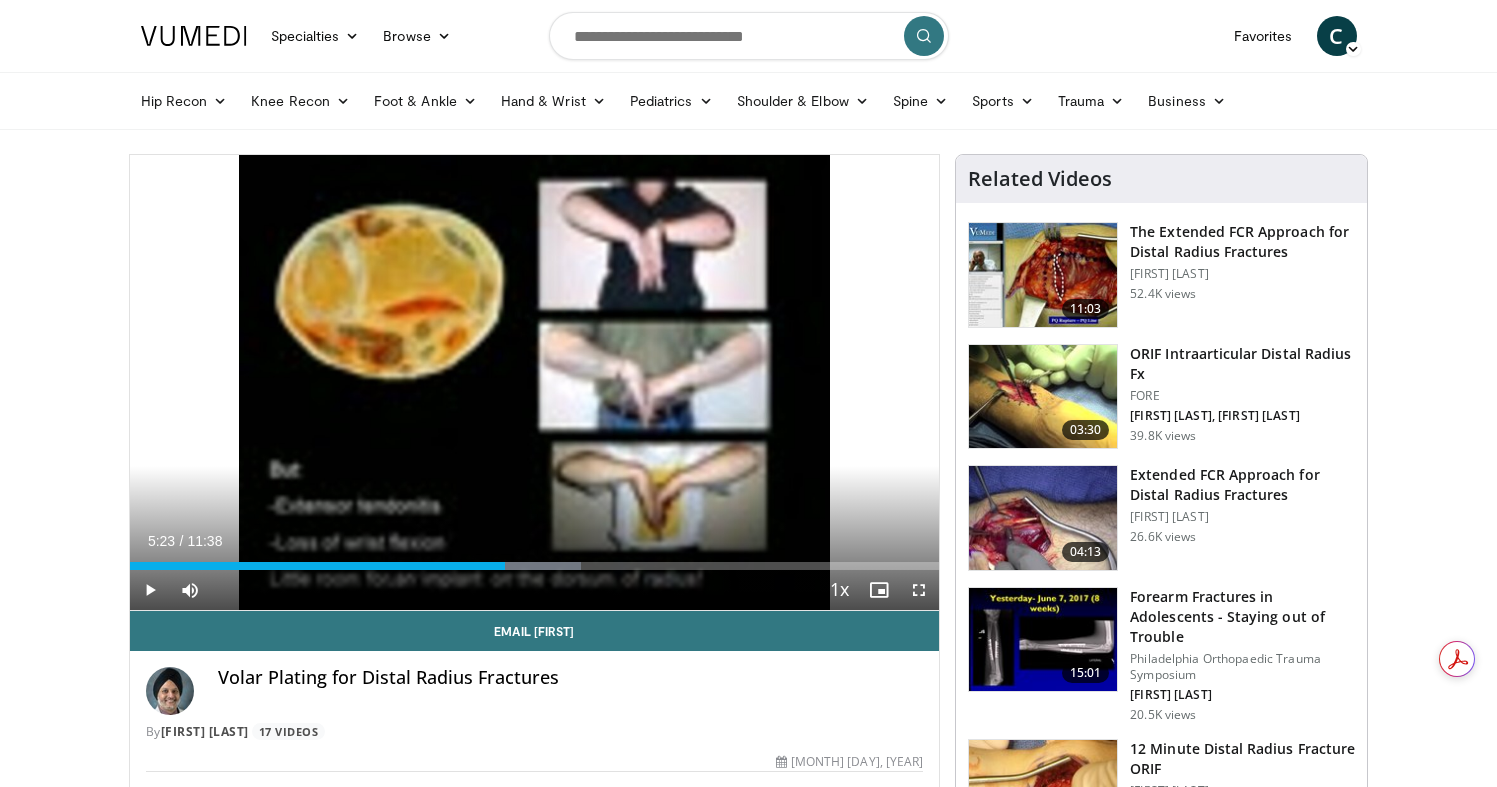 click at bounding box center [1043, 518] 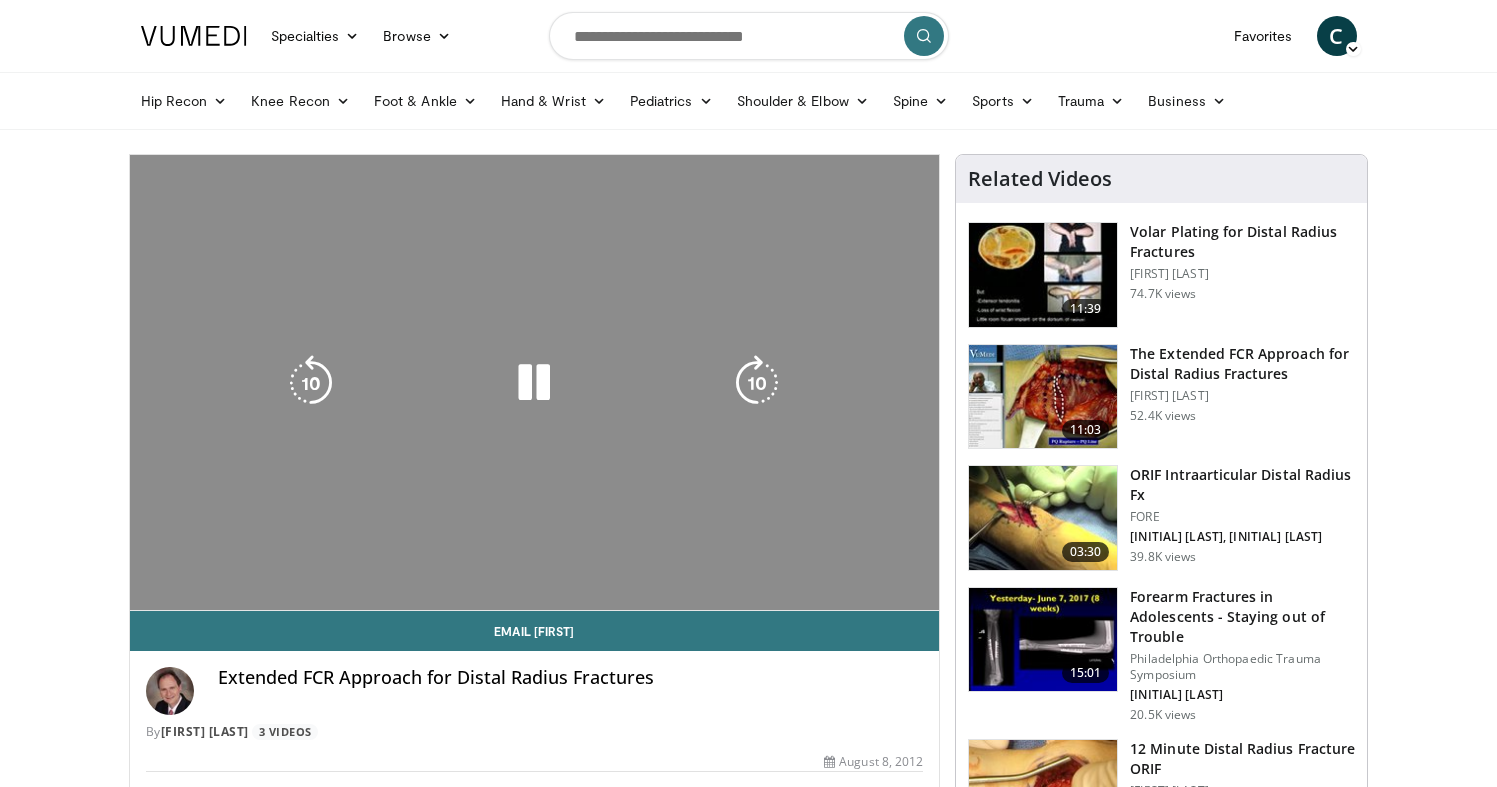 scroll, scrollTop: 0, scrollLeft: 0, axis: both 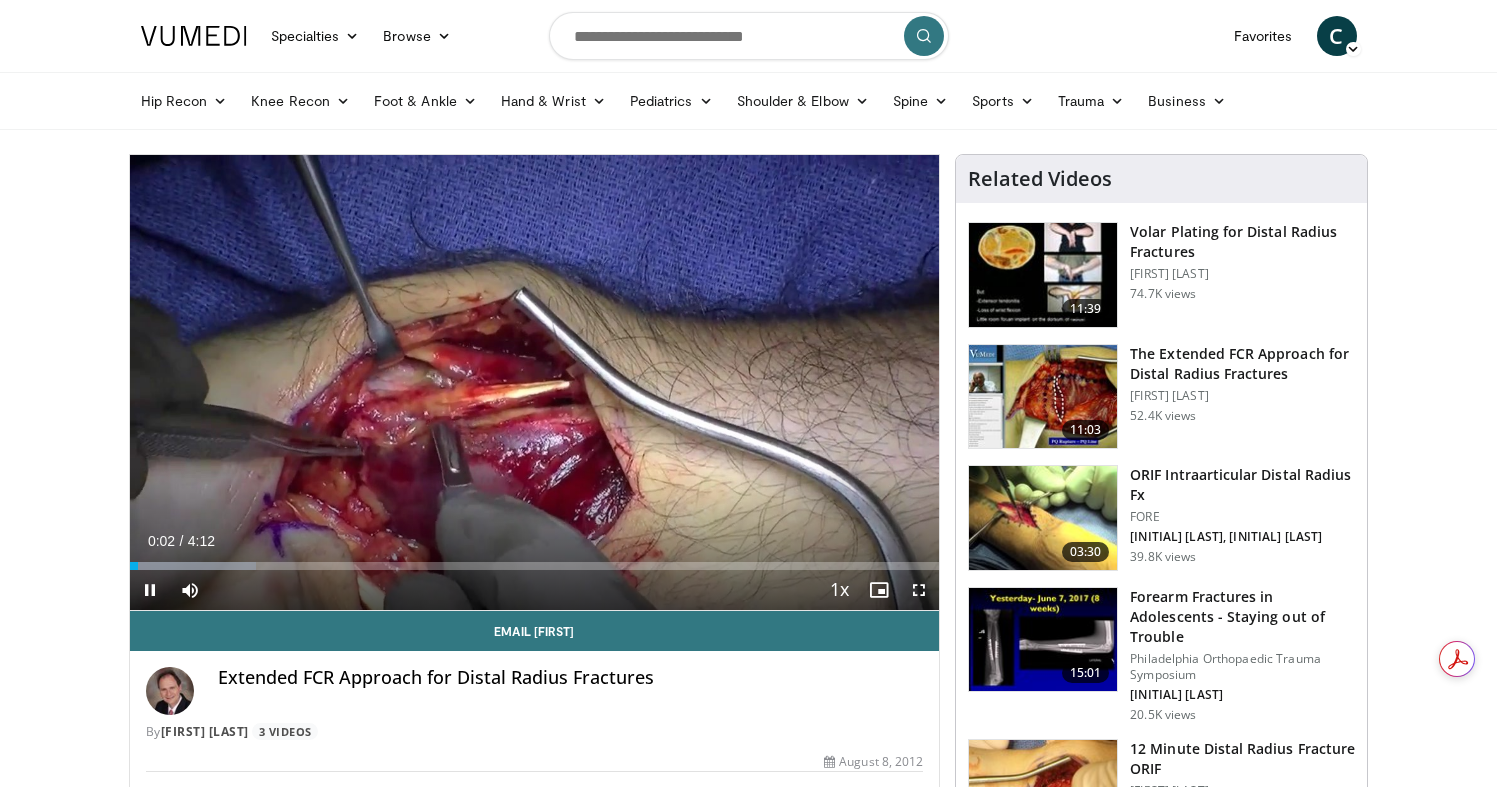 click on "+" at bounding box center (228, 620) 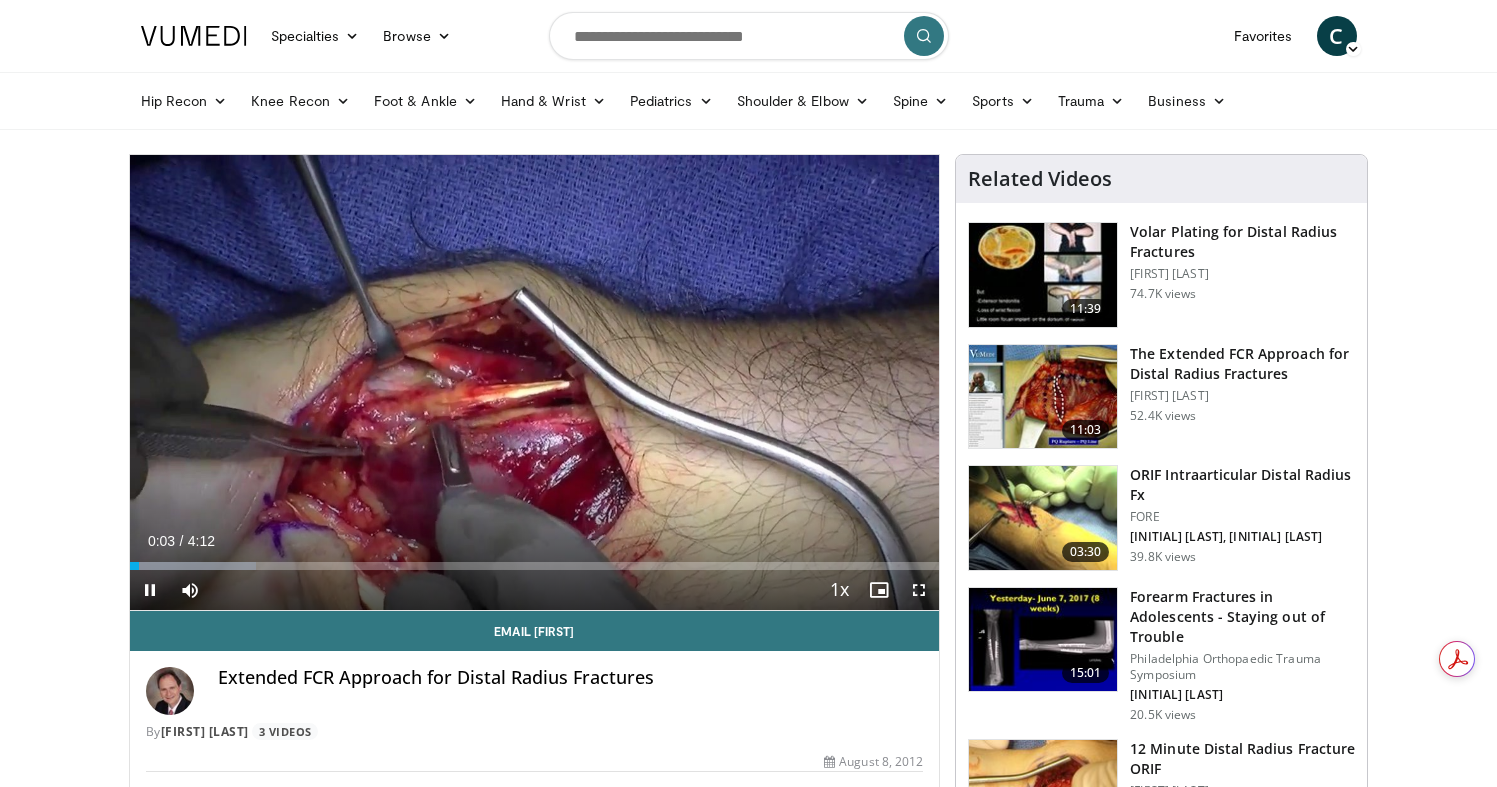 click on "+" at bounding box center (228, 620) 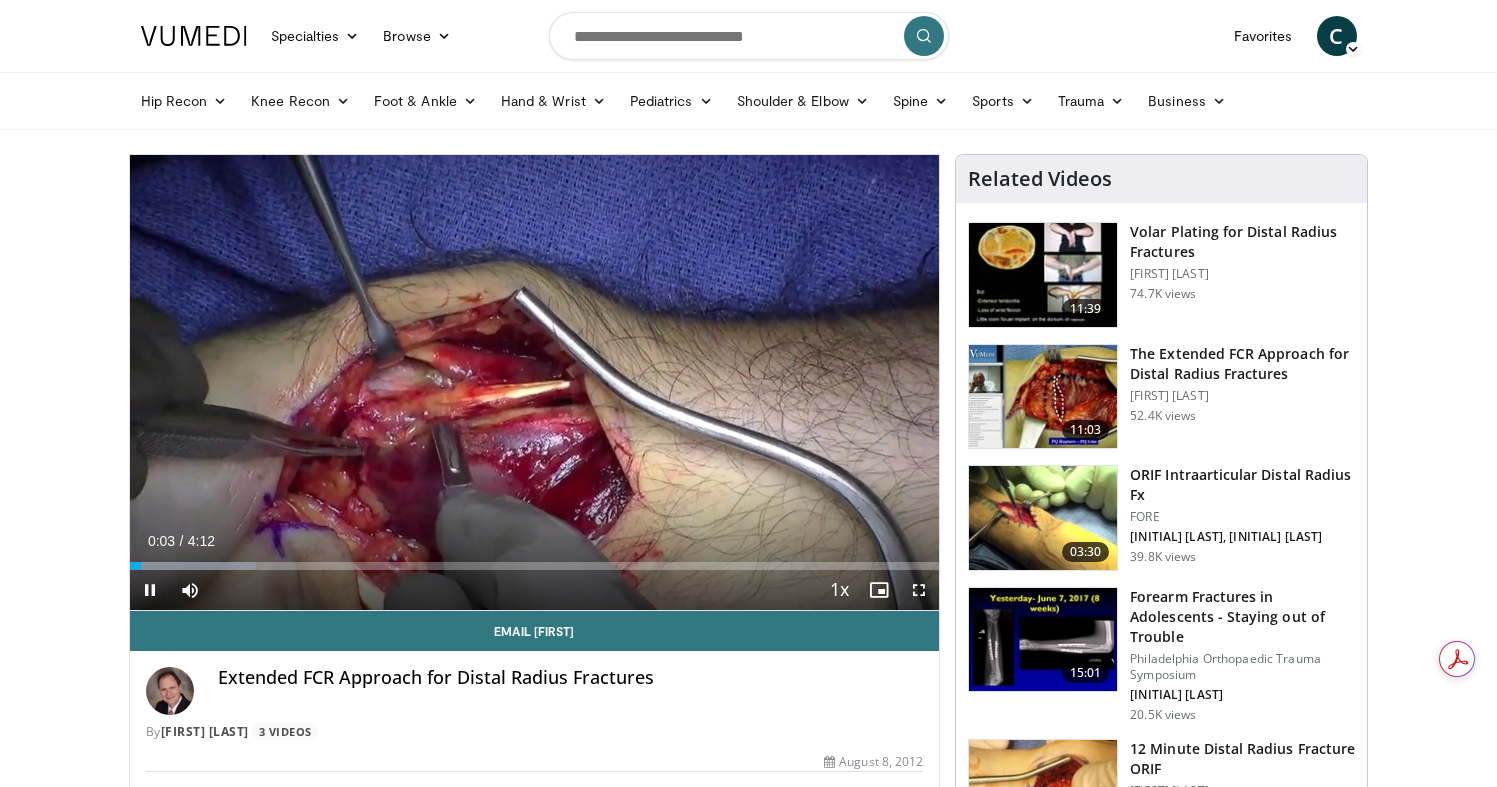 click on "+" at bounding box center [228, 620] 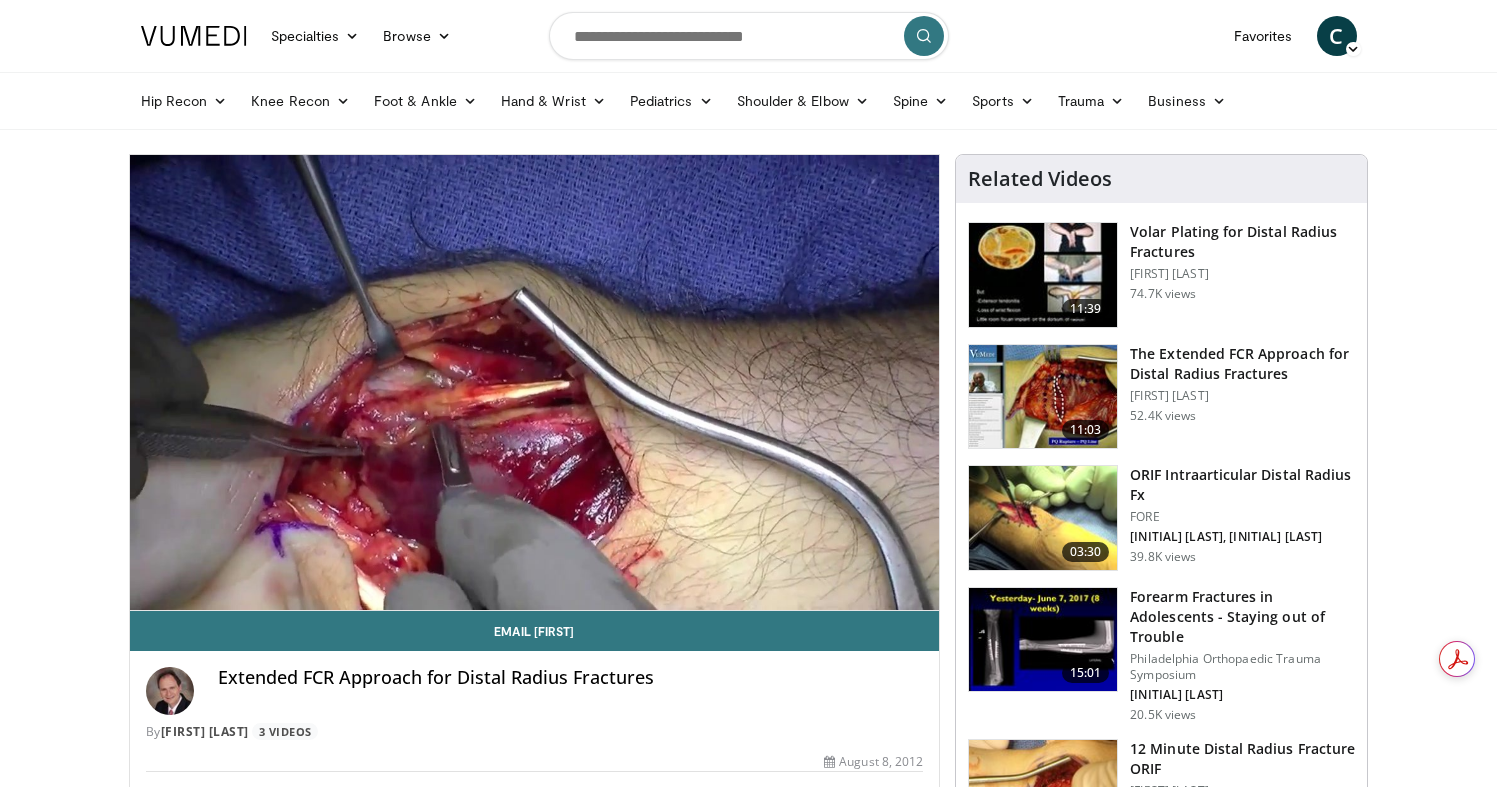 click at bounding box center (749, 36) 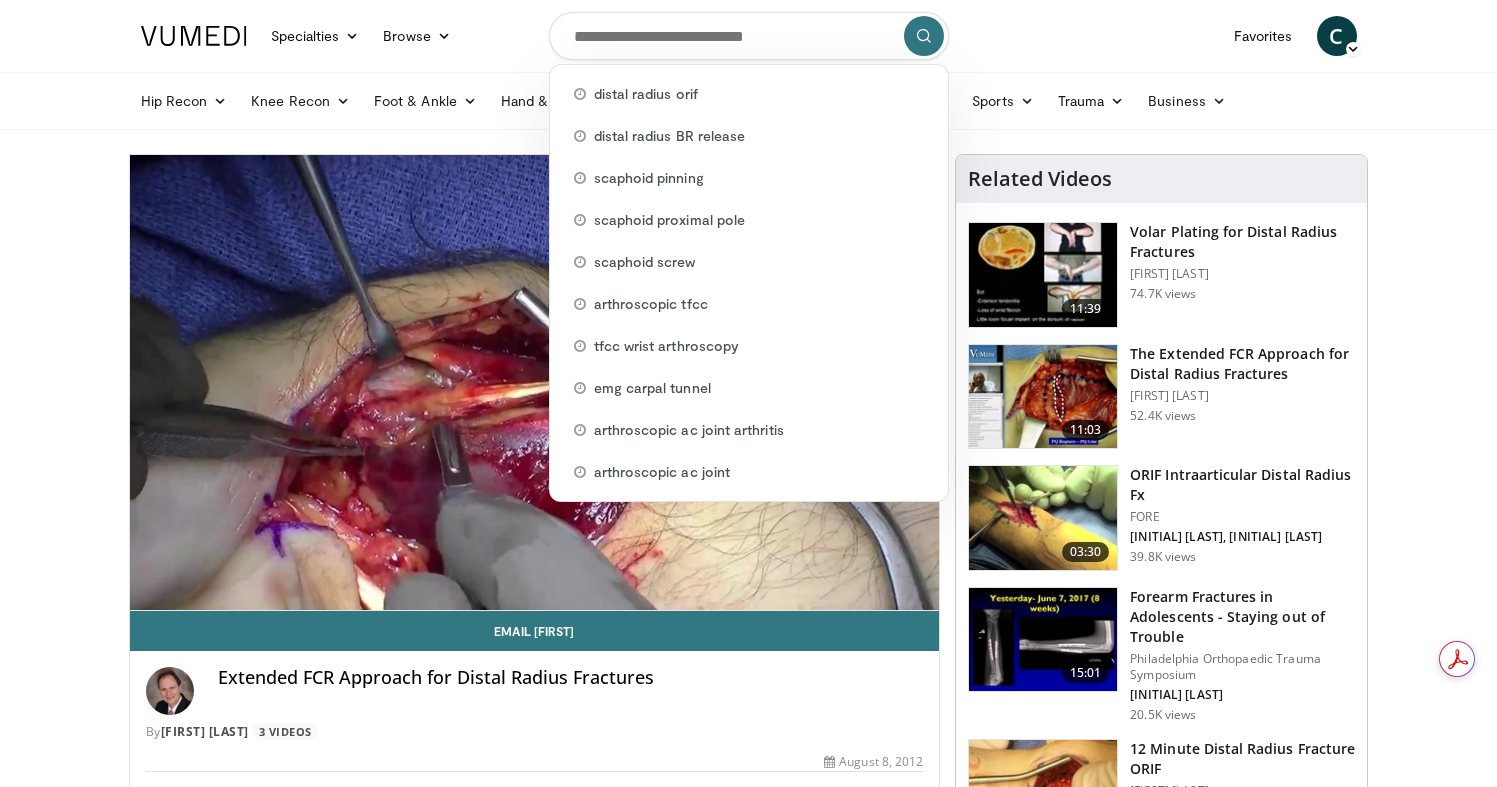type on "*" 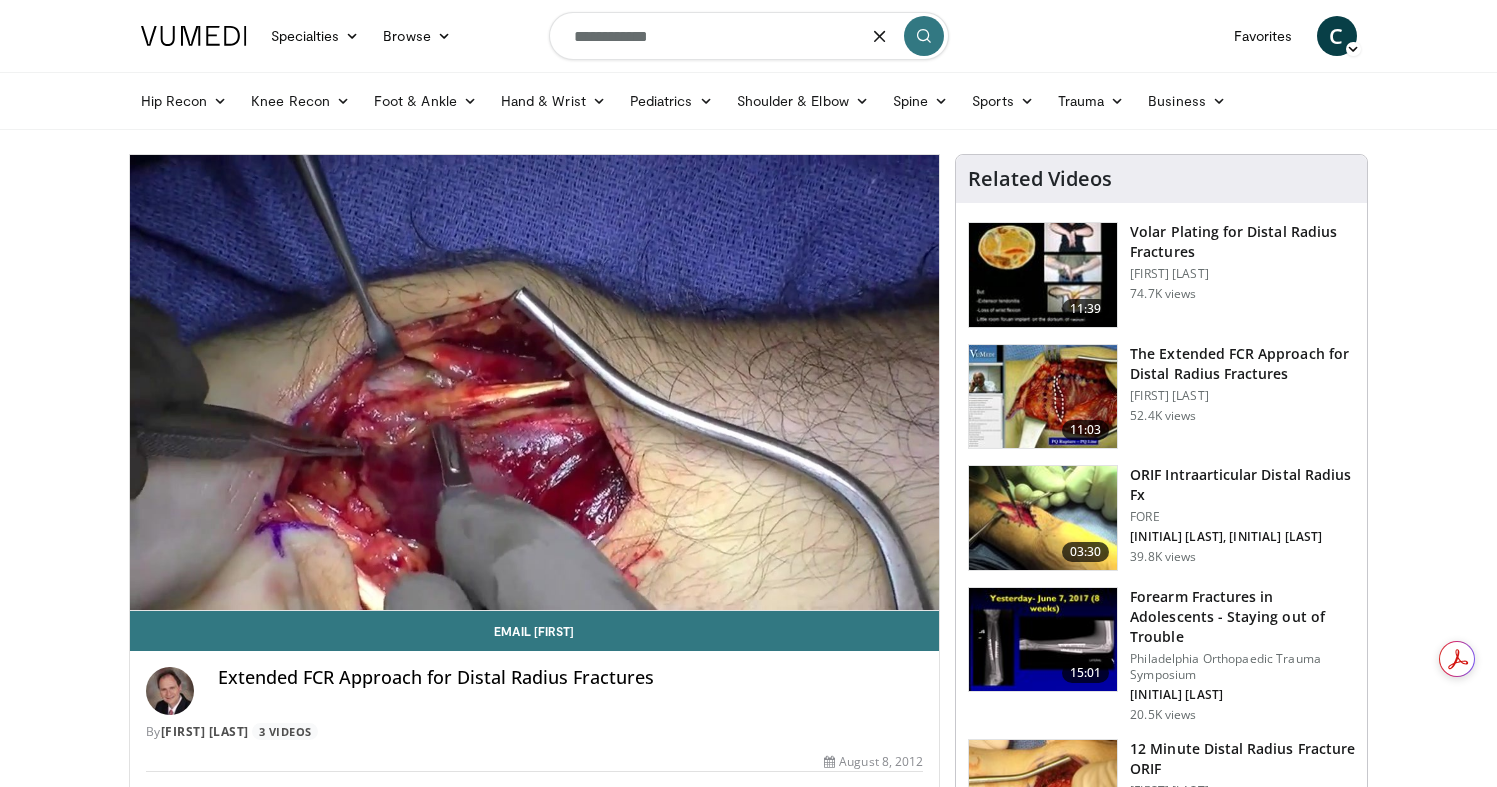 type on "**********" 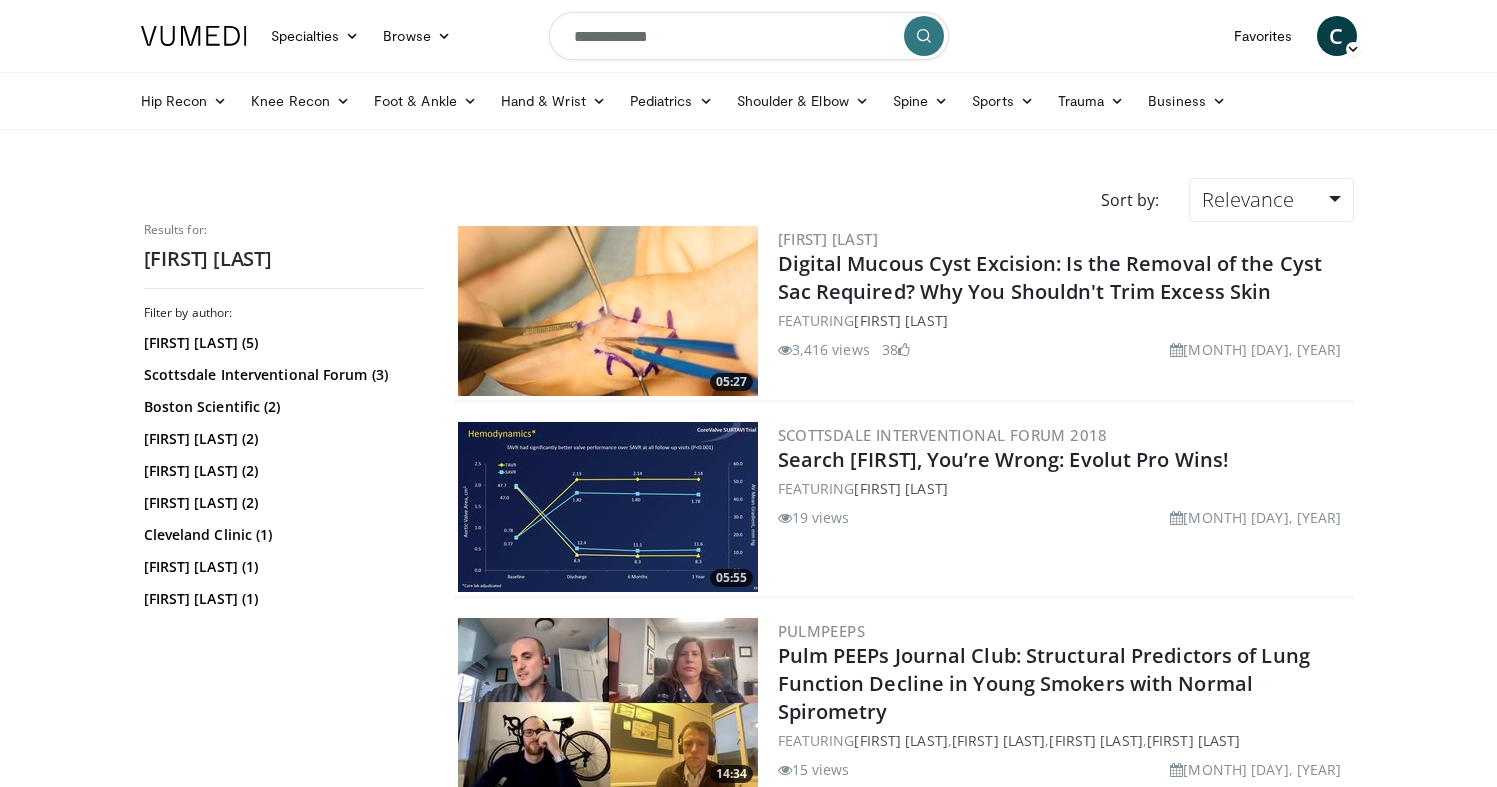 scroll, scrollTop: 0, scrollLeft: 0, axis: both 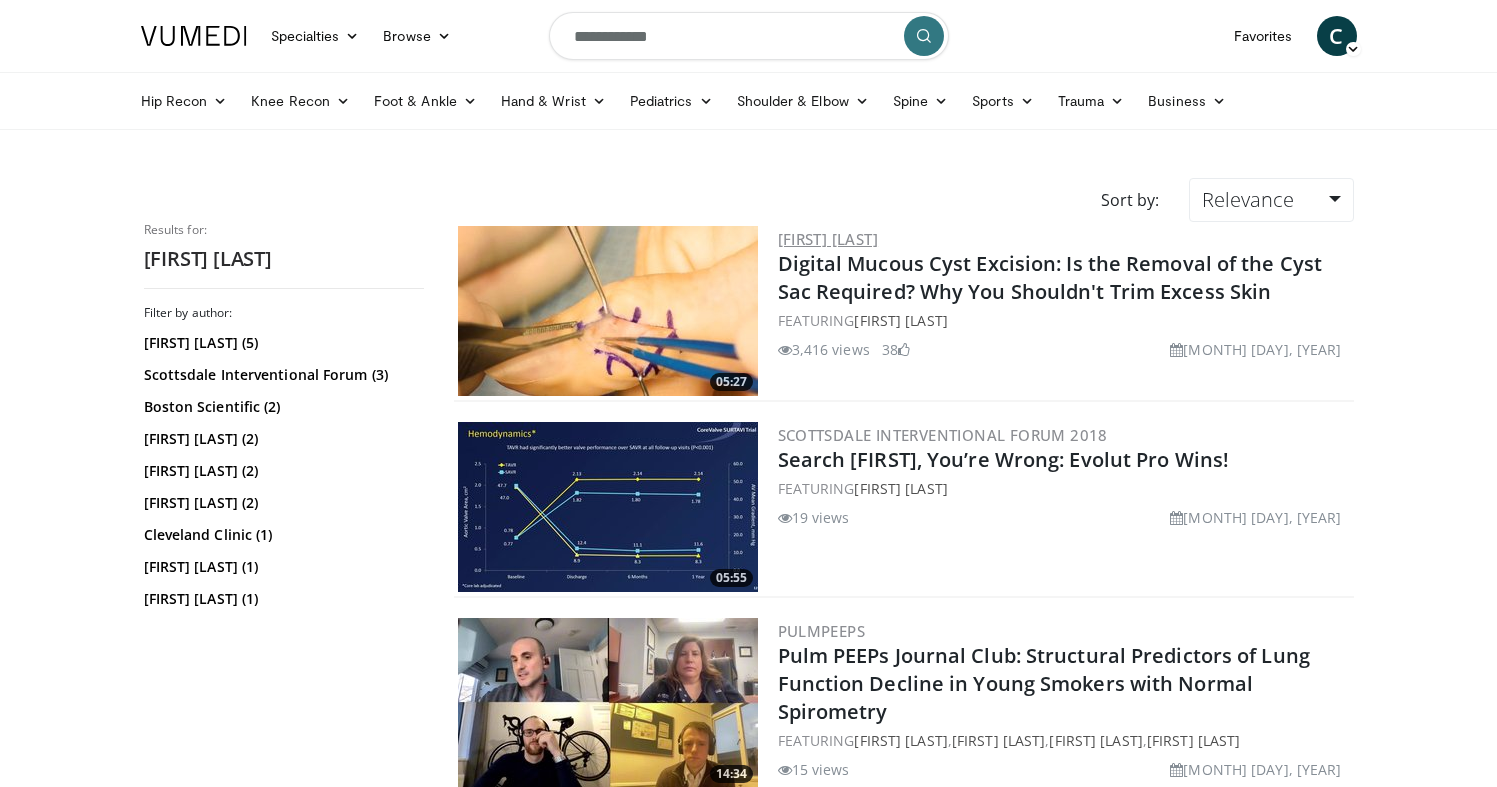 click on "[FIRST] [LAST]" at bounding box center (828, 239) 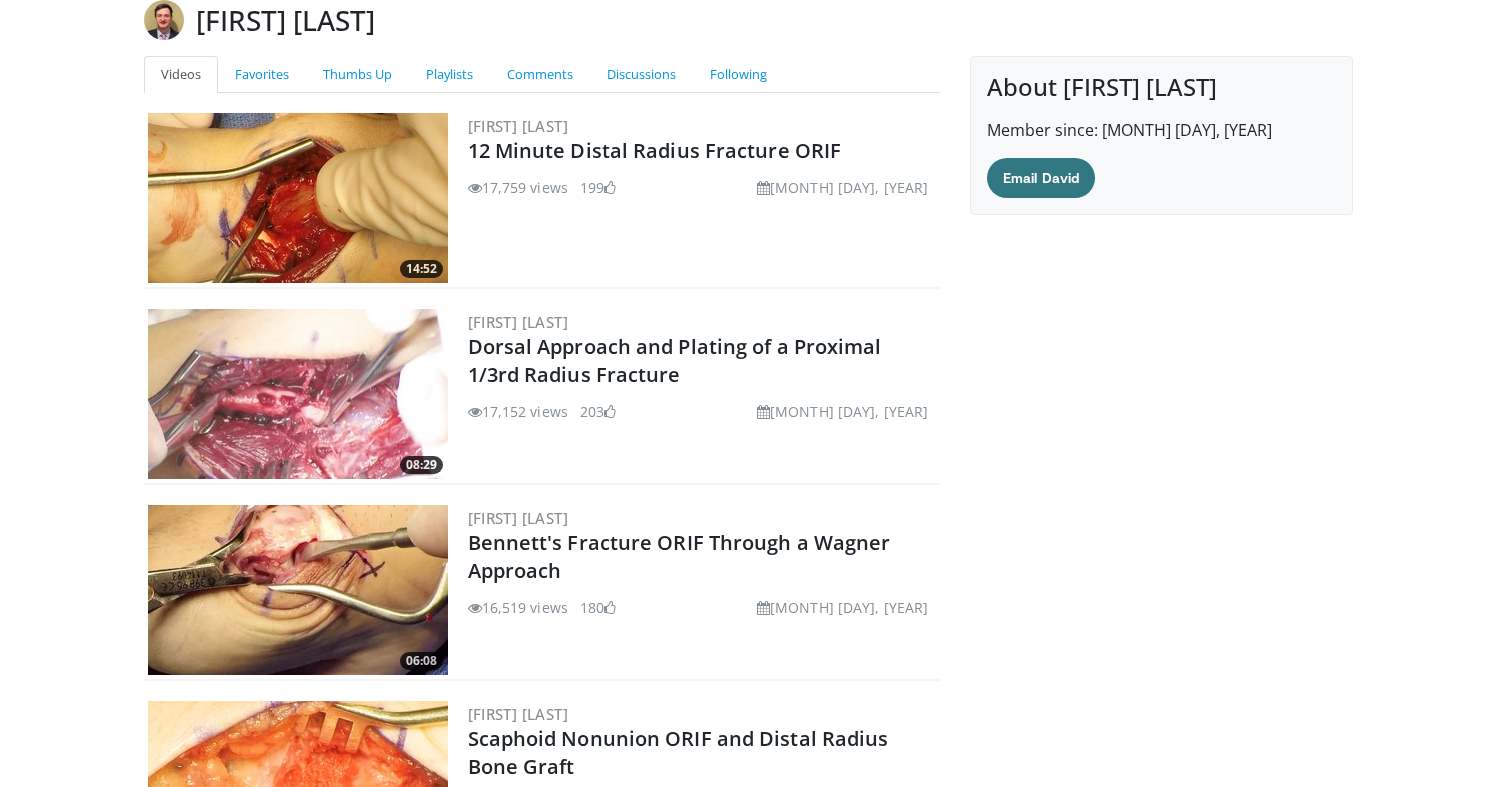 scroll, scrollTop: 155, scrollLeft: 0, axis: vertical 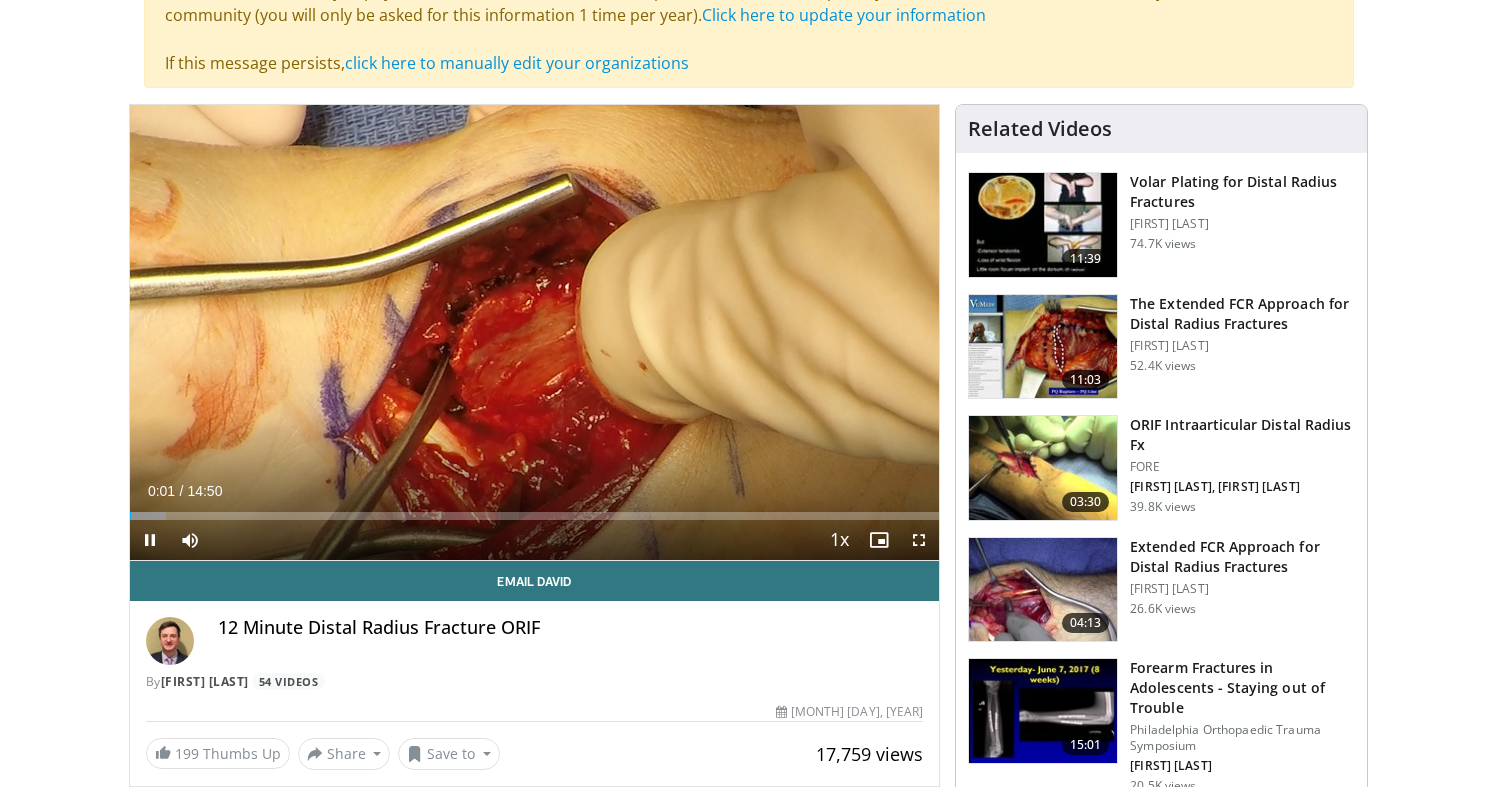 click on "+" at bounding box center (228, 570) 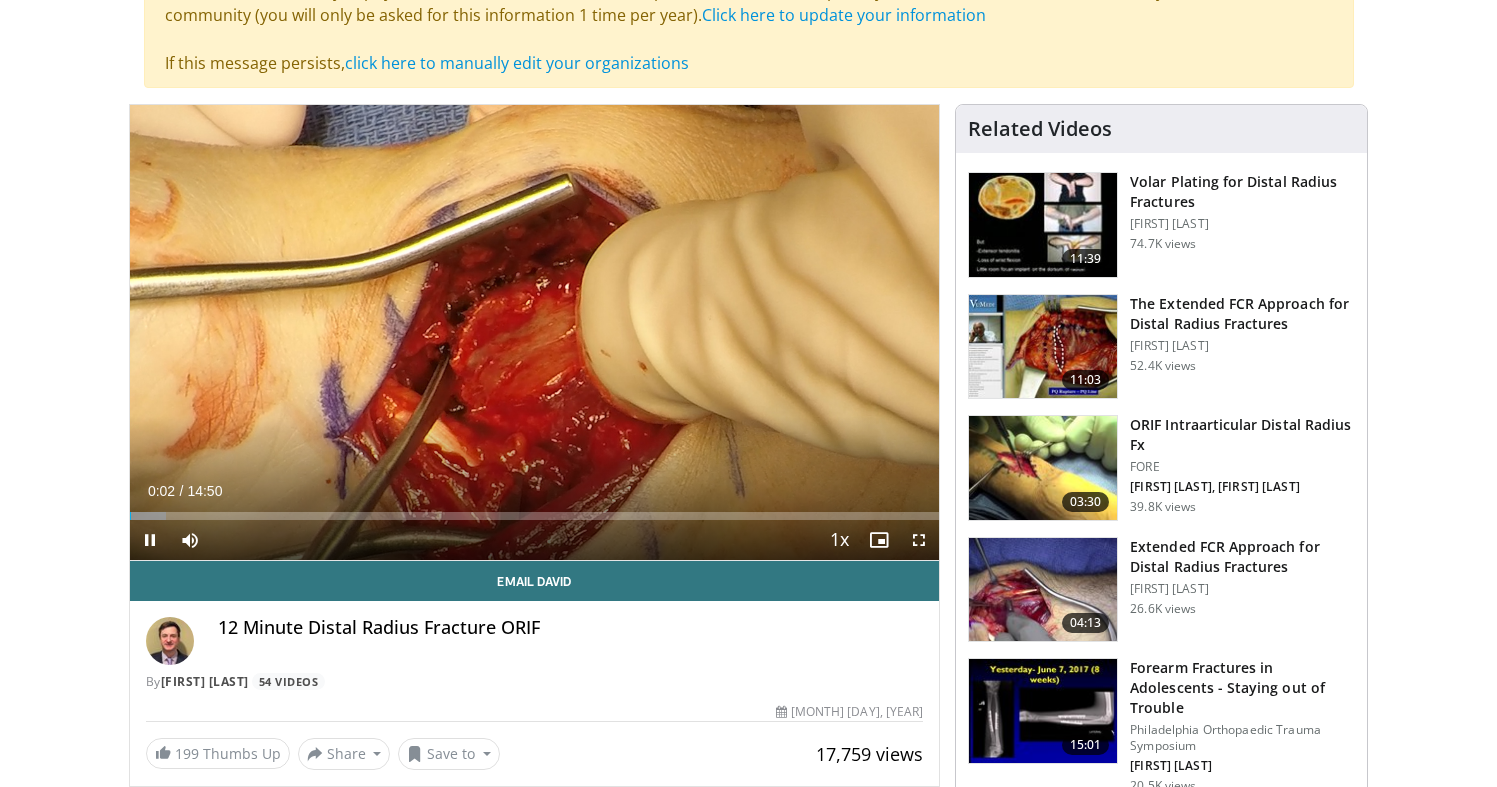 click on "+" at bounding box center [228, 570] 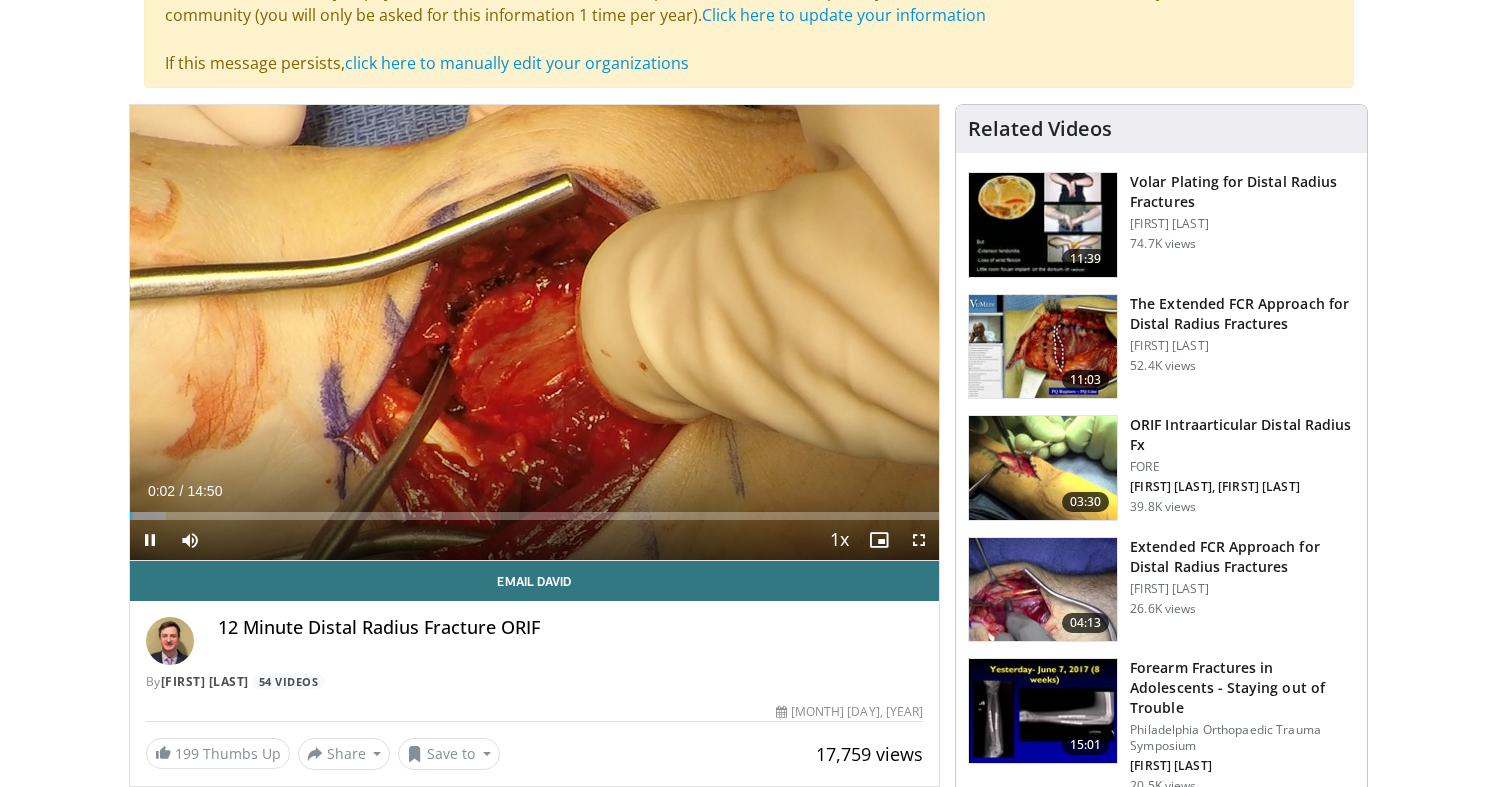 click on "+" at bounding box center [228, 570] 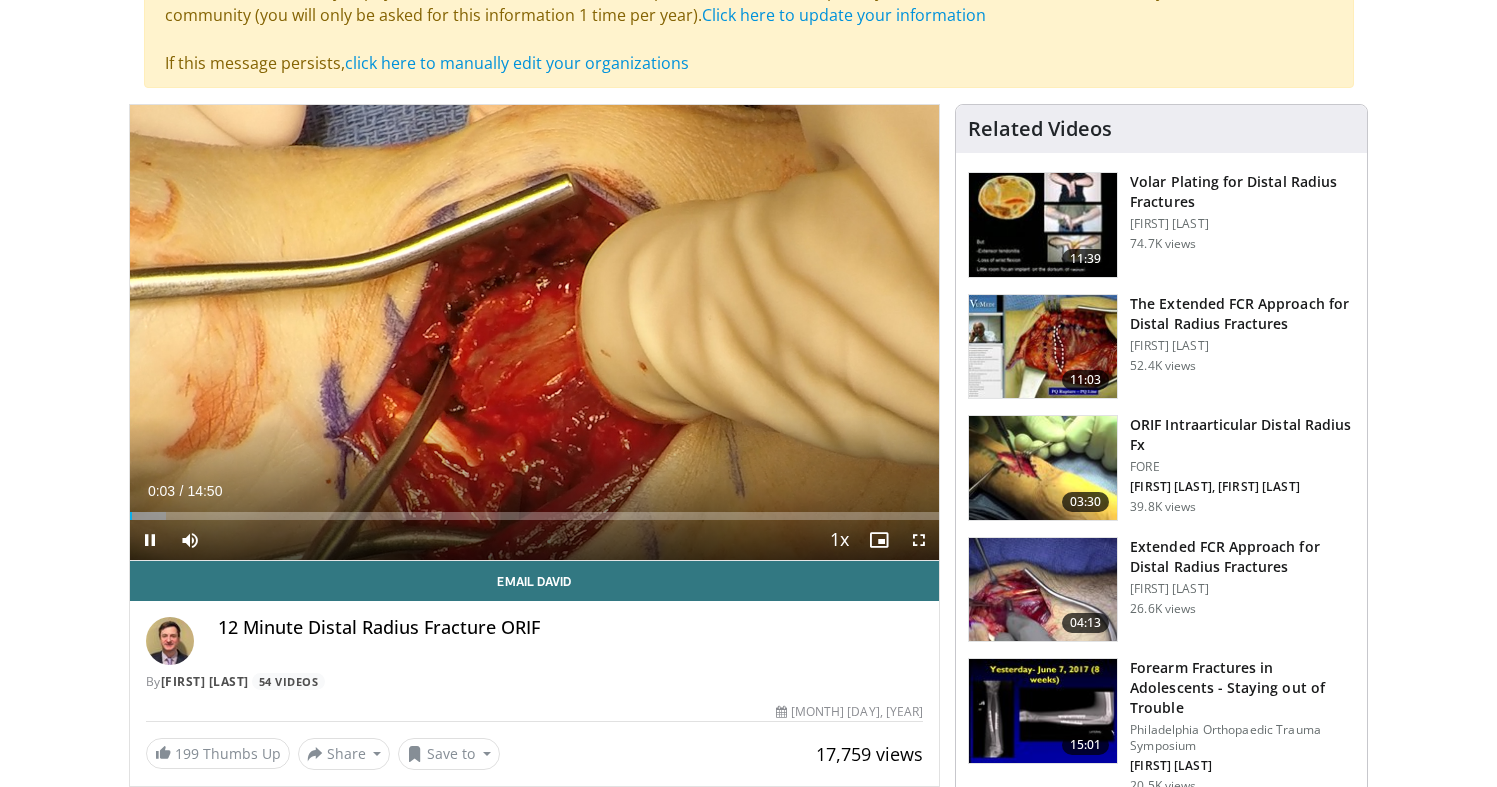 click on "+" at bounding box center (228, 570) 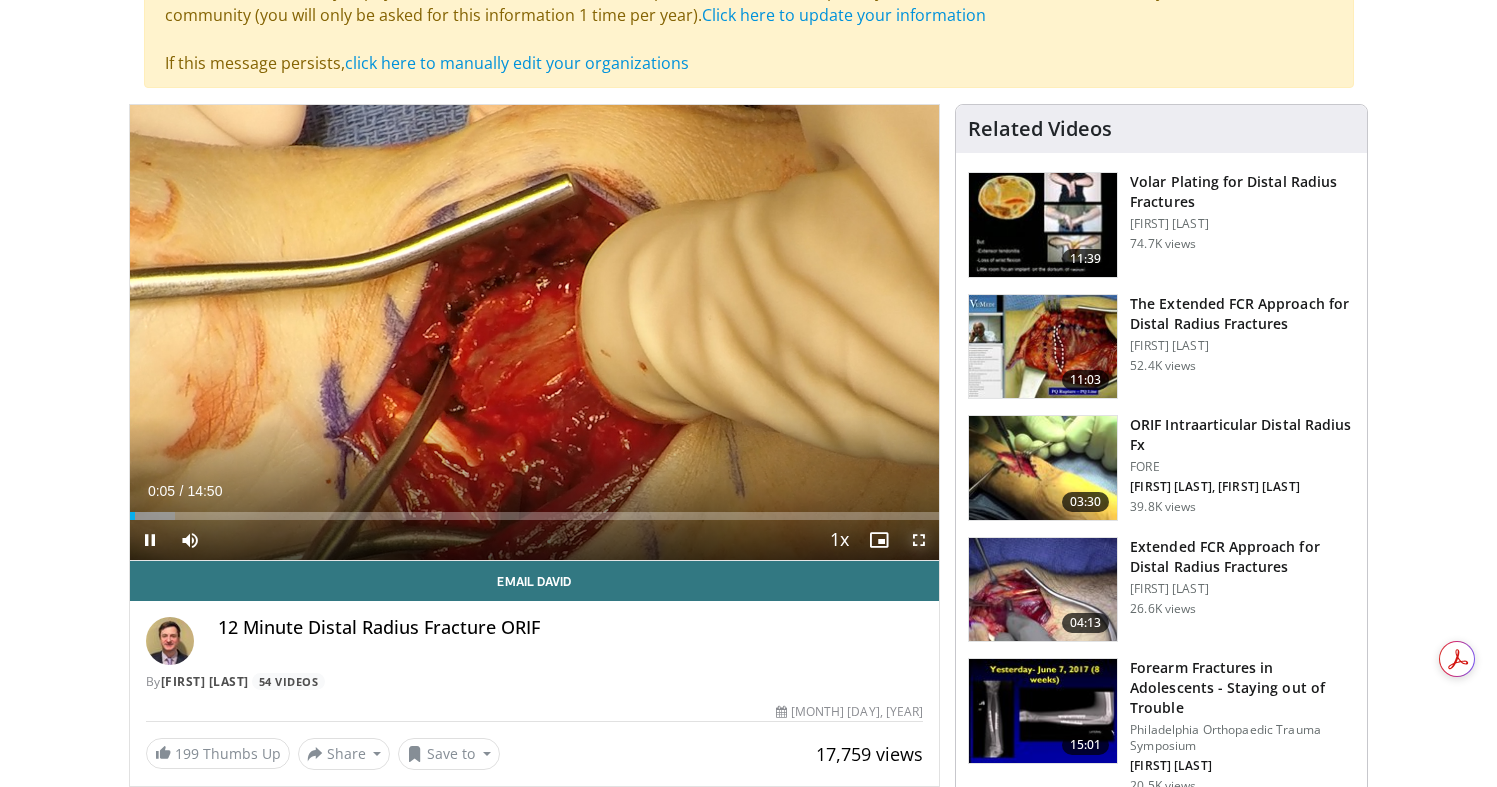 click at bounding box center (919, 540) 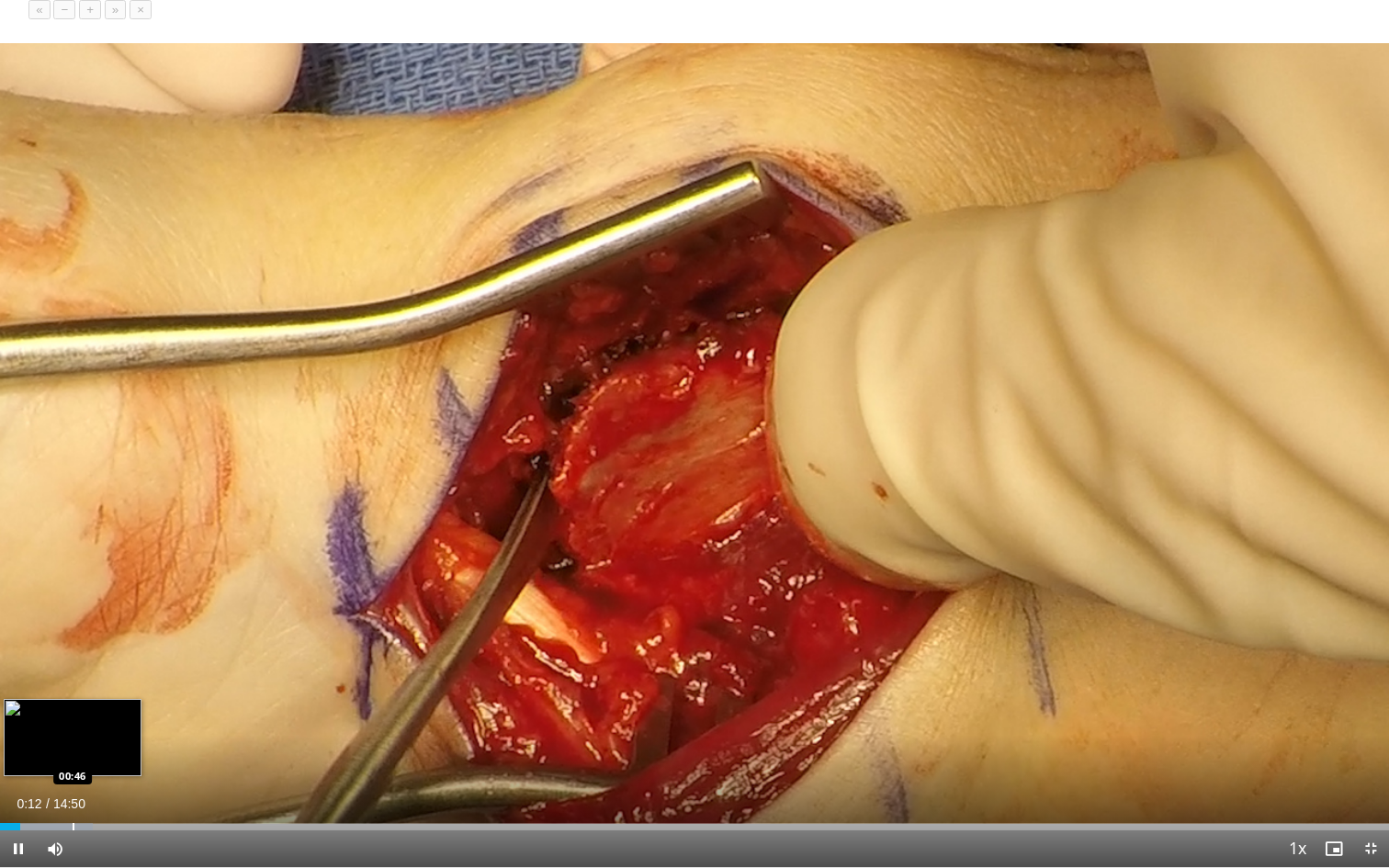 click on "Loaded :  6.67% 00:12 00:46" at bounding box center (694, 821) 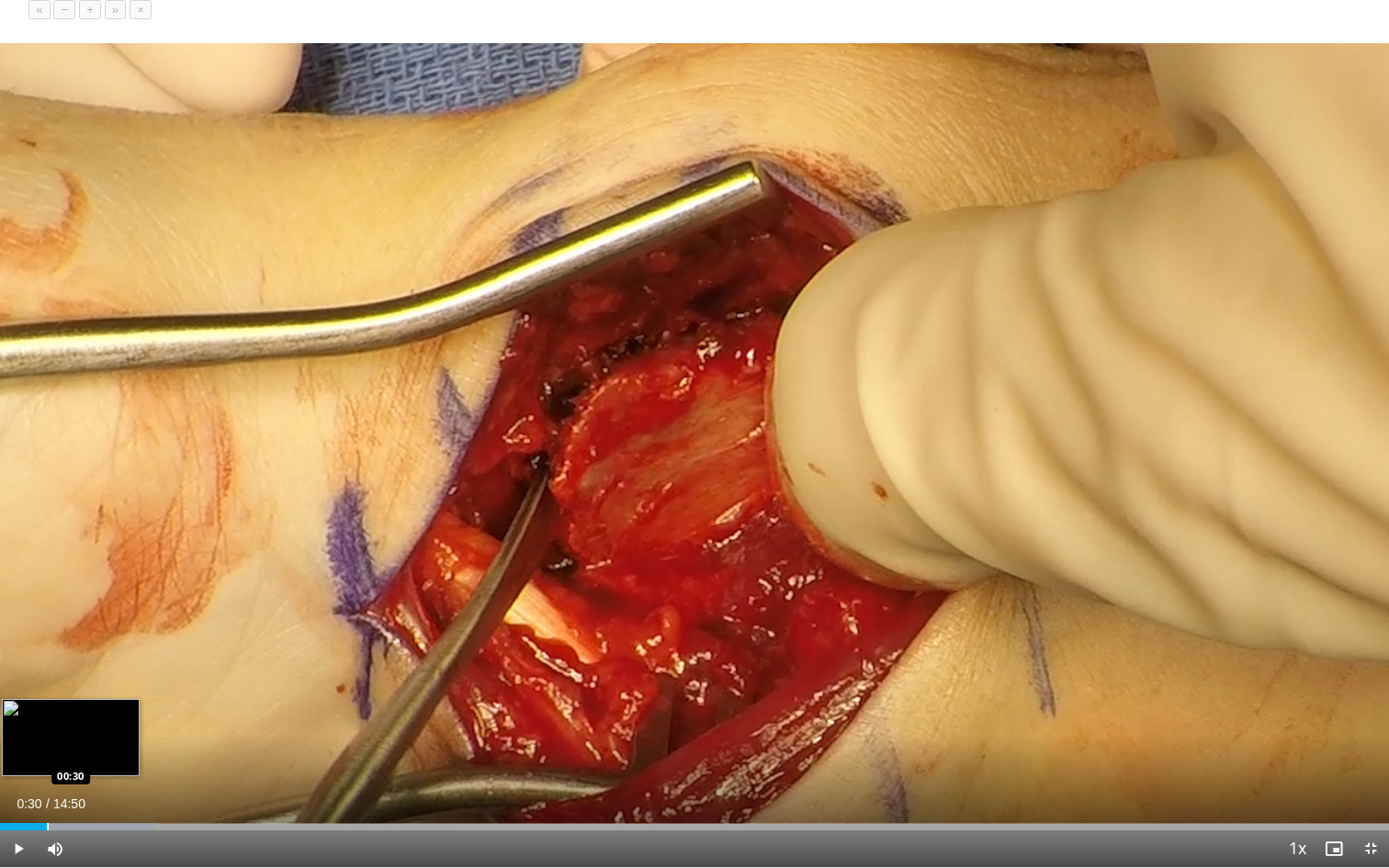 click on "Loaded :  11.24% 00:30 00:30" at bounding box center (694, 821) 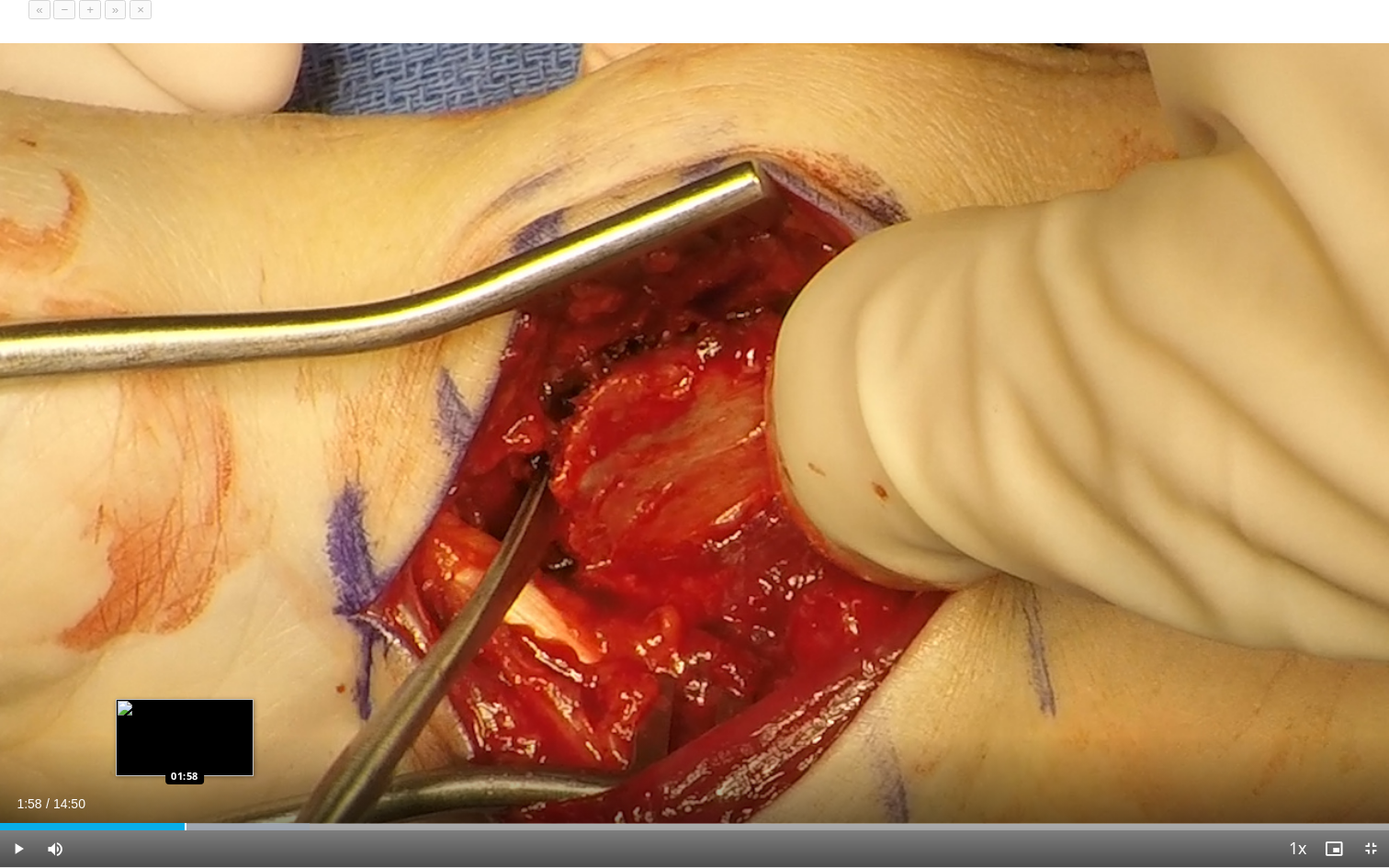 click on "Loaded :  22.26% 02:13 01:58" at bounding box center [694, 821] 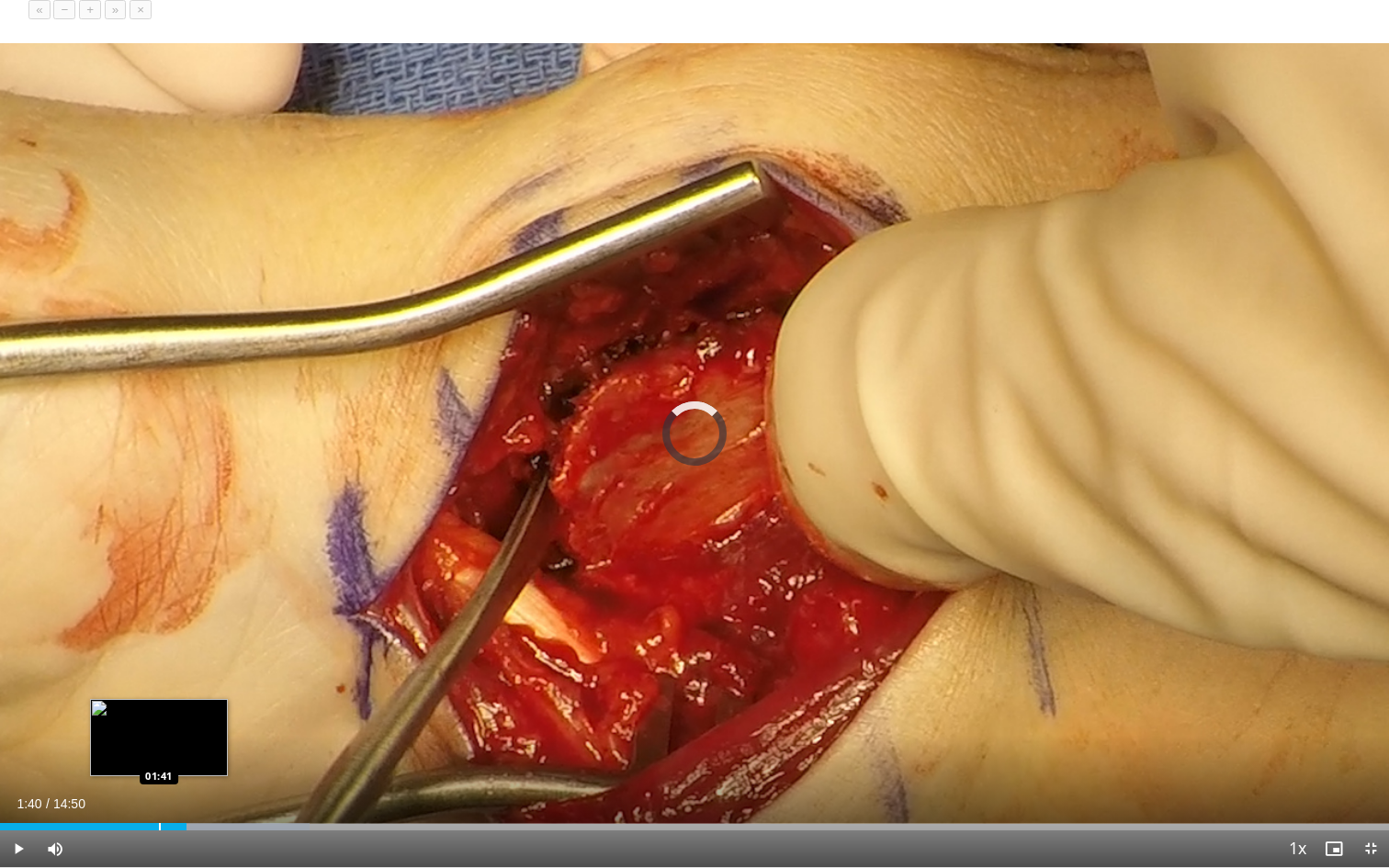 click on "01:59" at bounding box center [93, 827] 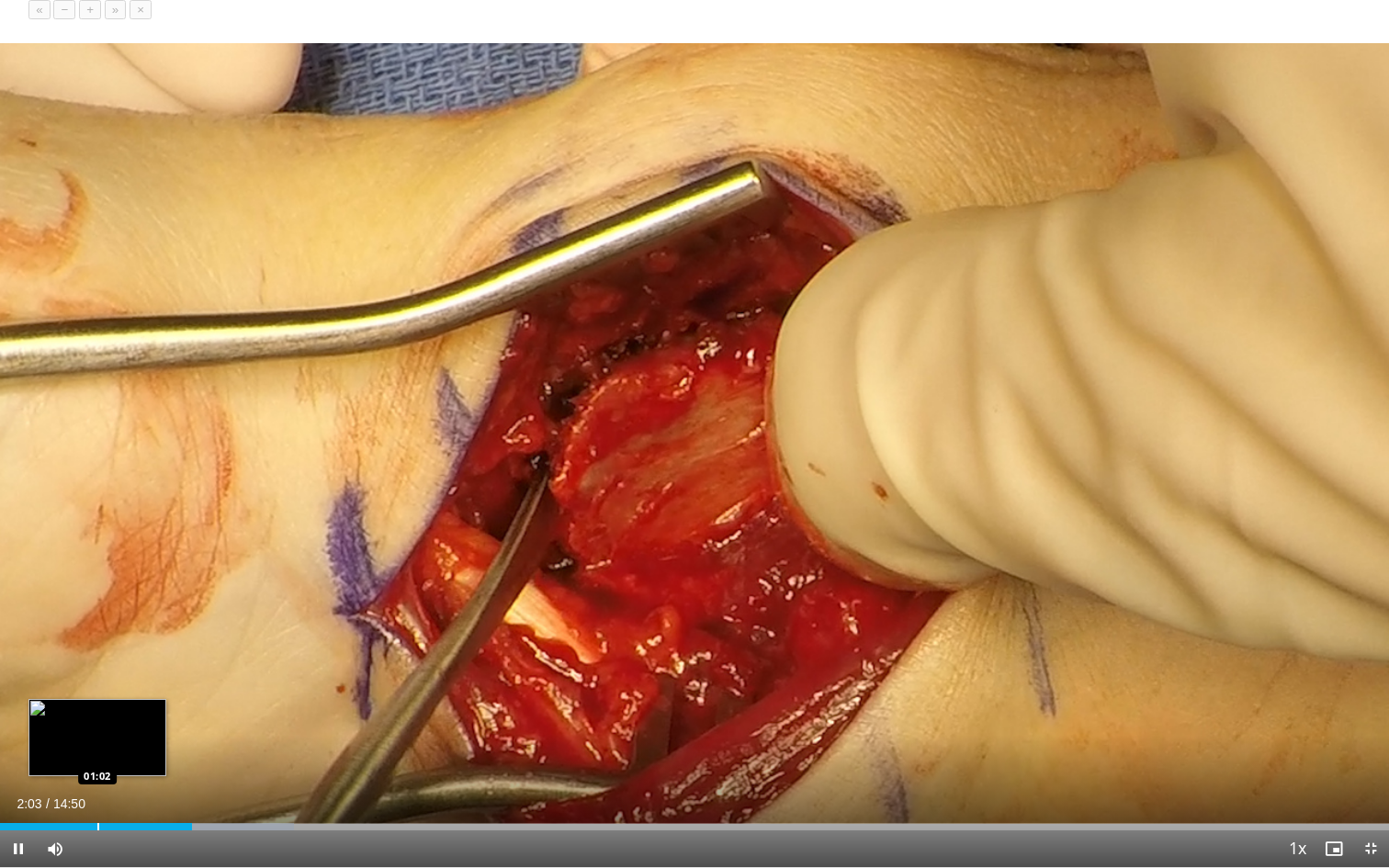 click at bounding box center (98, 827) 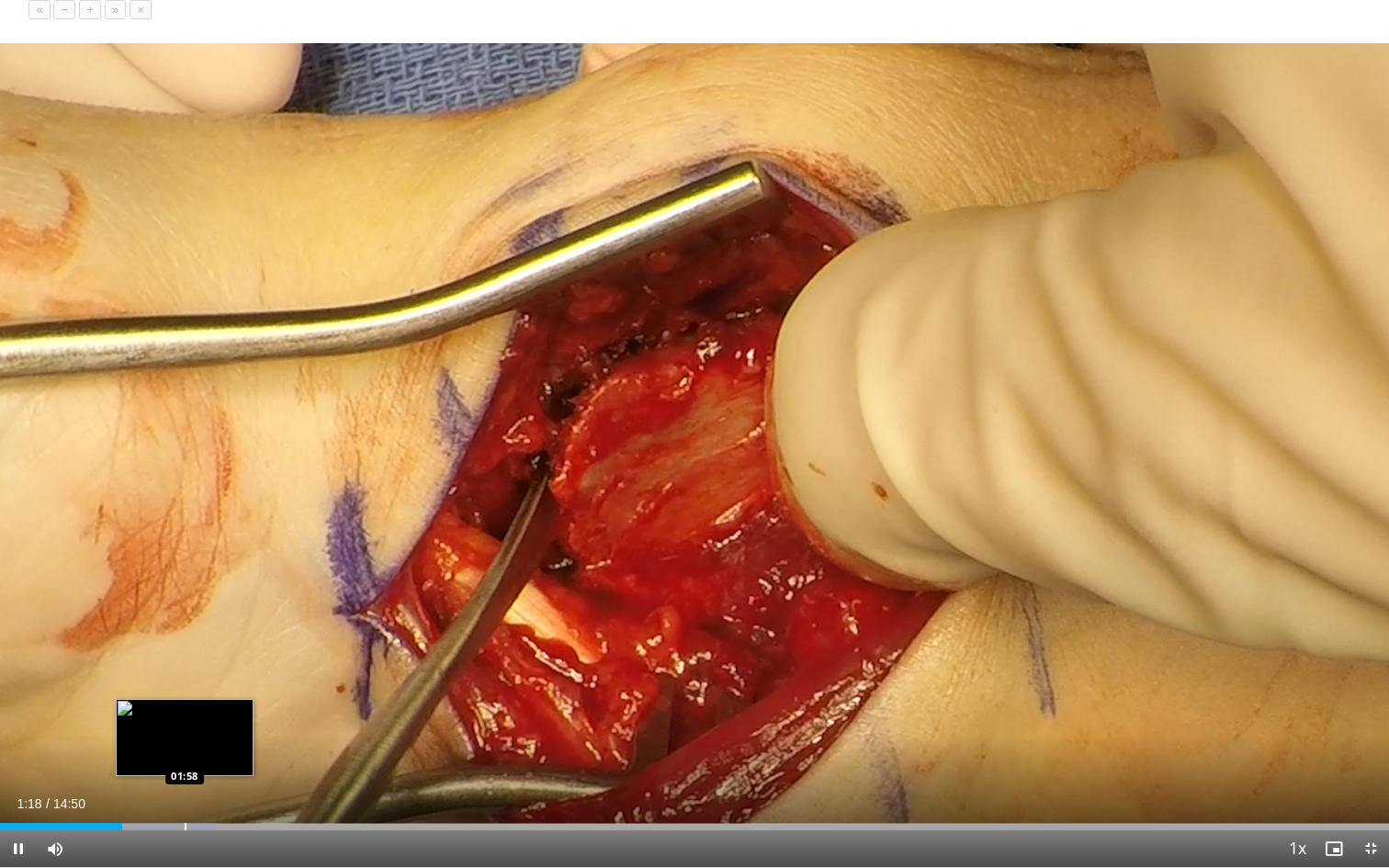 click on "Loaded :  15.58% 01:18 01:58" at bounding box center (694, 821) 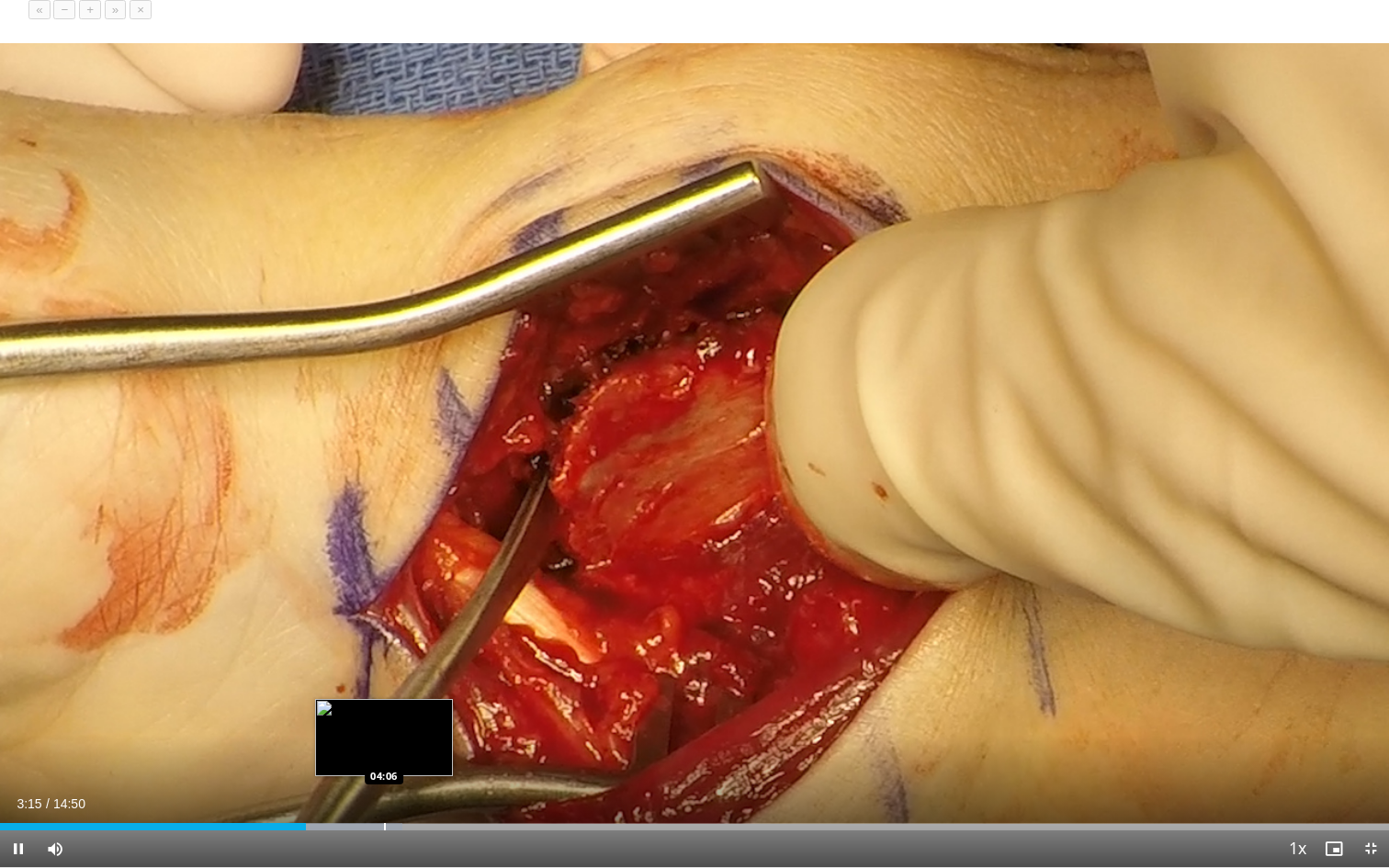 click at bounding box center (385, 827) 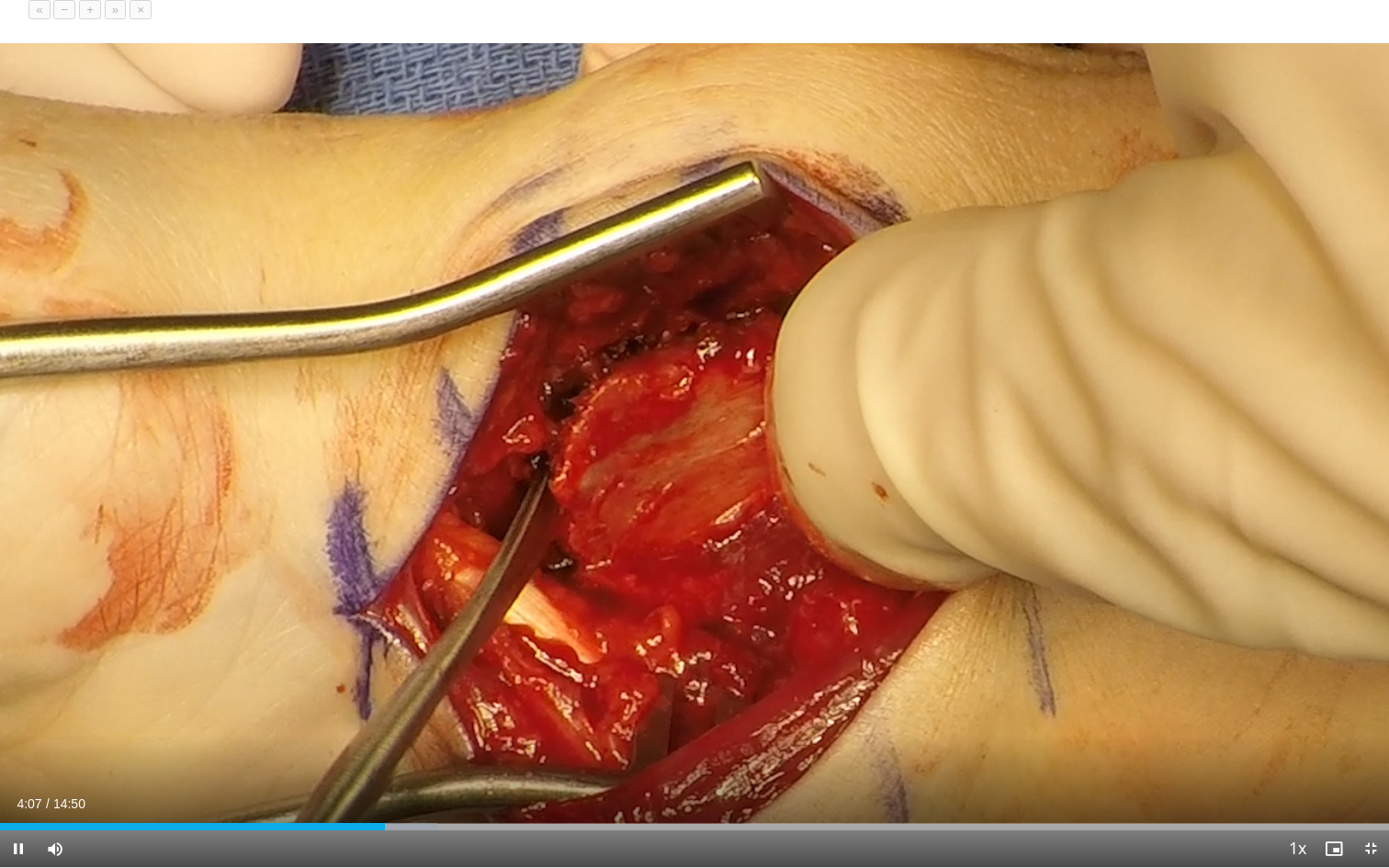 click on "Current Time  4:07 / Duration  14:50" at bounding box center (694, 804) 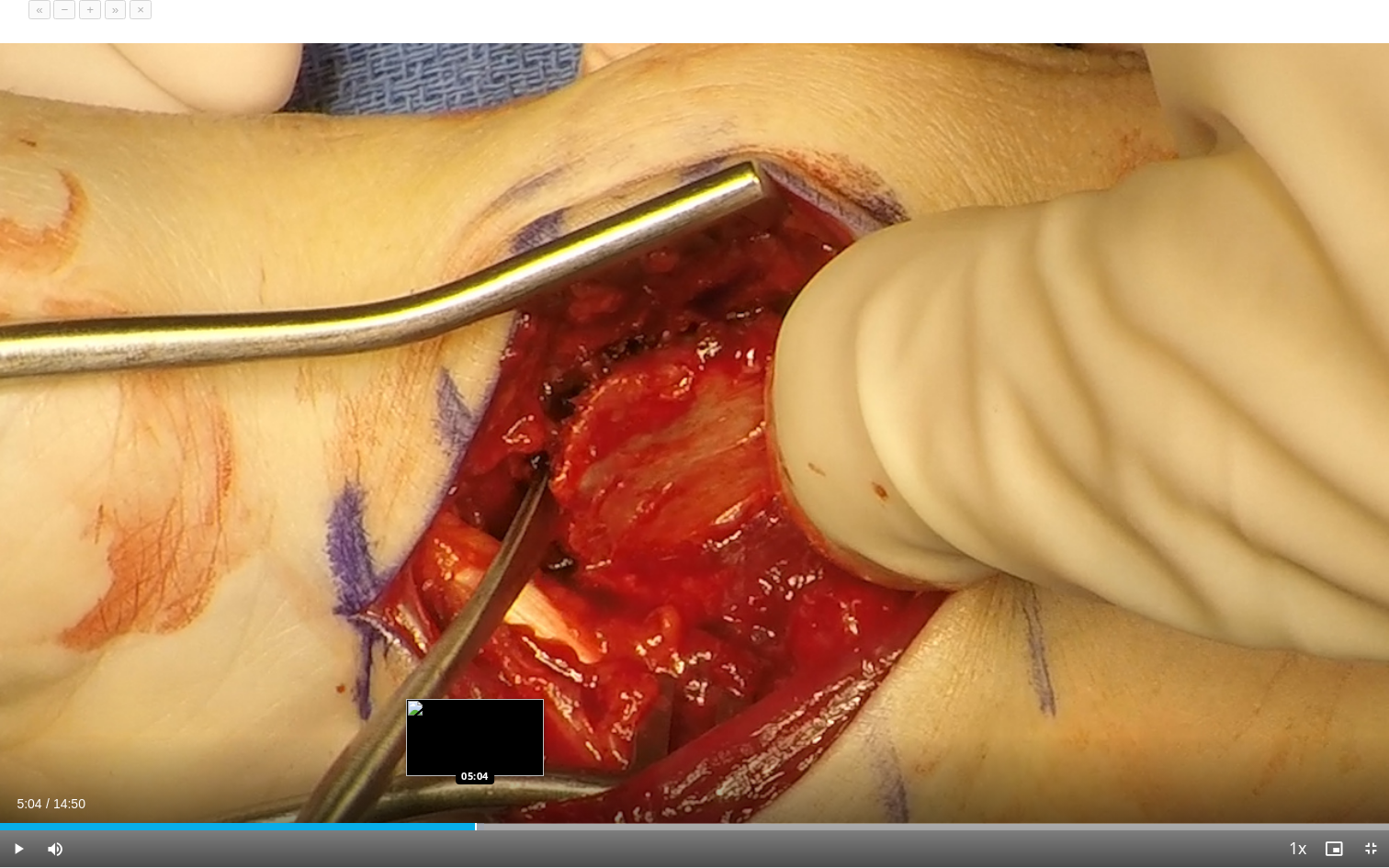 click at bounding box center [476, 827] 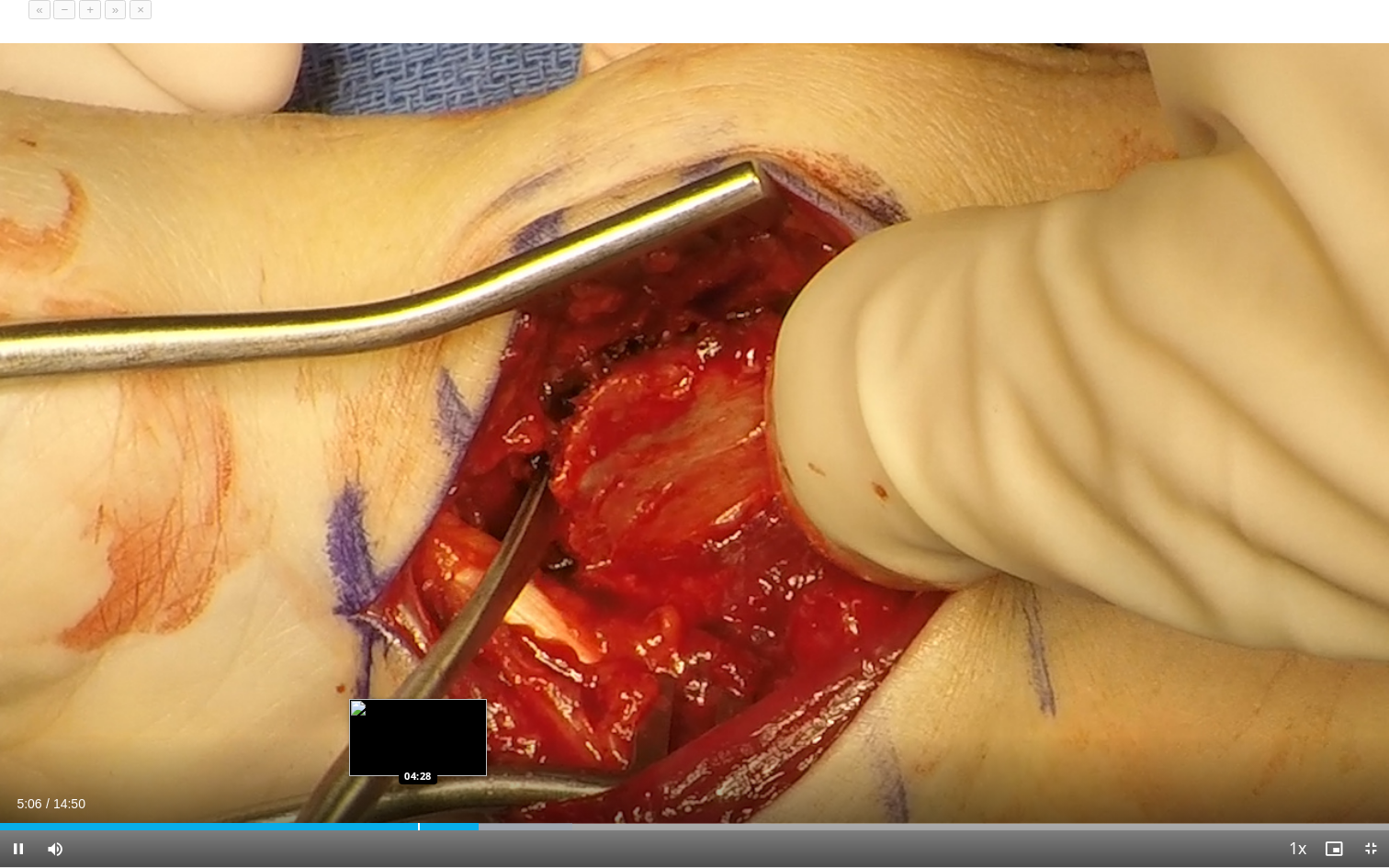 click on "Loaded :  41.19% 05:06 04:28" at bounding box center (694, 827) 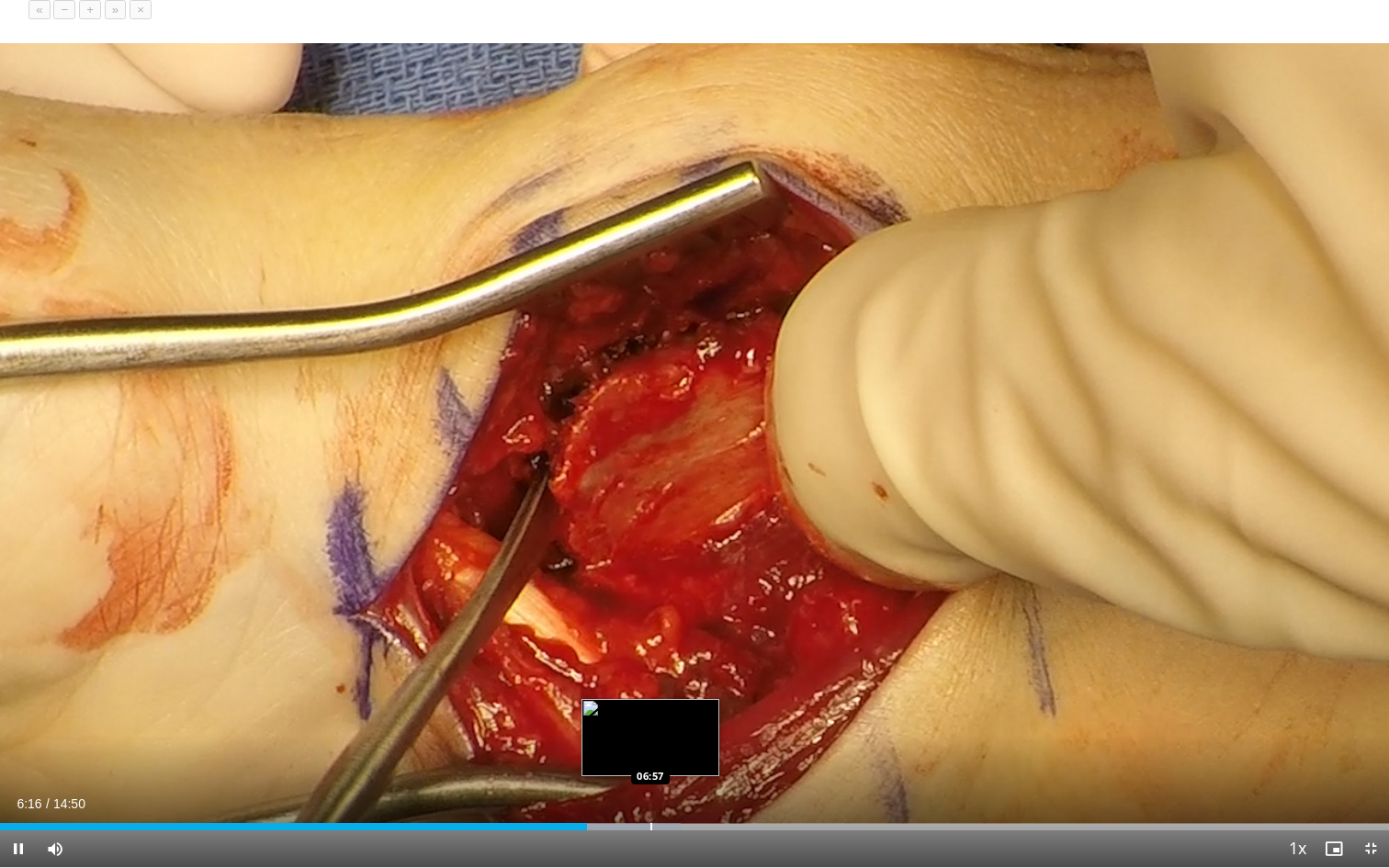 click on "Loaded :  48.98% 06:16 06:57" at bounding box center (694, 821) 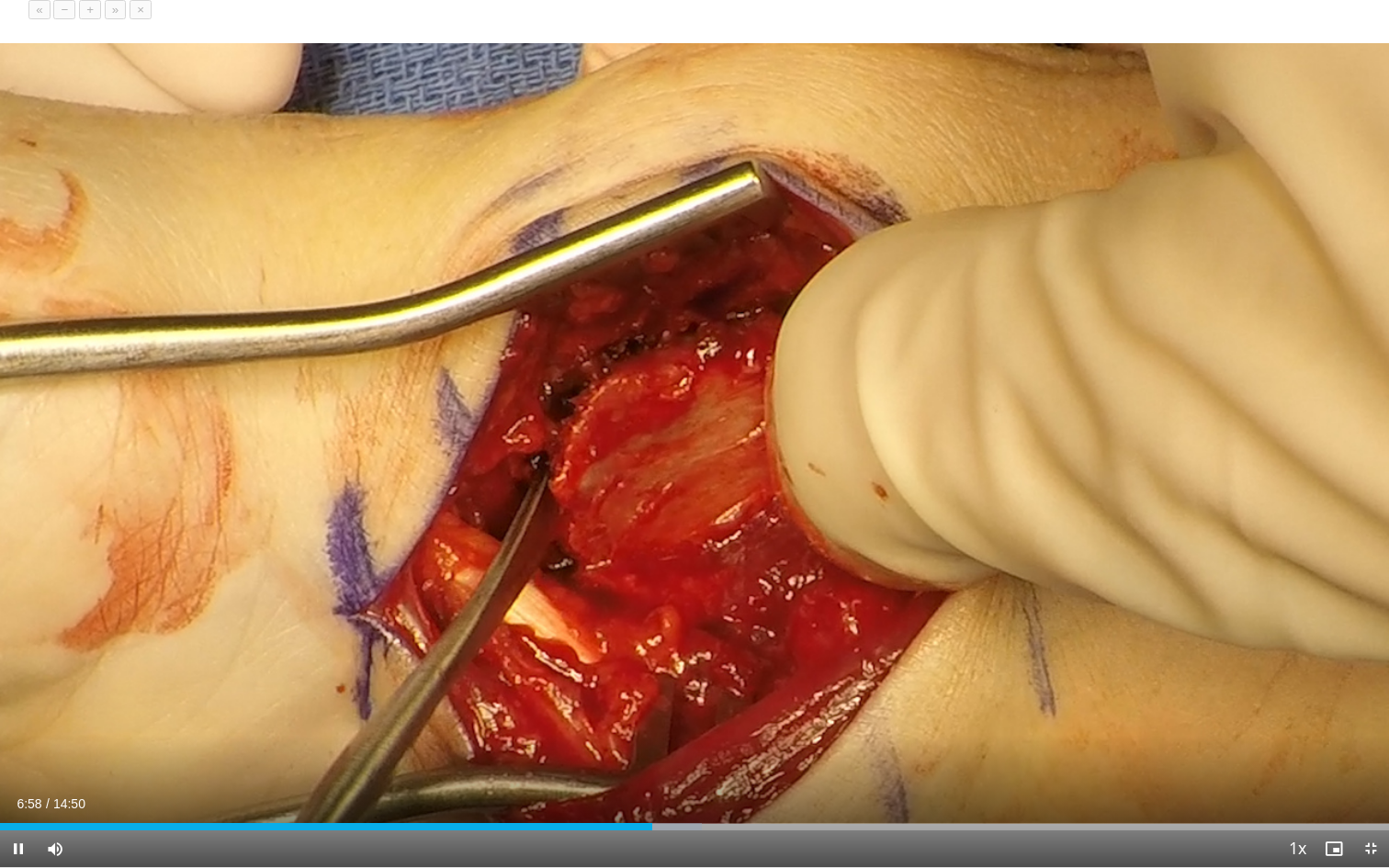 click on "Current Time  6:58 / Duration  14:50" at bounding box center (694, 804) 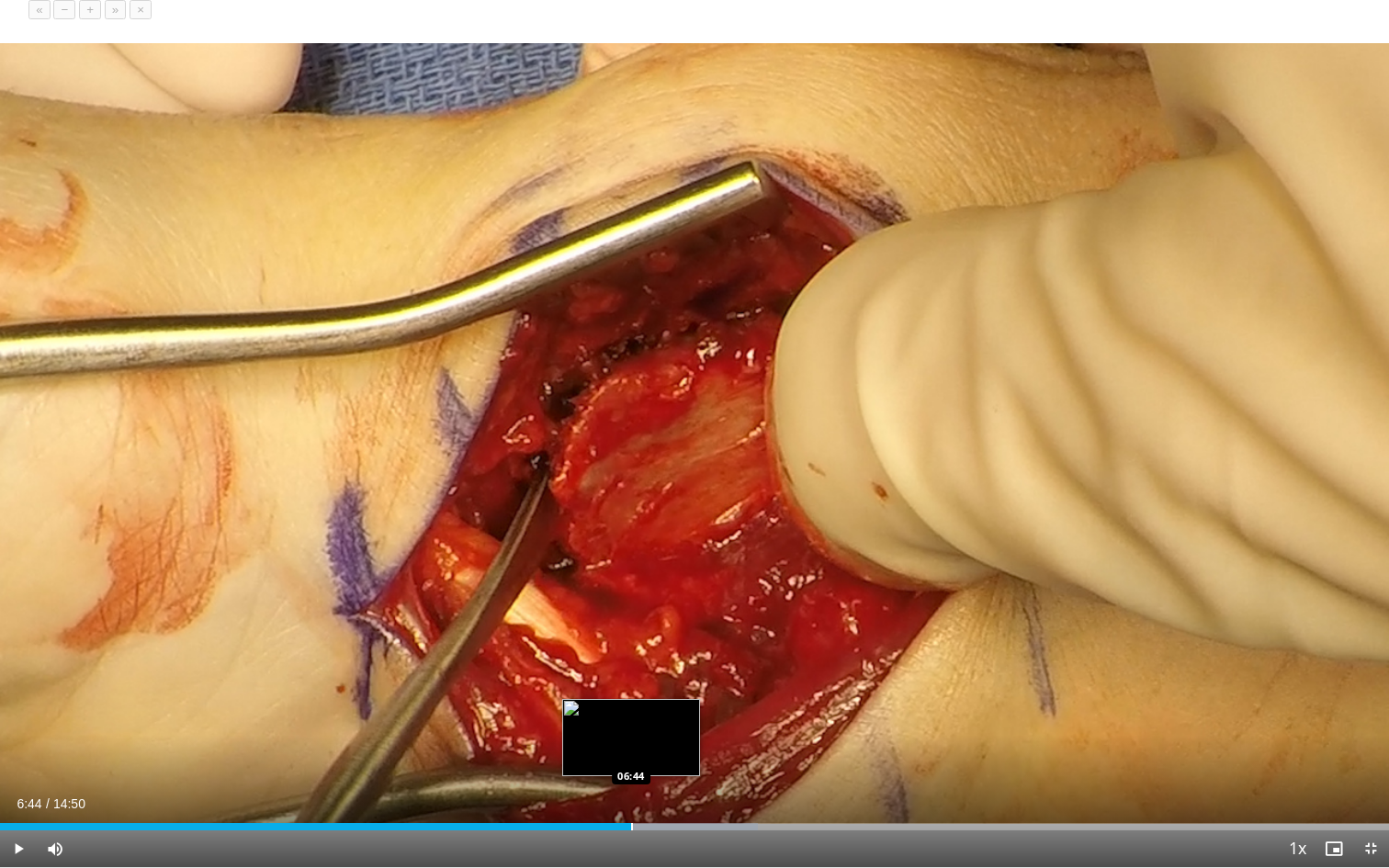 click at bounding box center [632, 827] 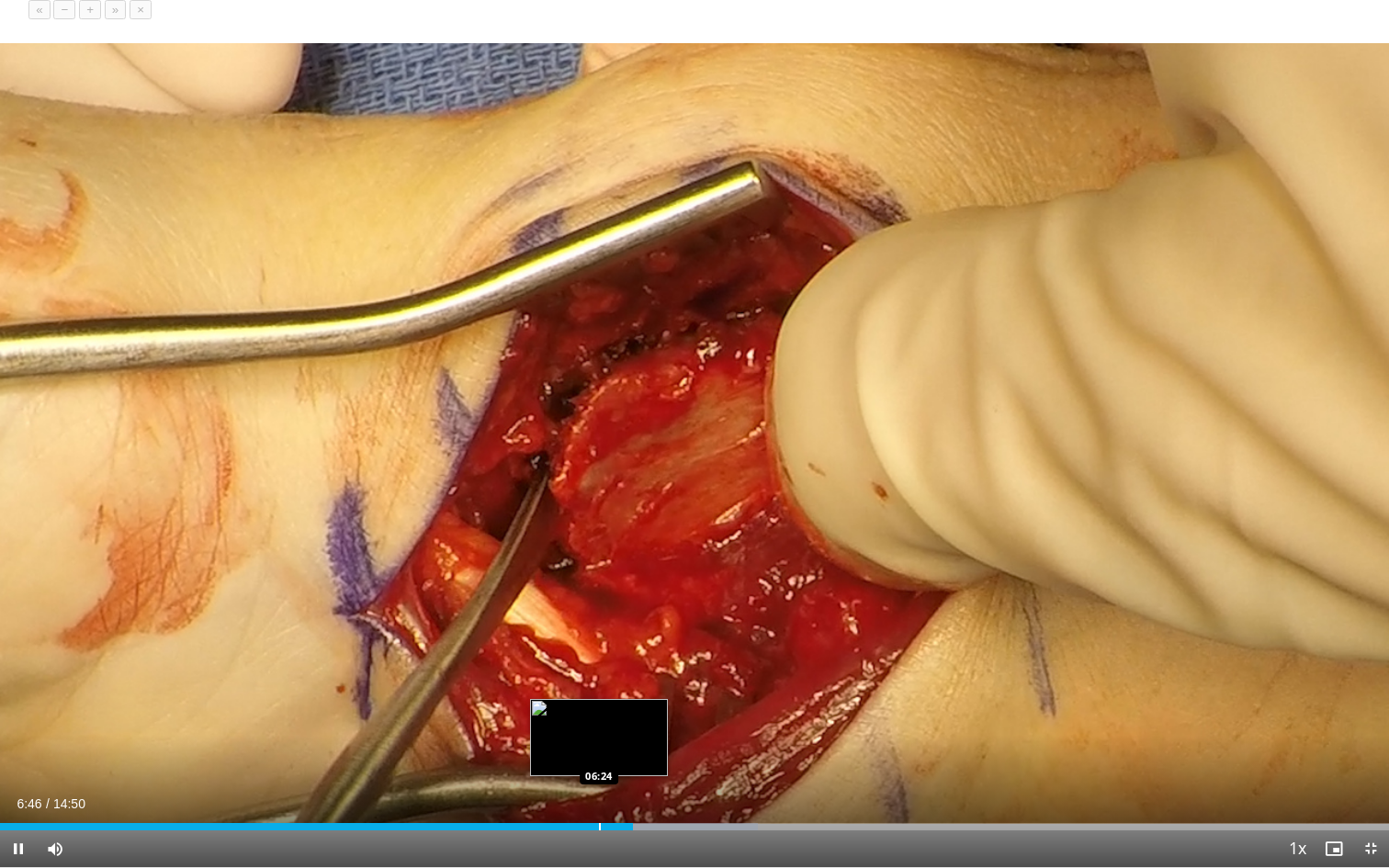 click at bounding box center (600, 827) 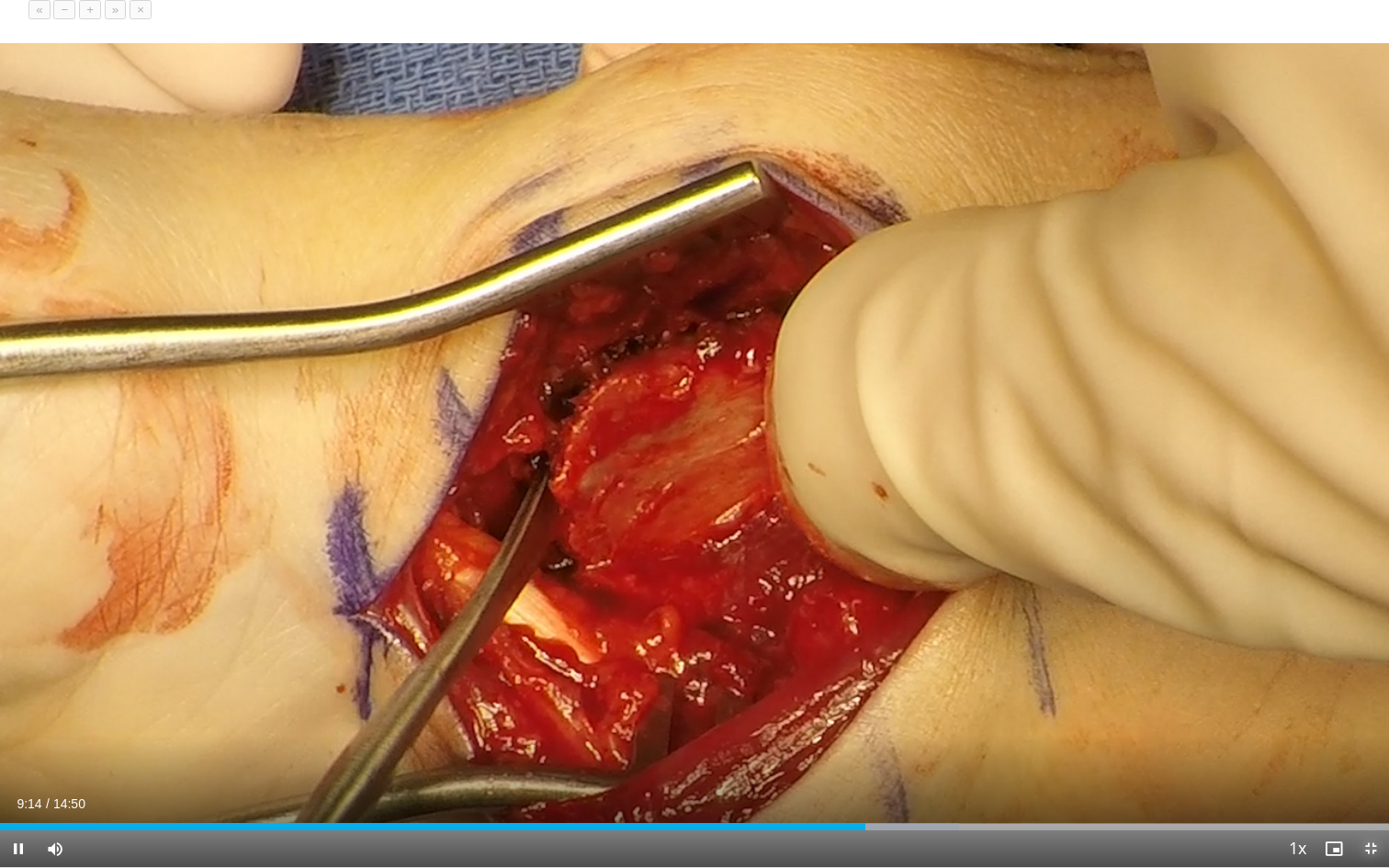 click at bounding box center [1371, 849] 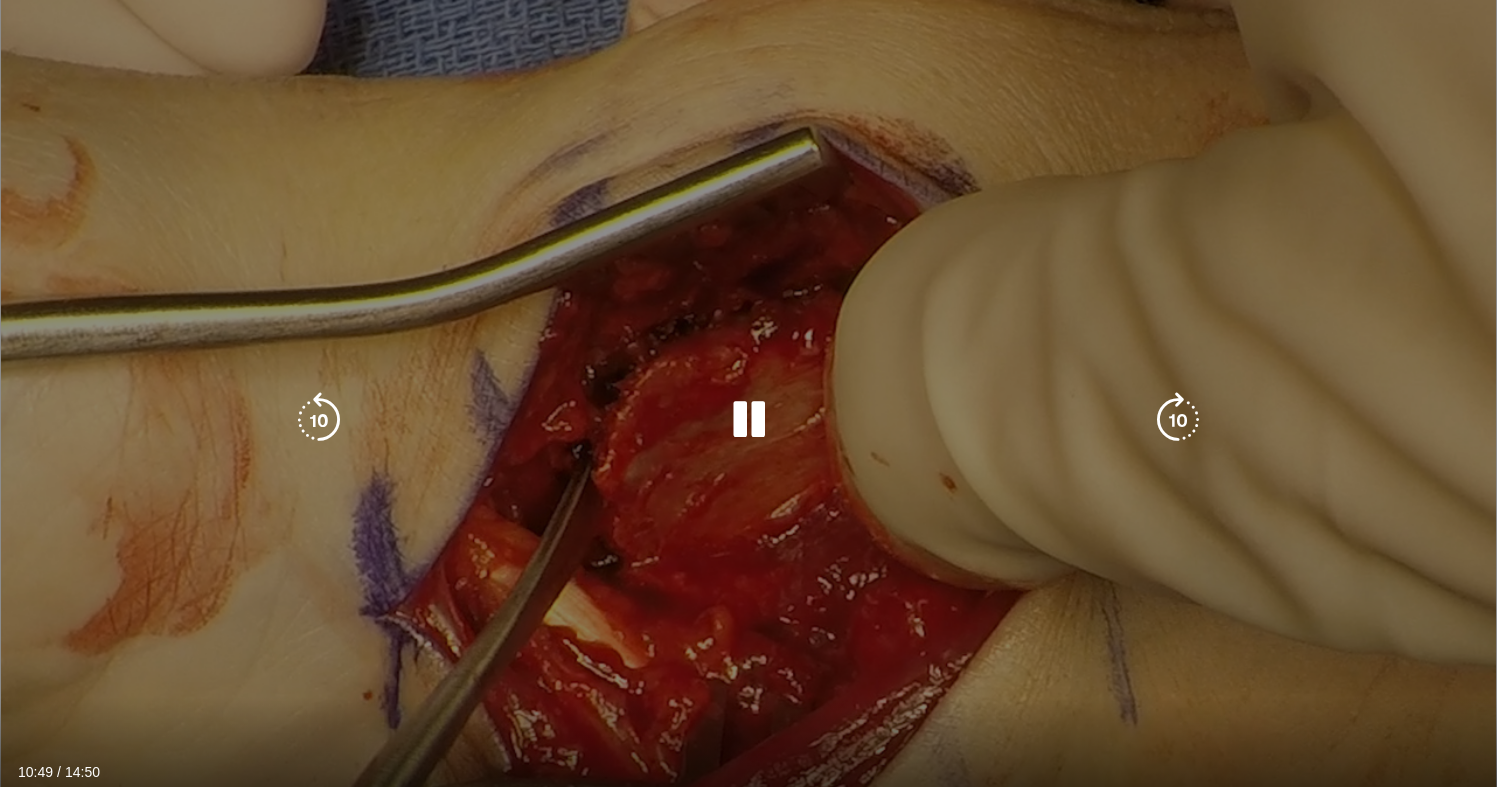 scroll, scrollTop: 59, scrollLeft: 0, axis: vertical 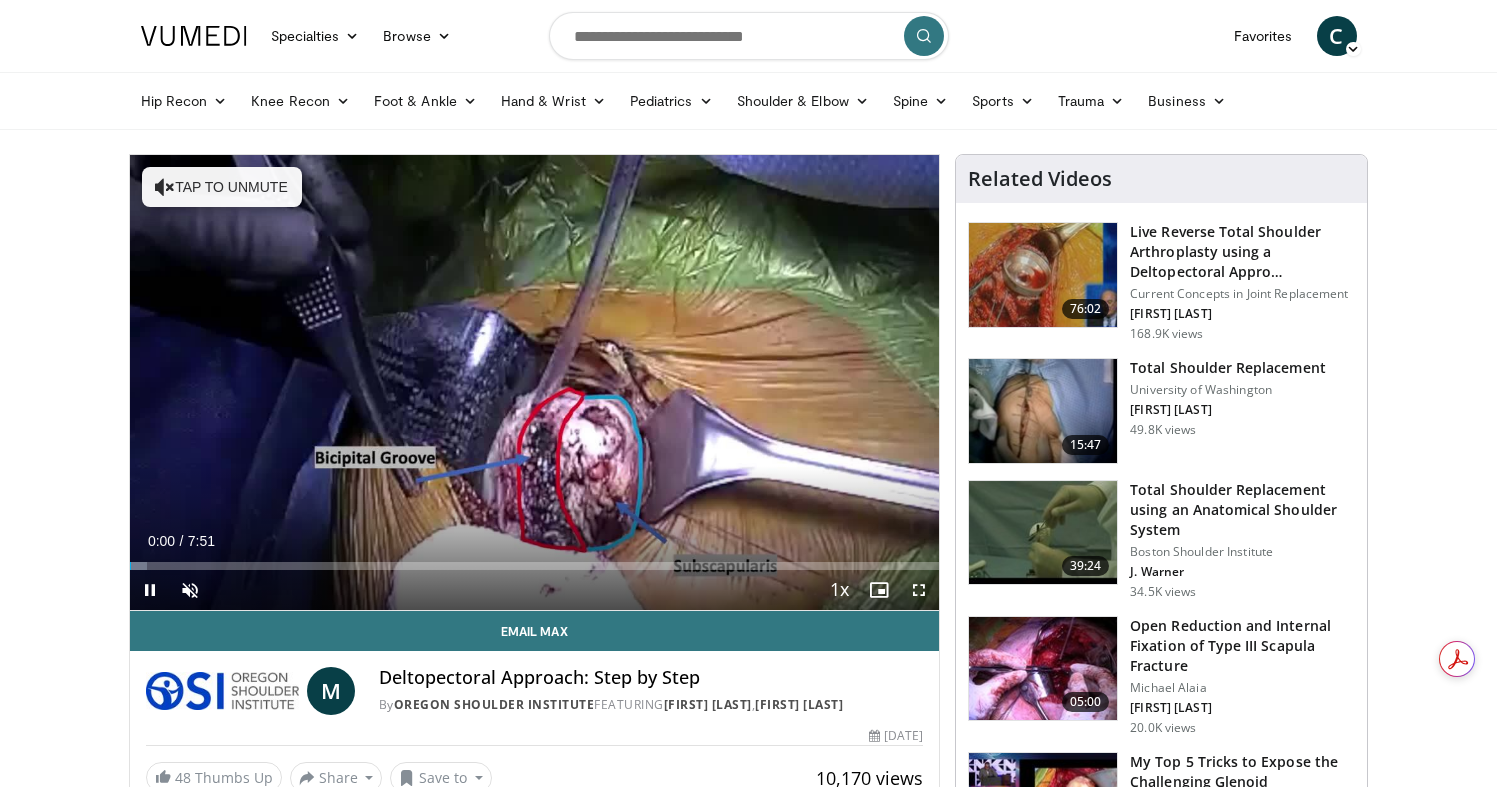 click at bounding box center (749, 36) 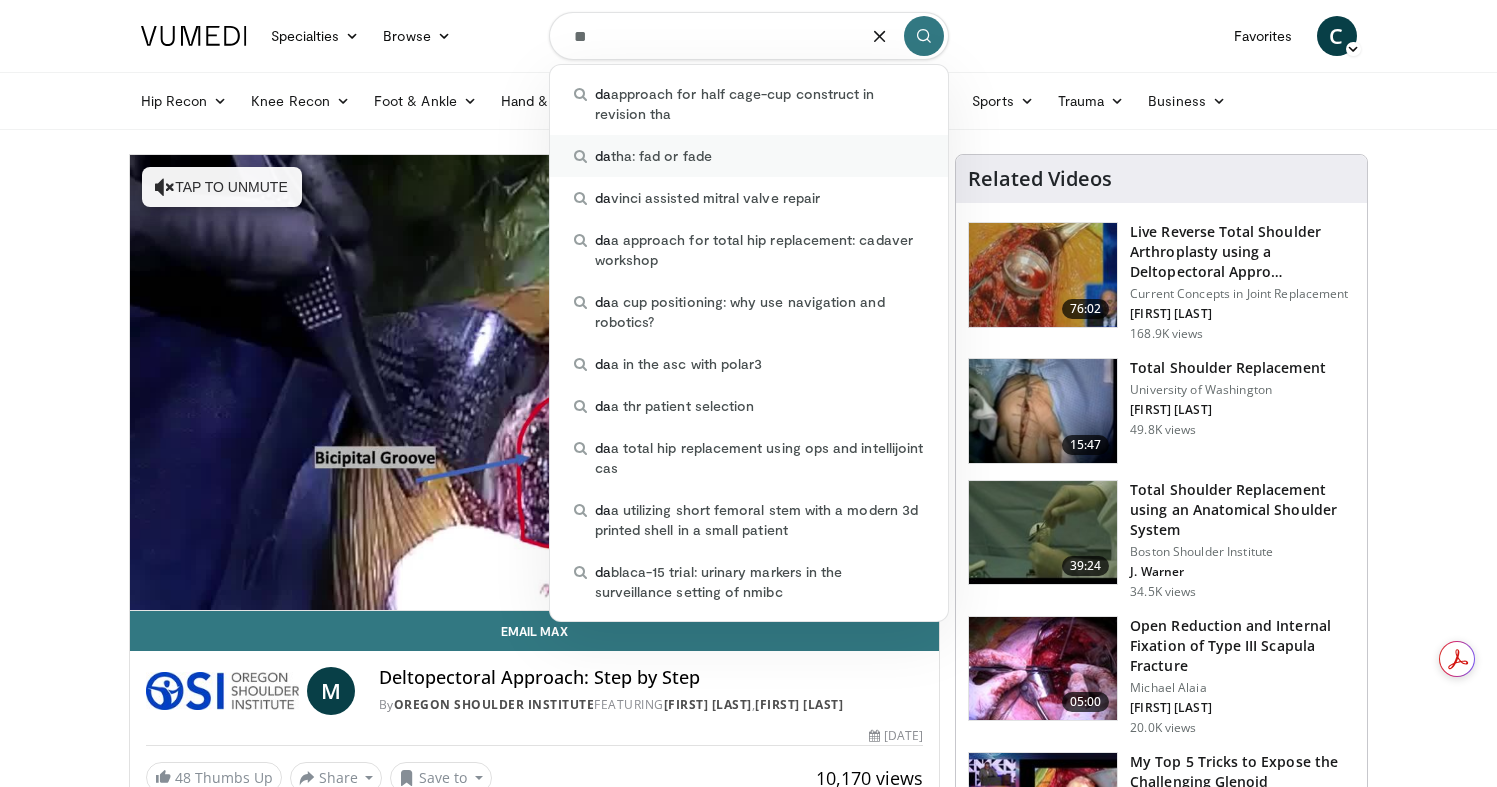 type on "*" 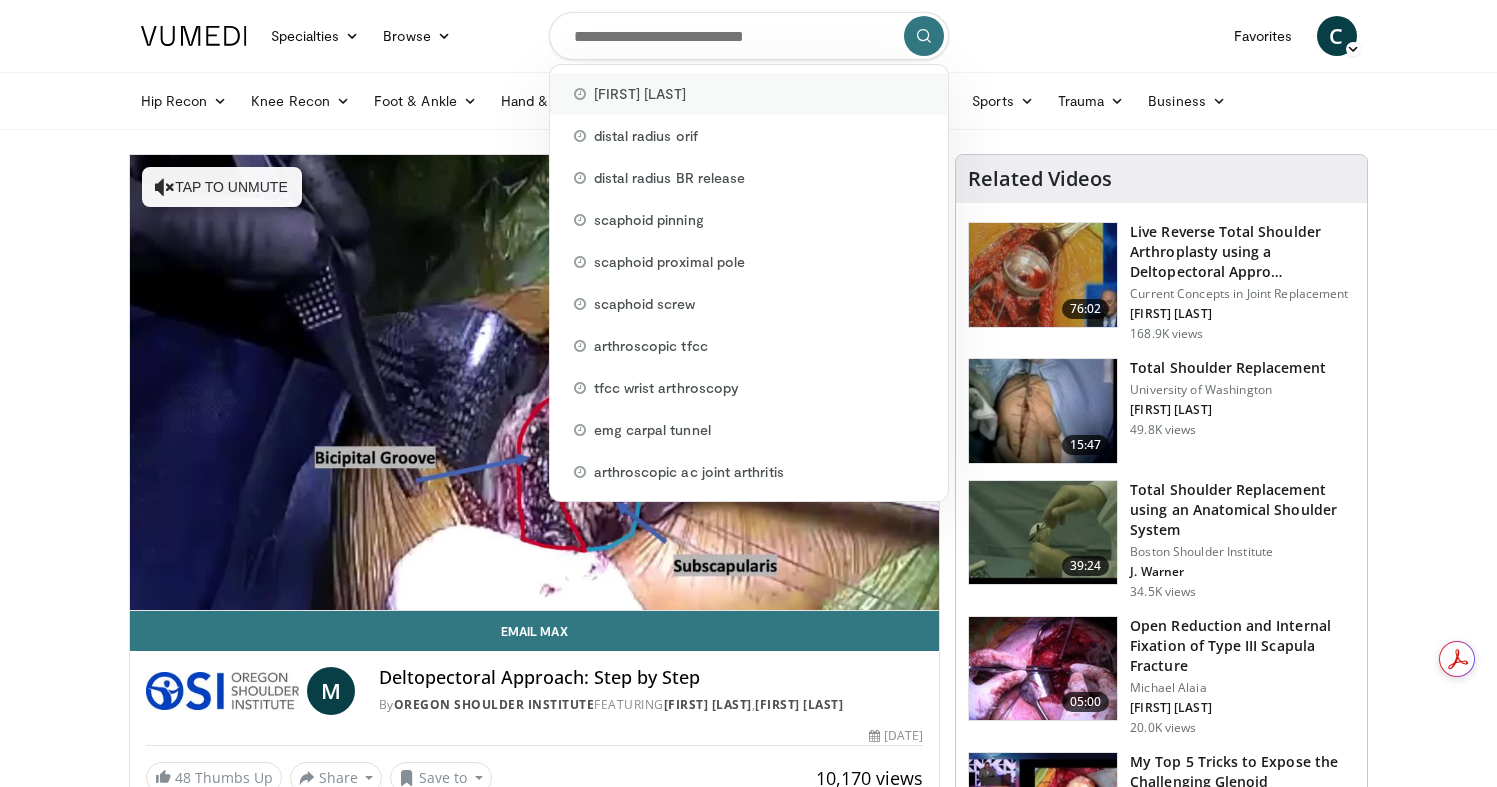 click on "[FIRST] [LAST]" at bounding box center (749, 94) 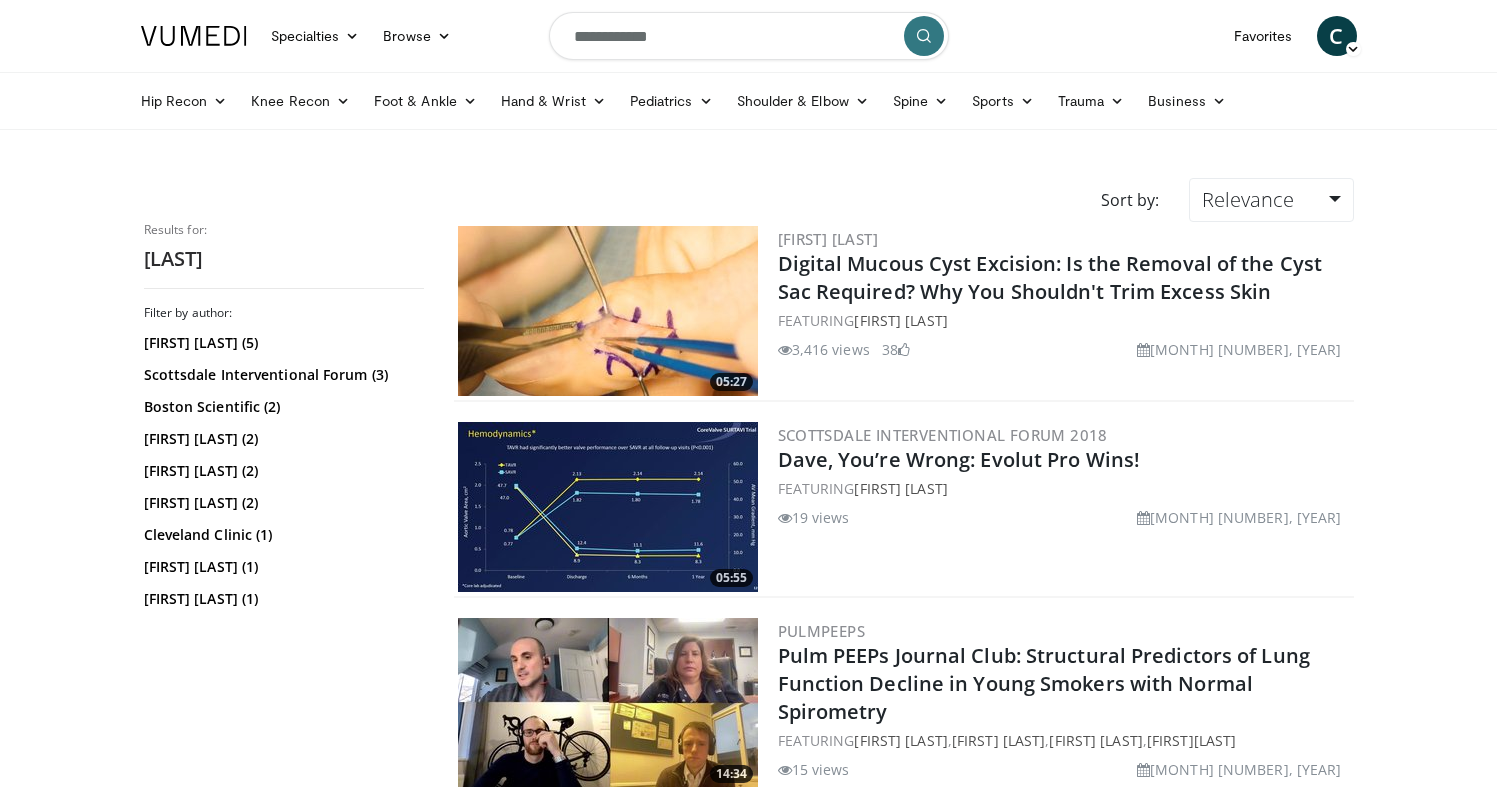 scroll, scrollTop: 0, scrollLeft: 0, axis: both 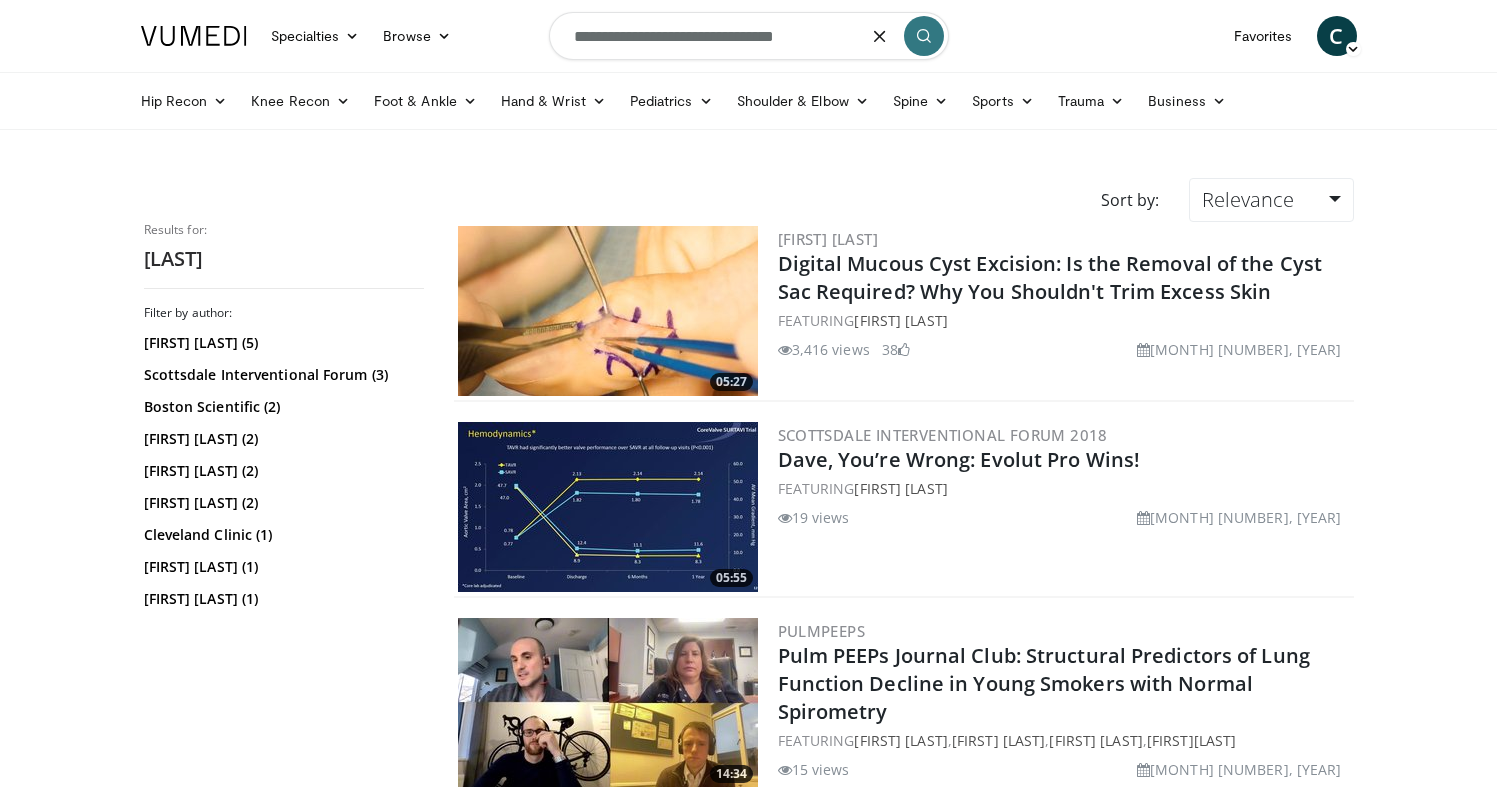 type on "**********" 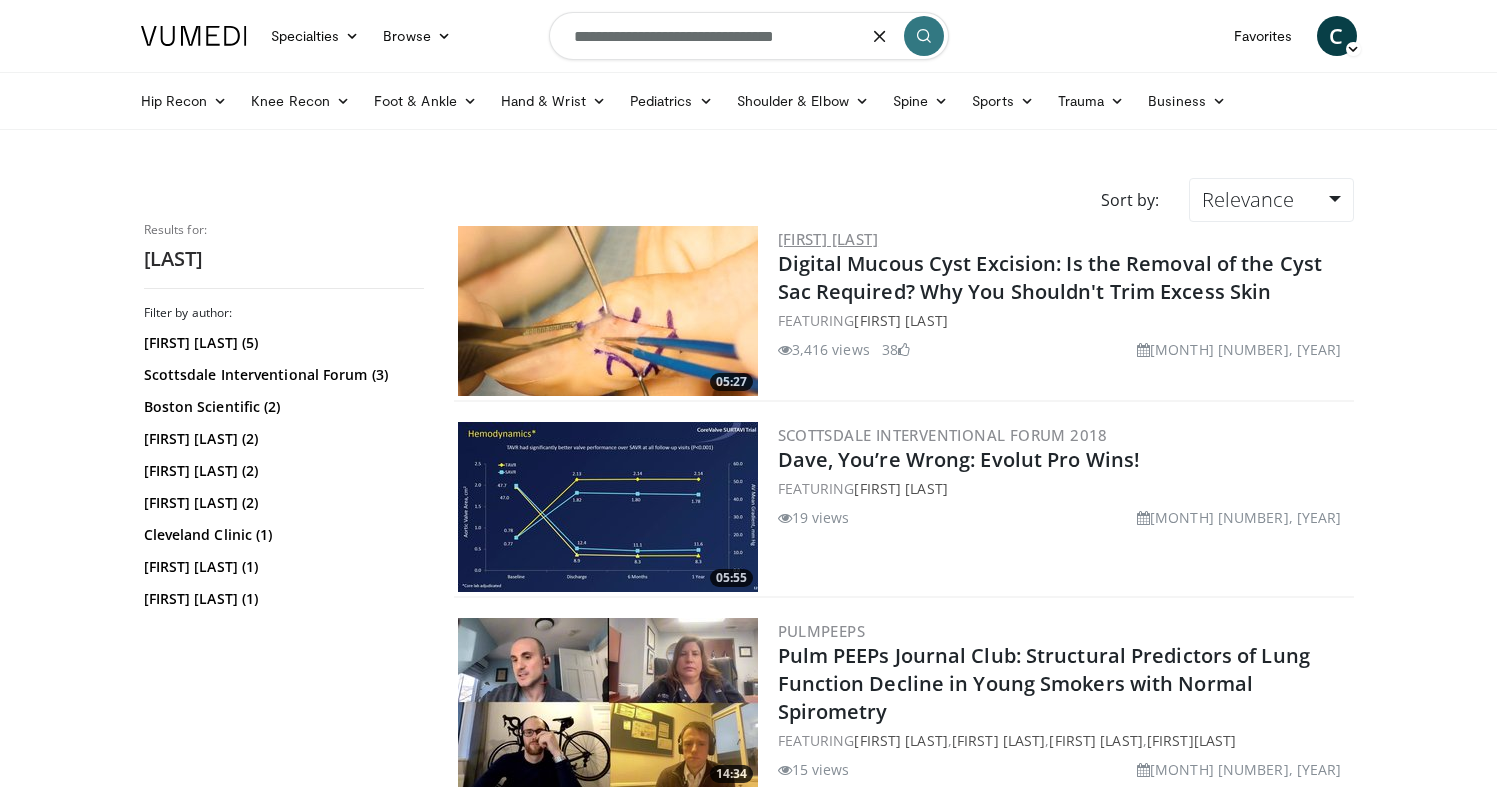 click on "[FIRST] [LAST]" at bounding box center [828, 239] 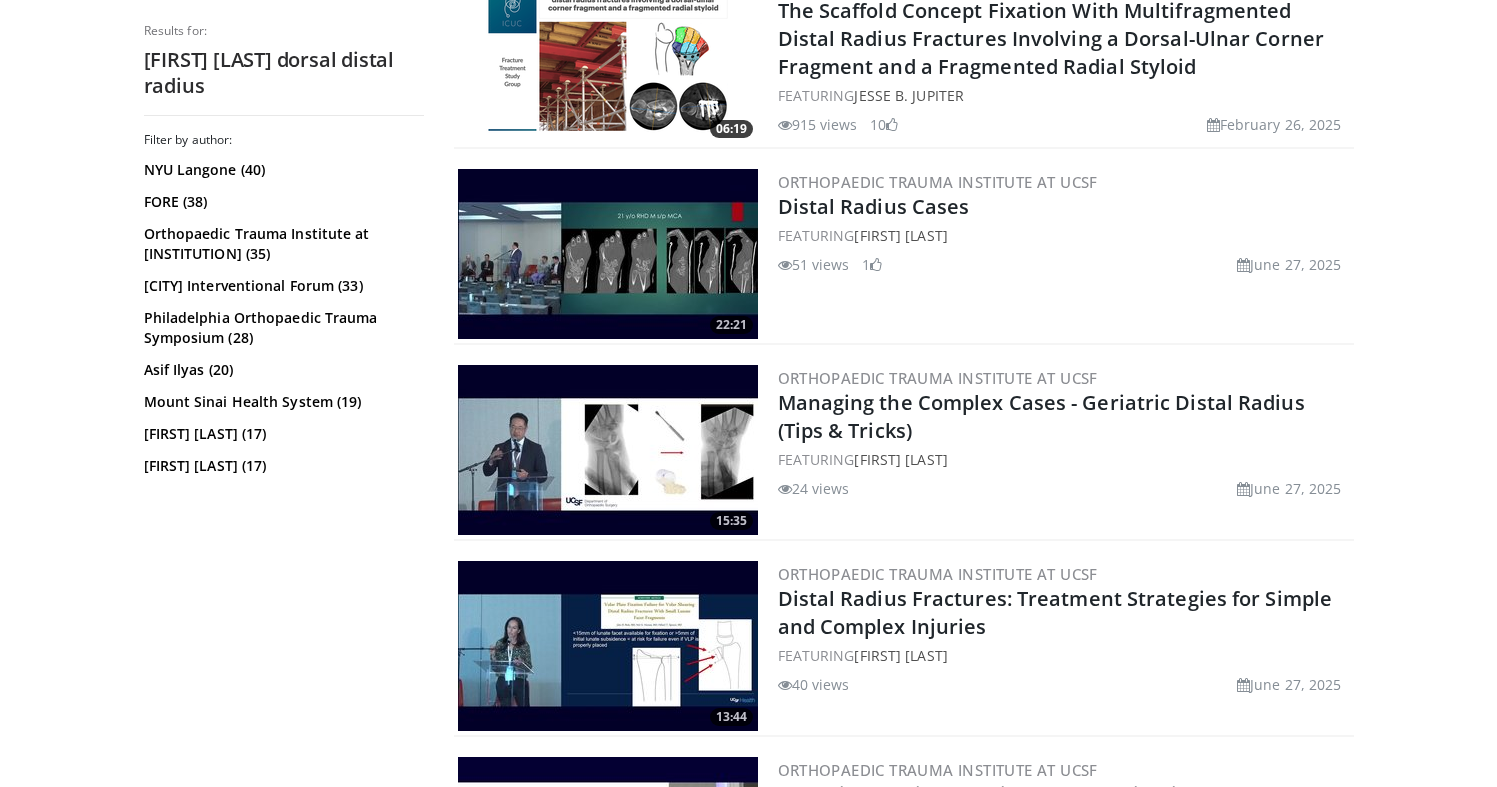 scroll, scrollTop: 0, scrollLeft: 0, axis: both 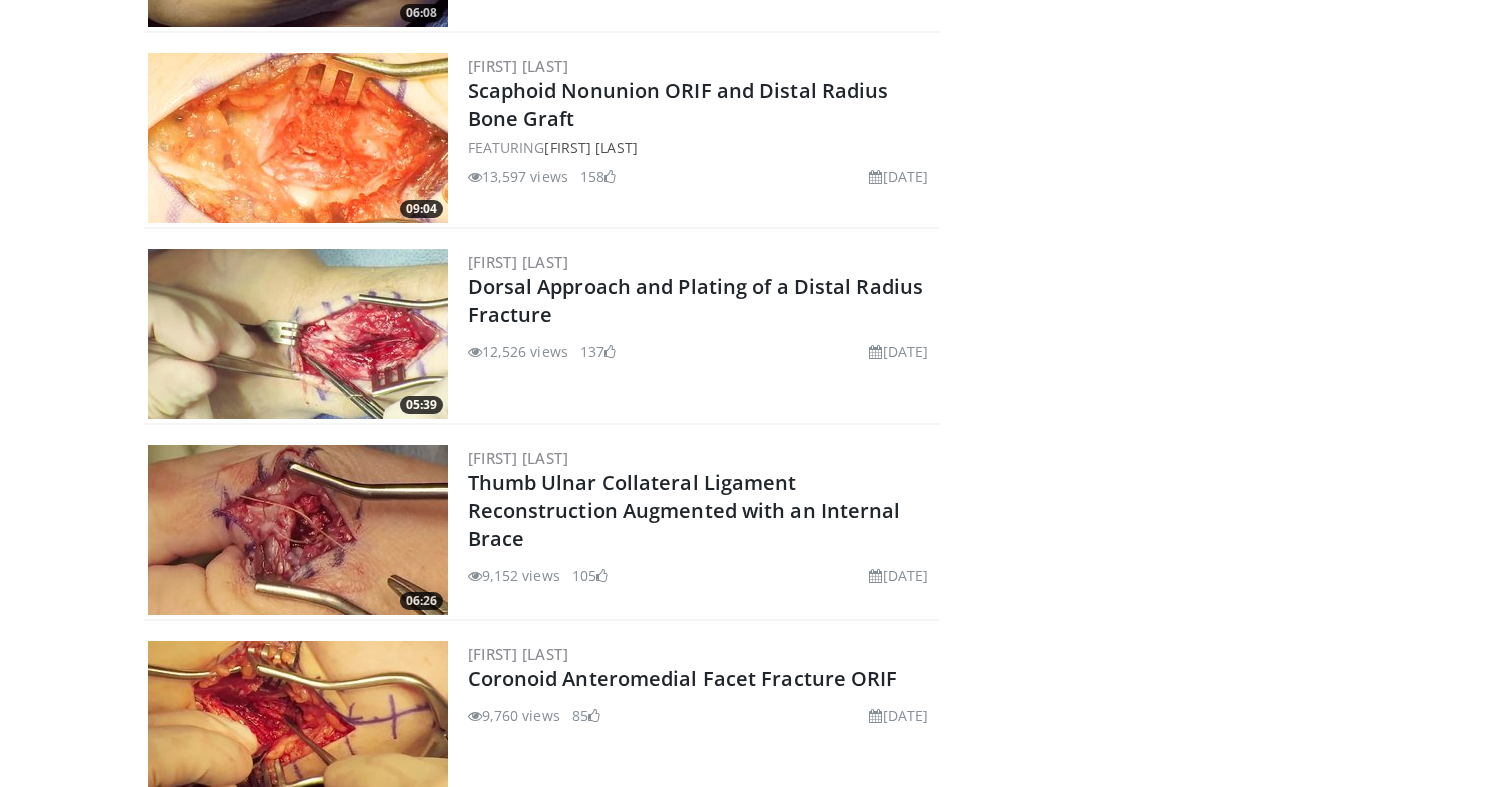 click at bounding box center [298, 334] 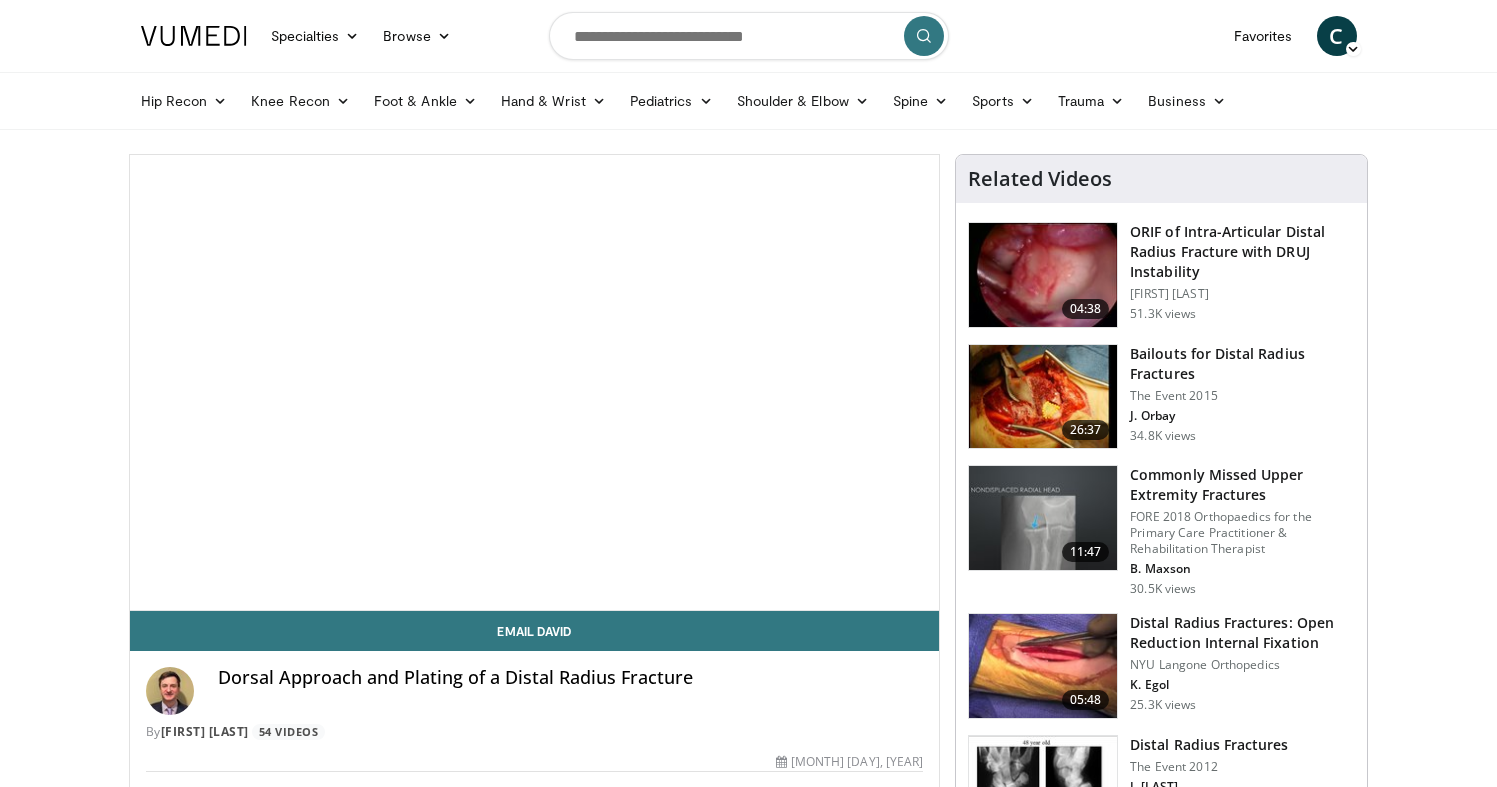 scroll, scrollTop: 0, scrollLeft: 0, axis: both 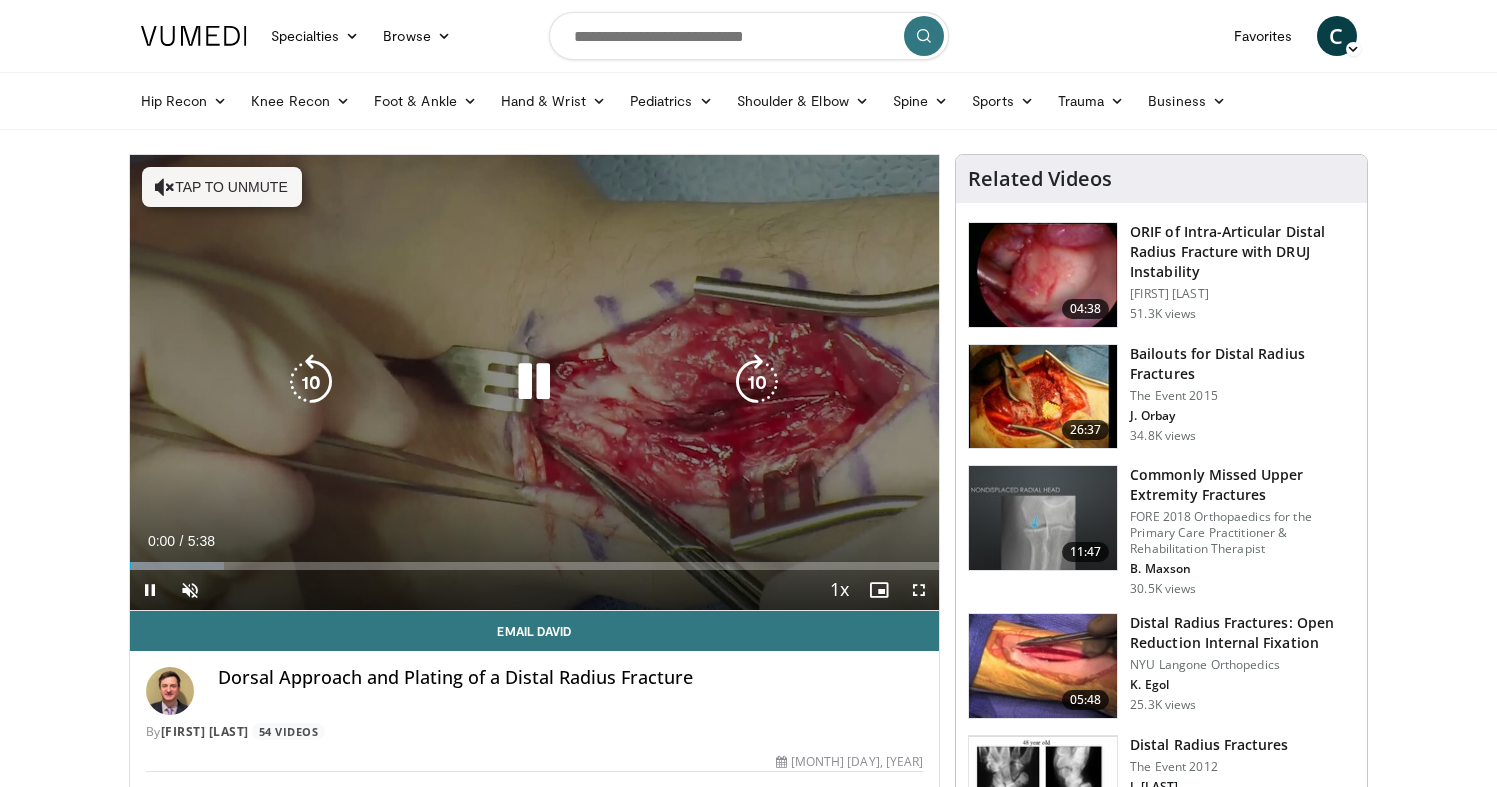 click on "Tap to unmute" at bounding box center (222, 187) 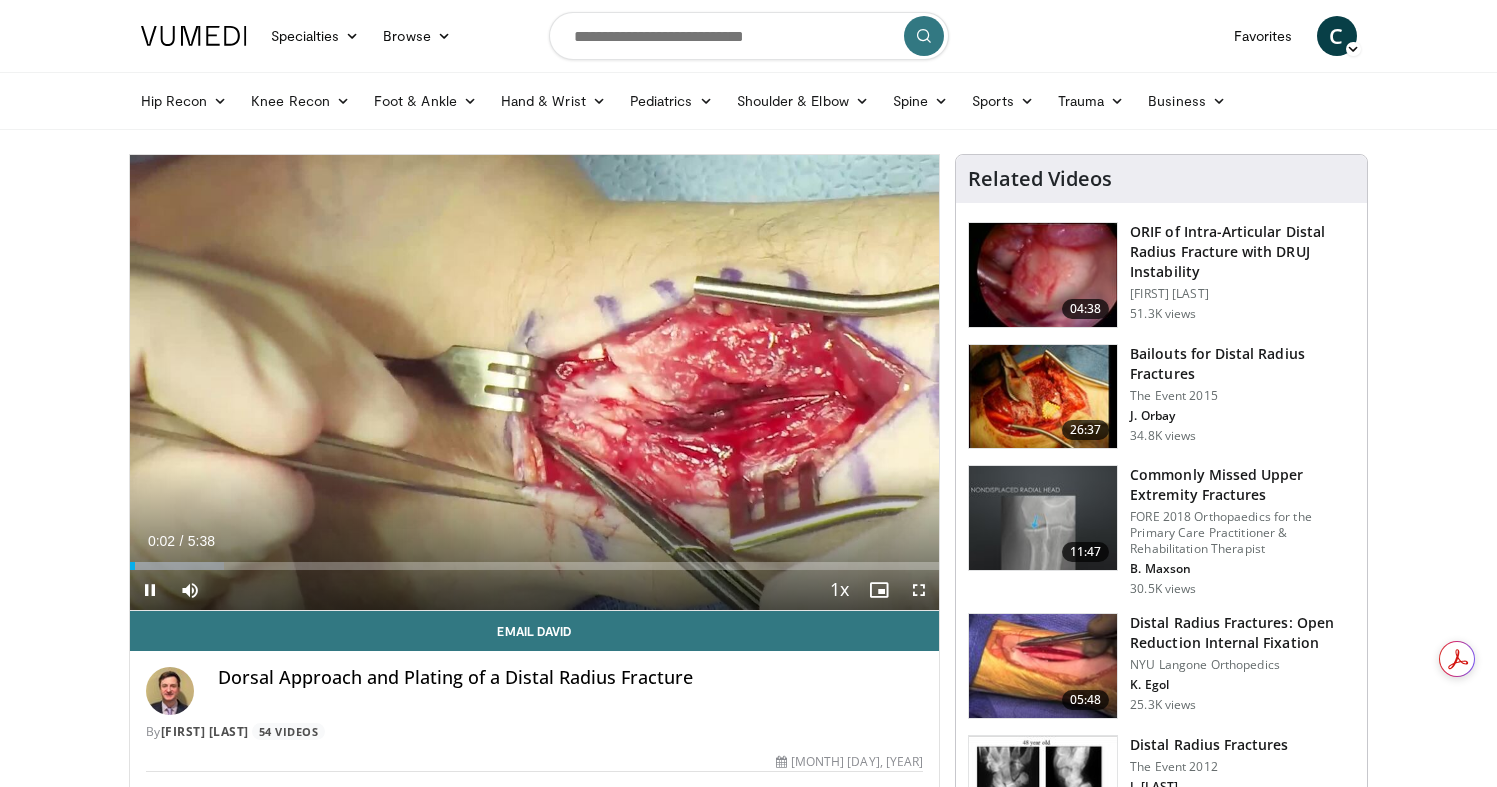 click on "+" at bounding box center (228, 620) 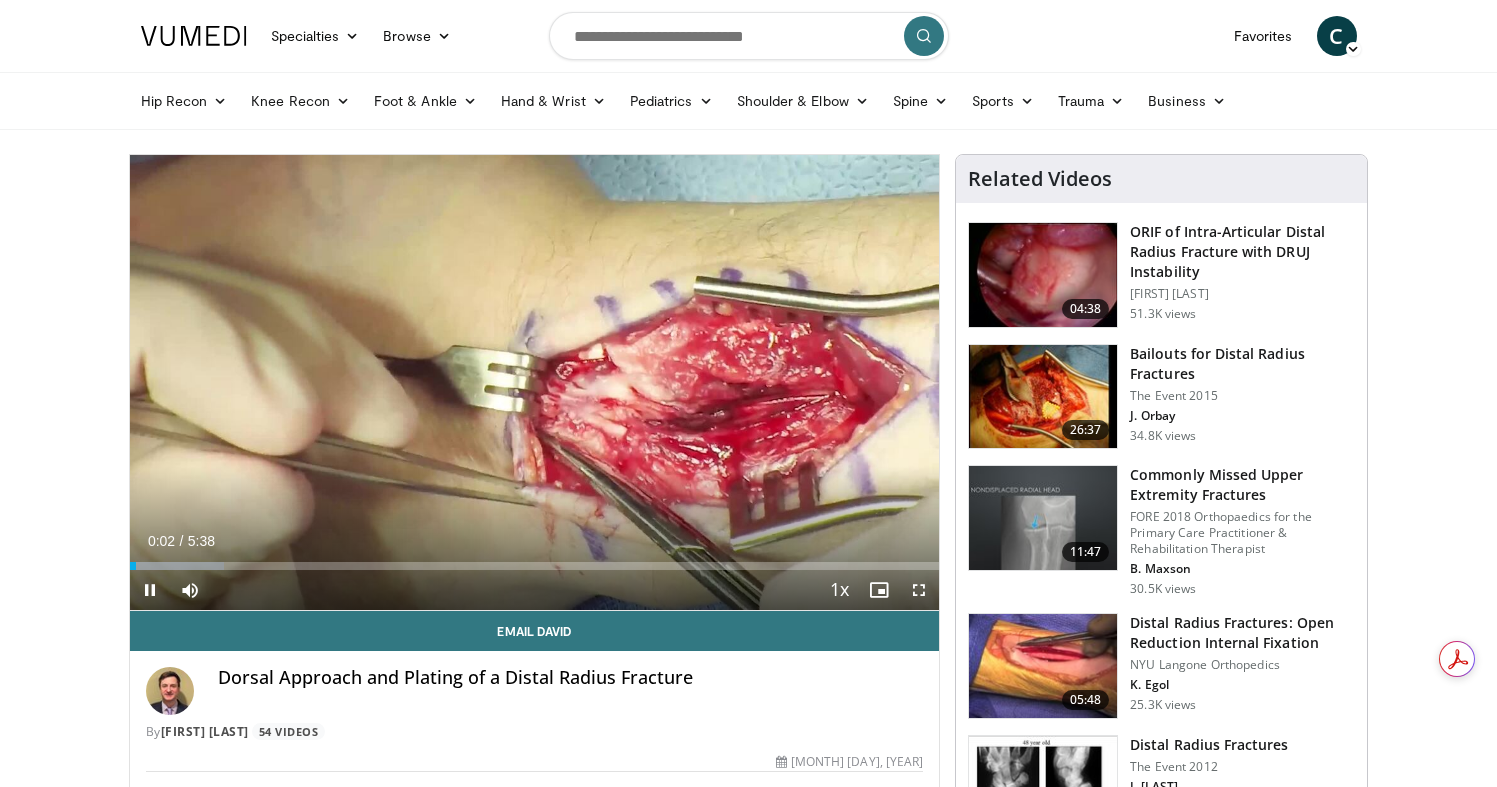 click on "+" at bounding box center (228, 620) 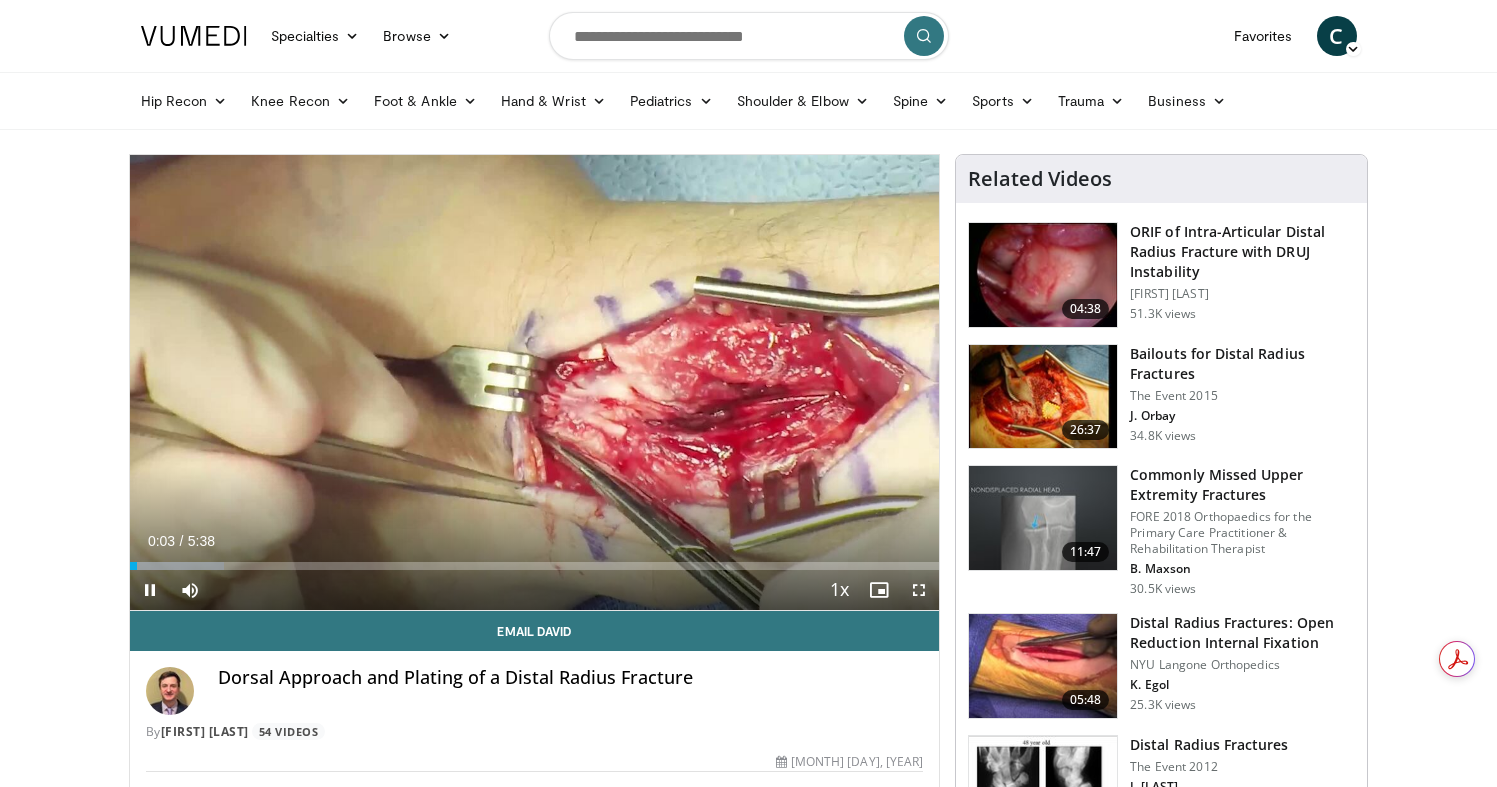 click on "+" at bounding box center [228, 620] 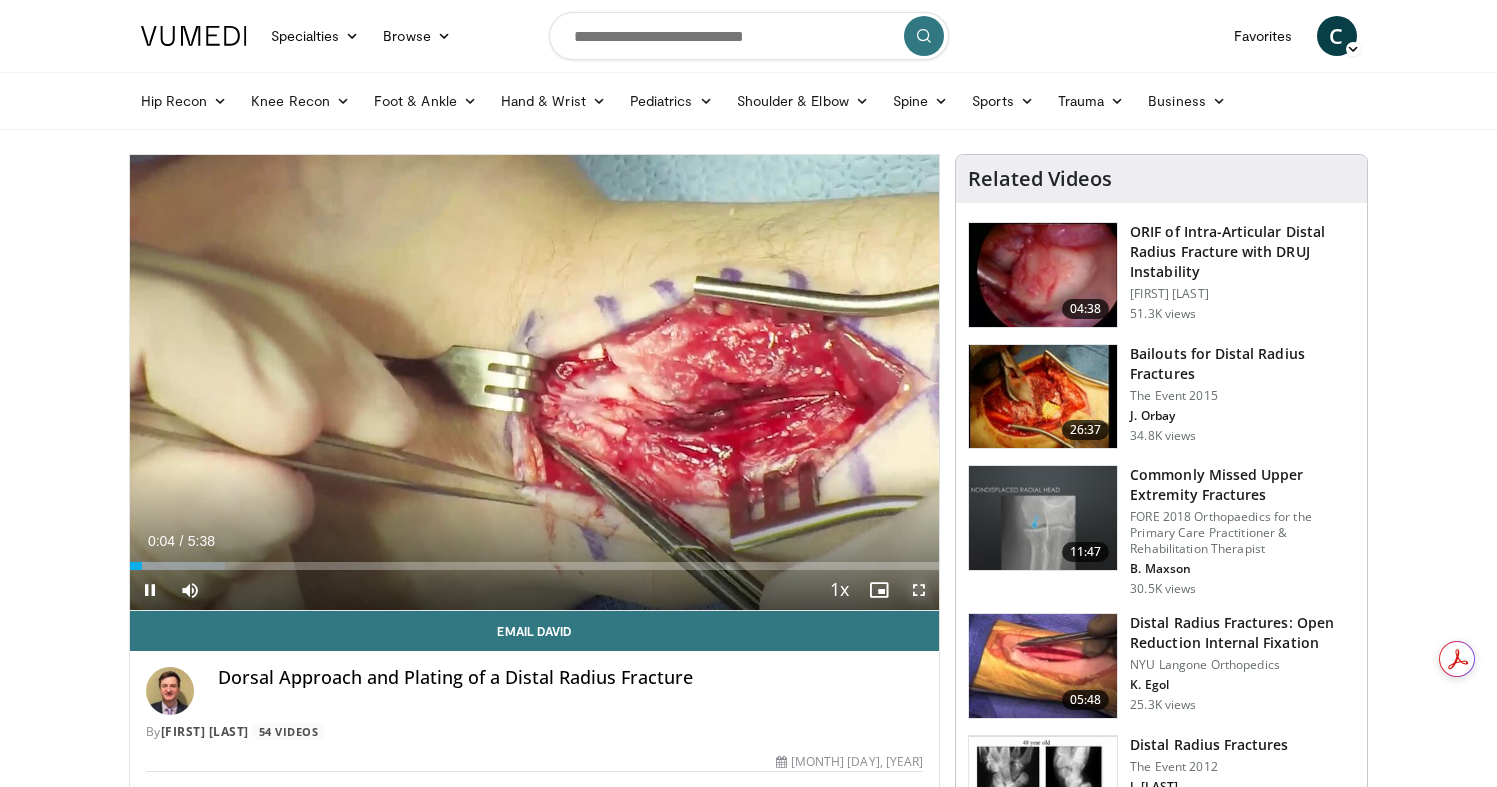 click at bounding box center (919, 590) 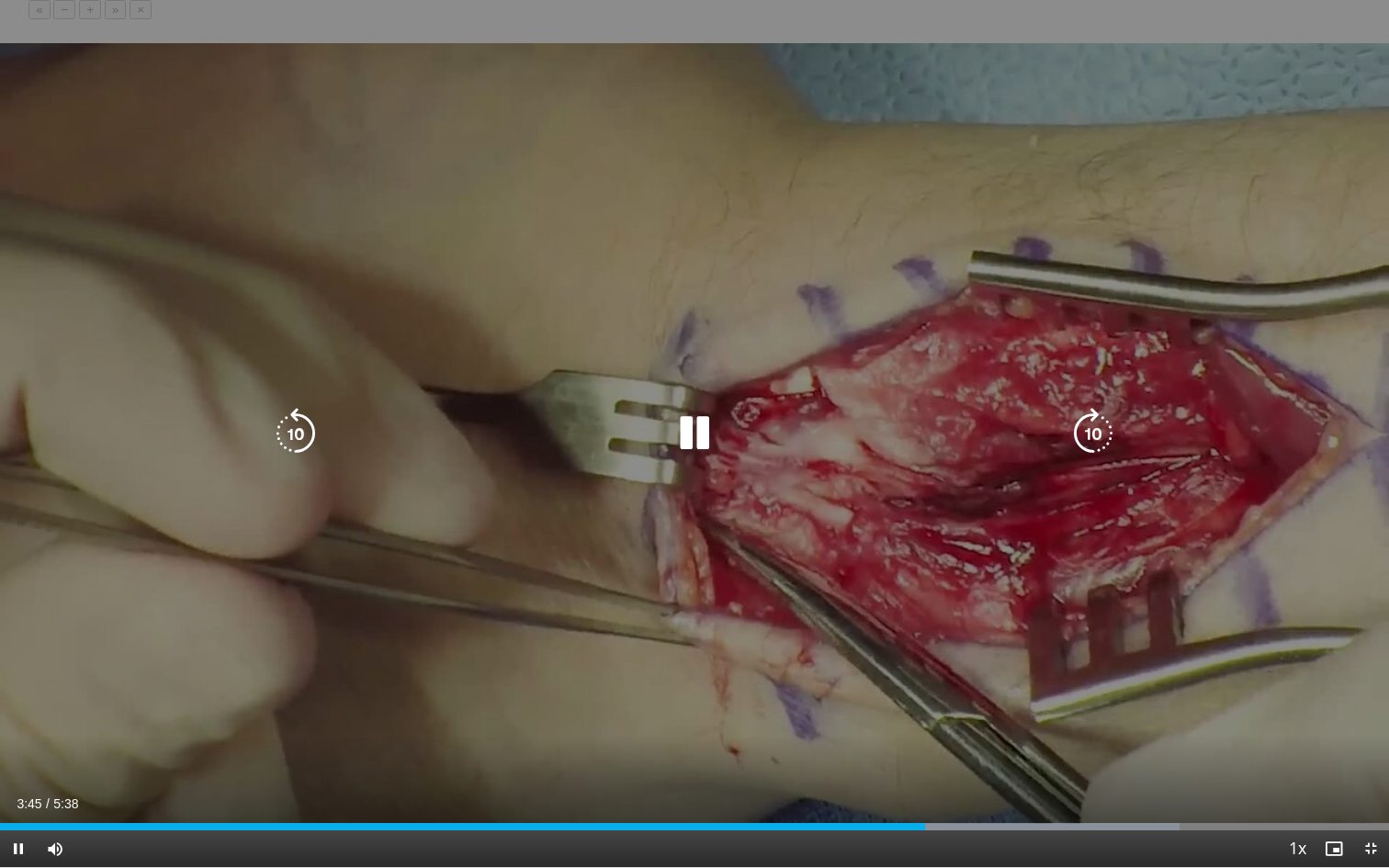 click on "10 seconds
Tap to unmute" at bounding box center [694, 434] 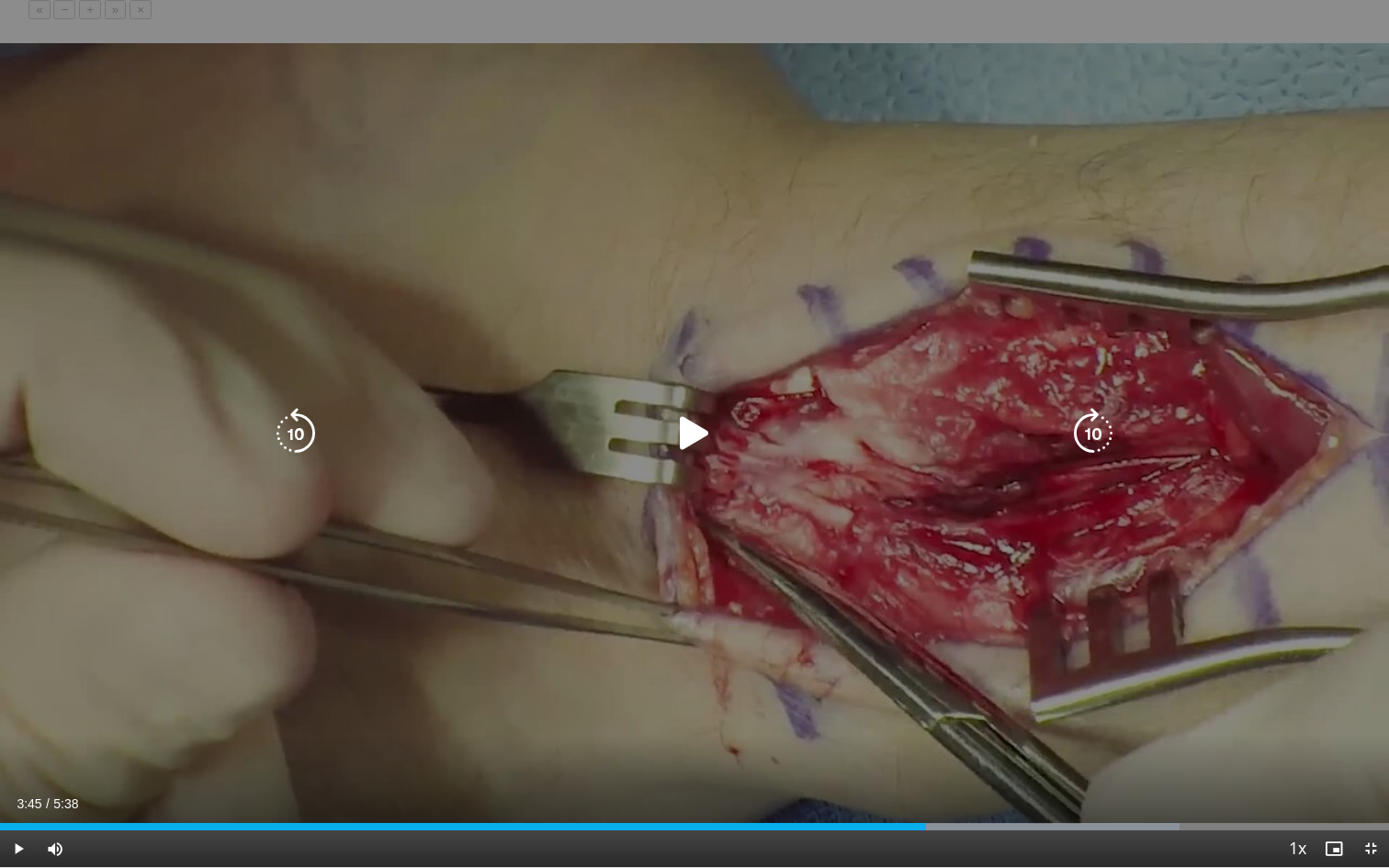 click on "10 seconds
Tap to unmute" at bounding box center (694, 434) 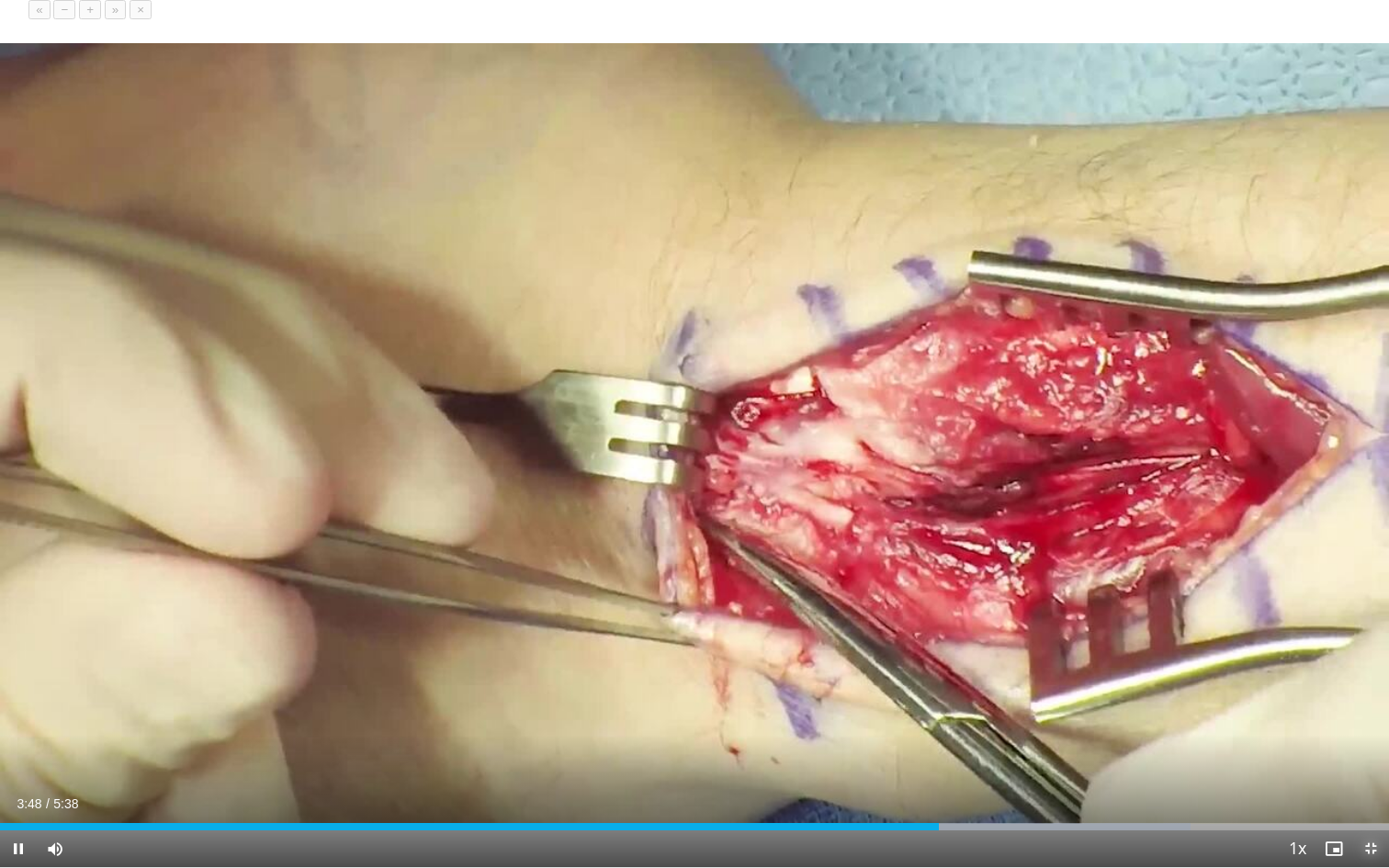 click at bounding box center (1371, 849) 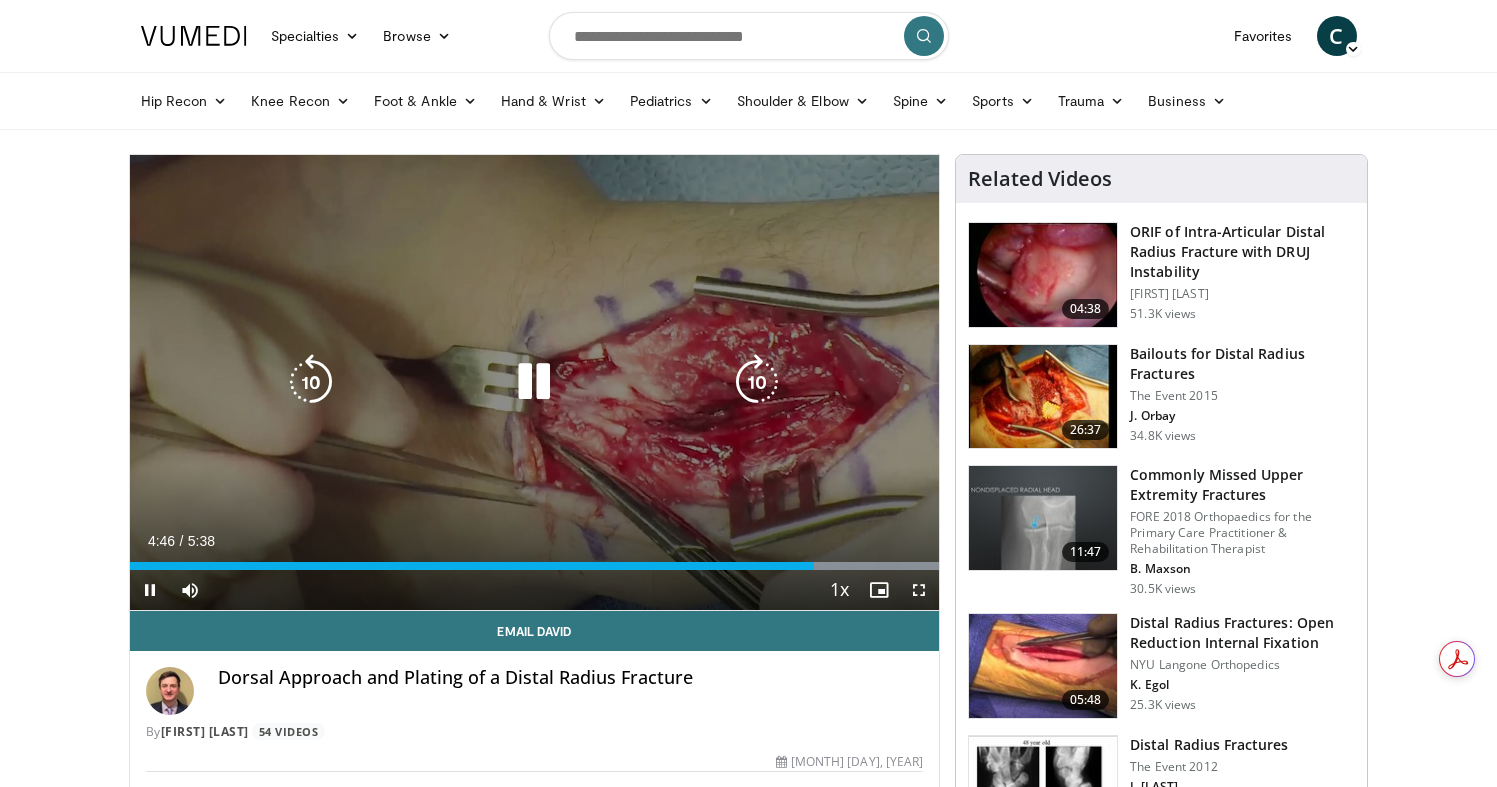 click at bounding box center [534, 382] 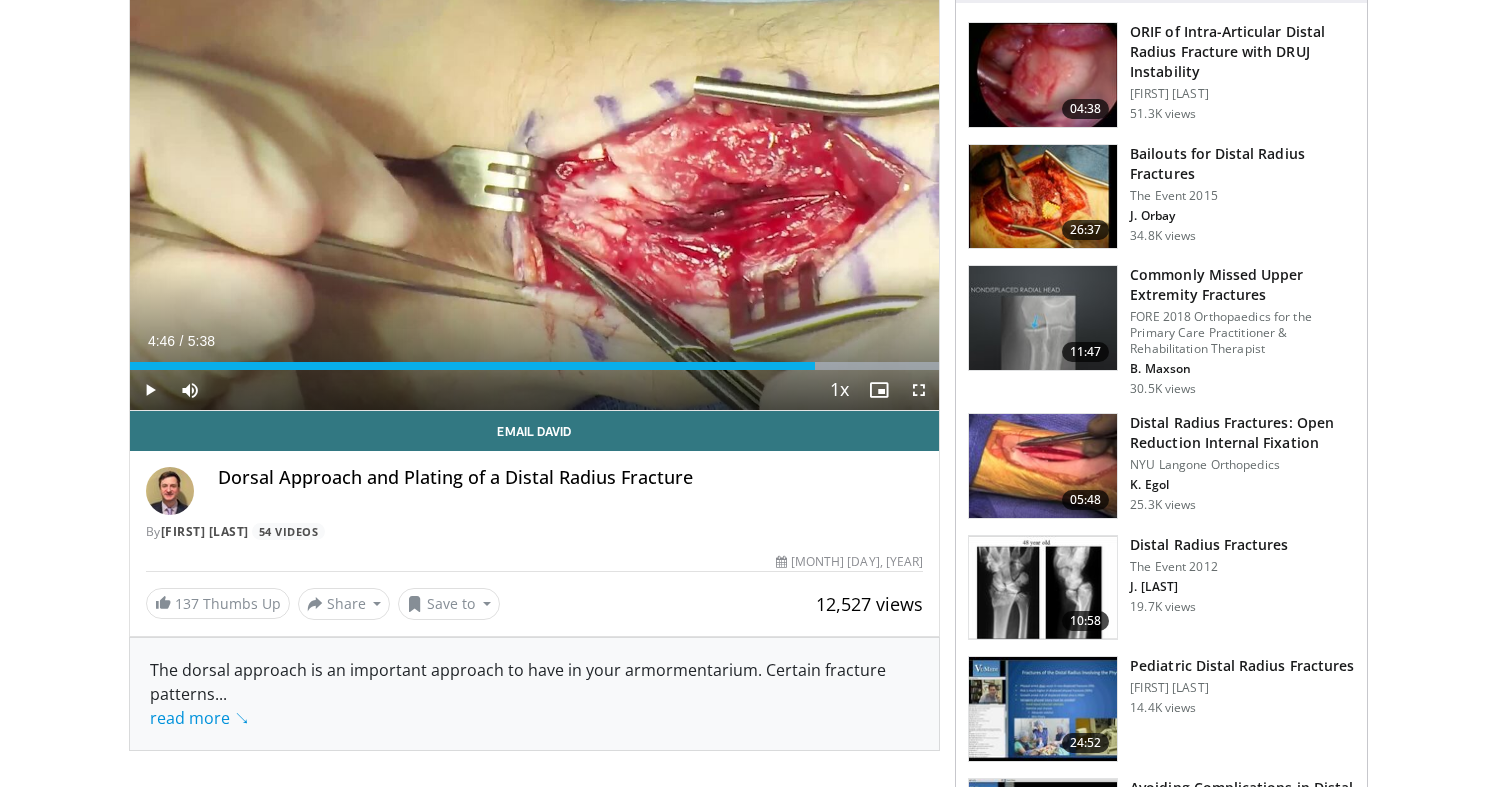 scroll, scrollTop: 205, scrollLeft: 0, axis: vertical 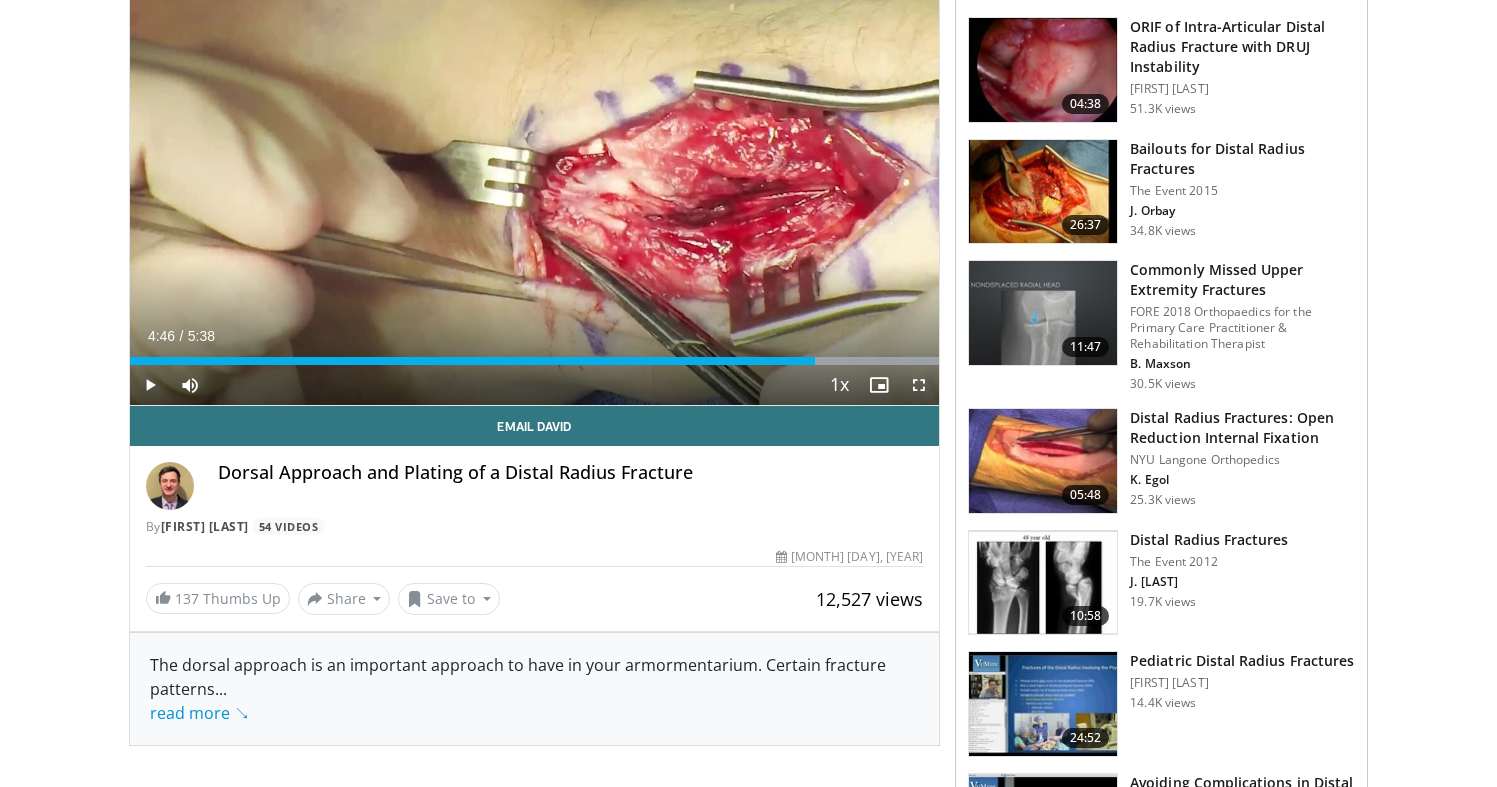 click at bounding box center [1043, 461] 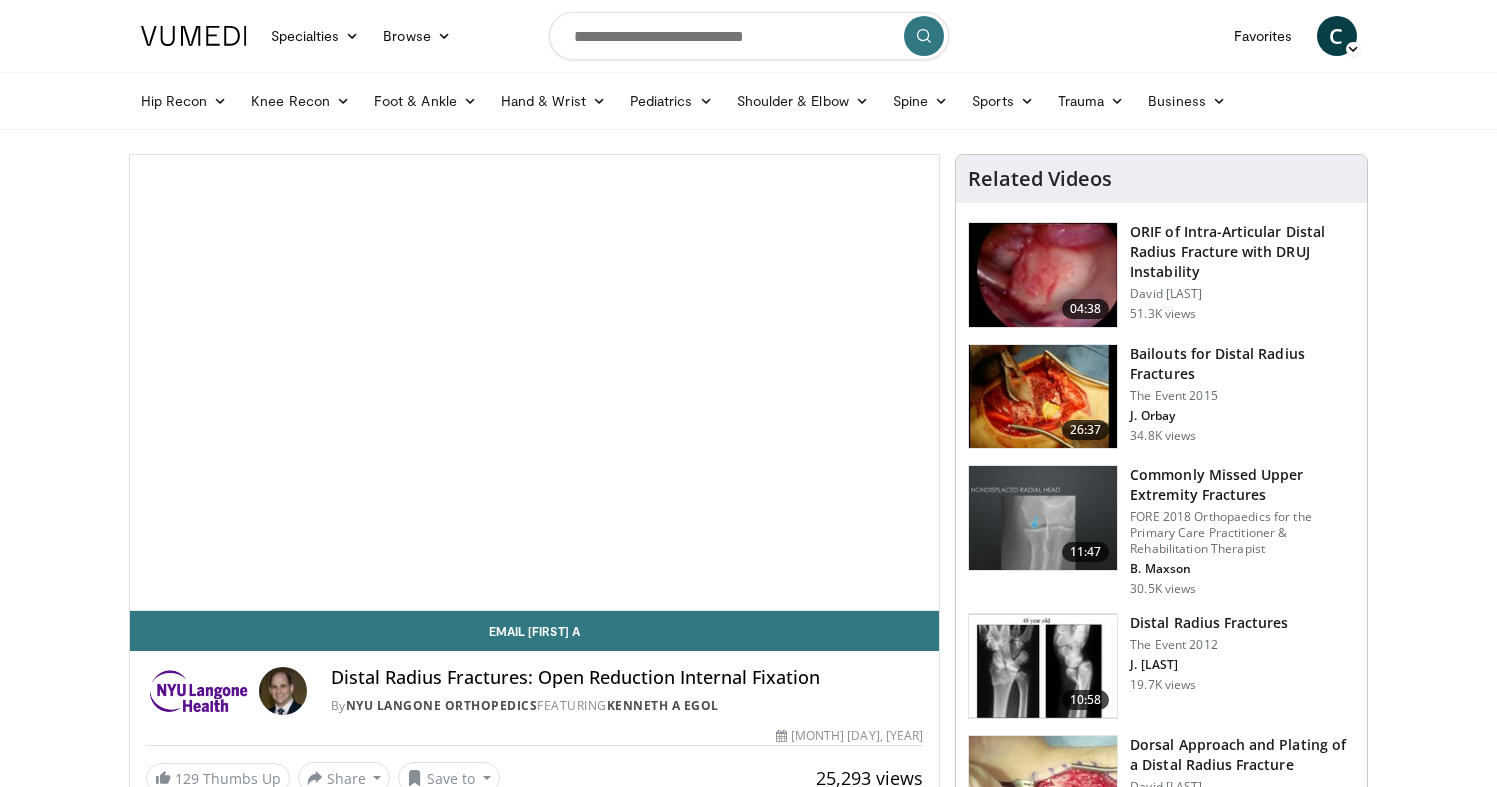 scroll, scrollTop: 0, scrollLeft: 0, axis: both 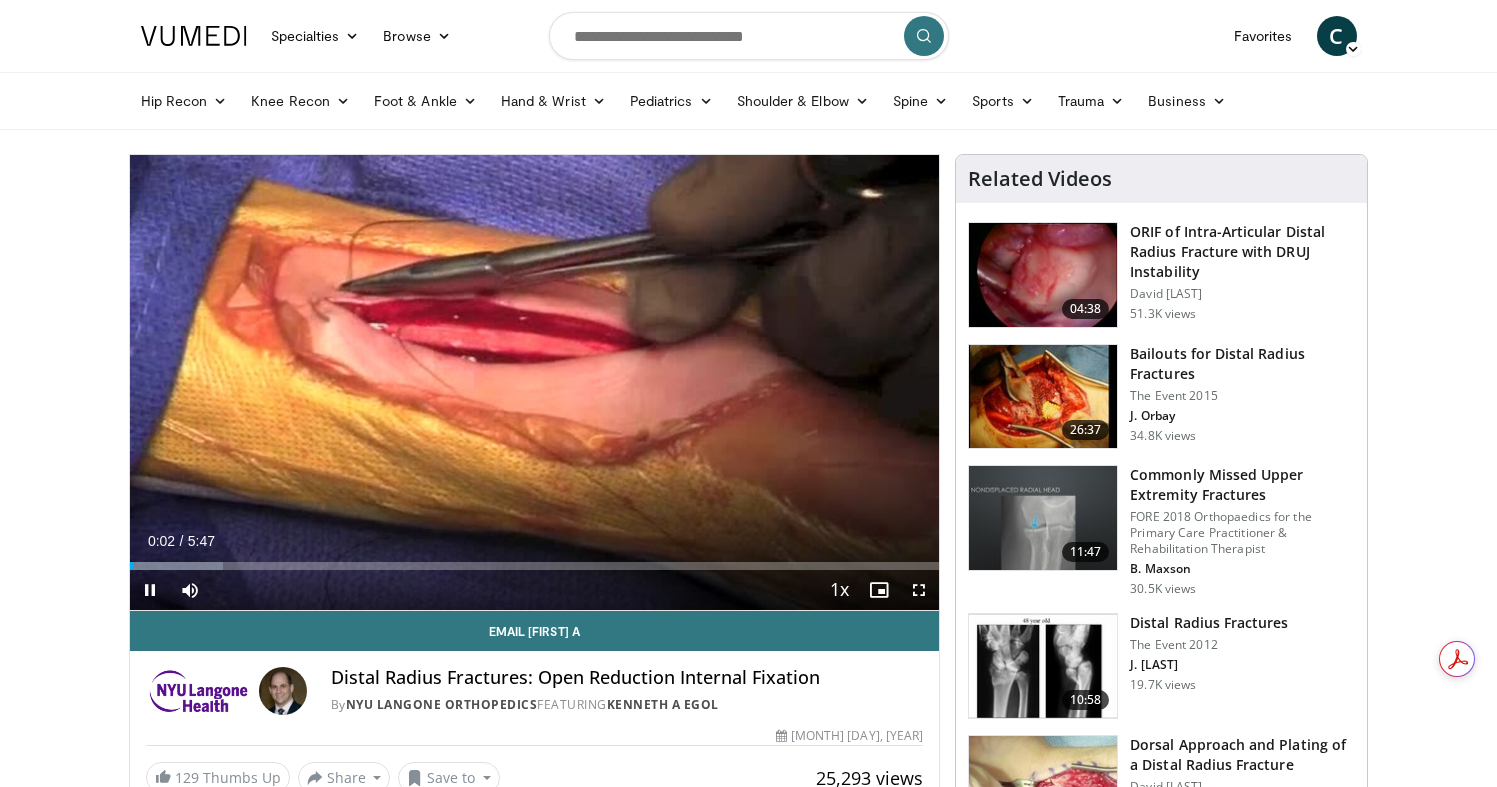 click on "+" at bounding box center (228, 620) 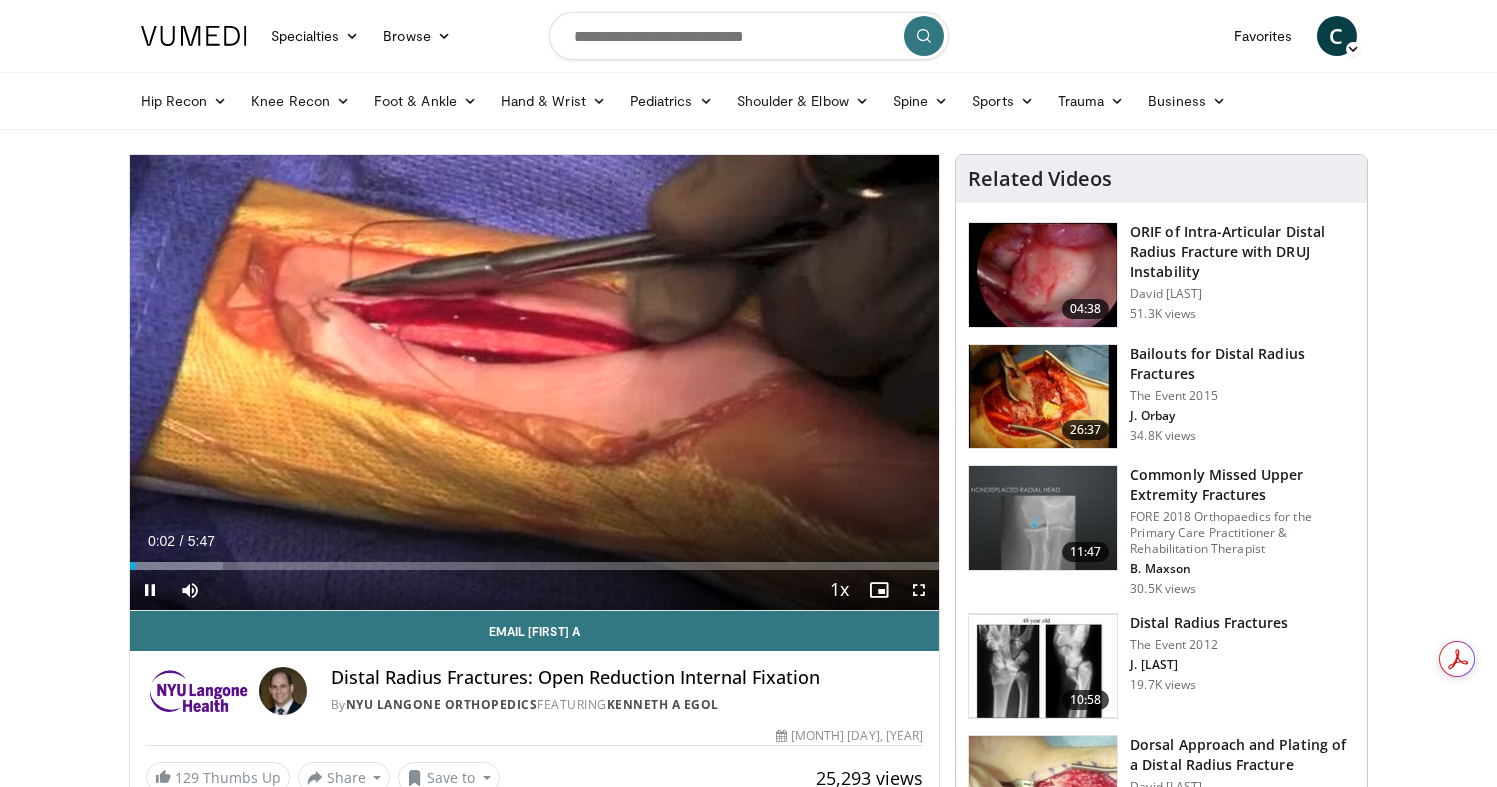 click on "+" at bounding box center [228, 620] 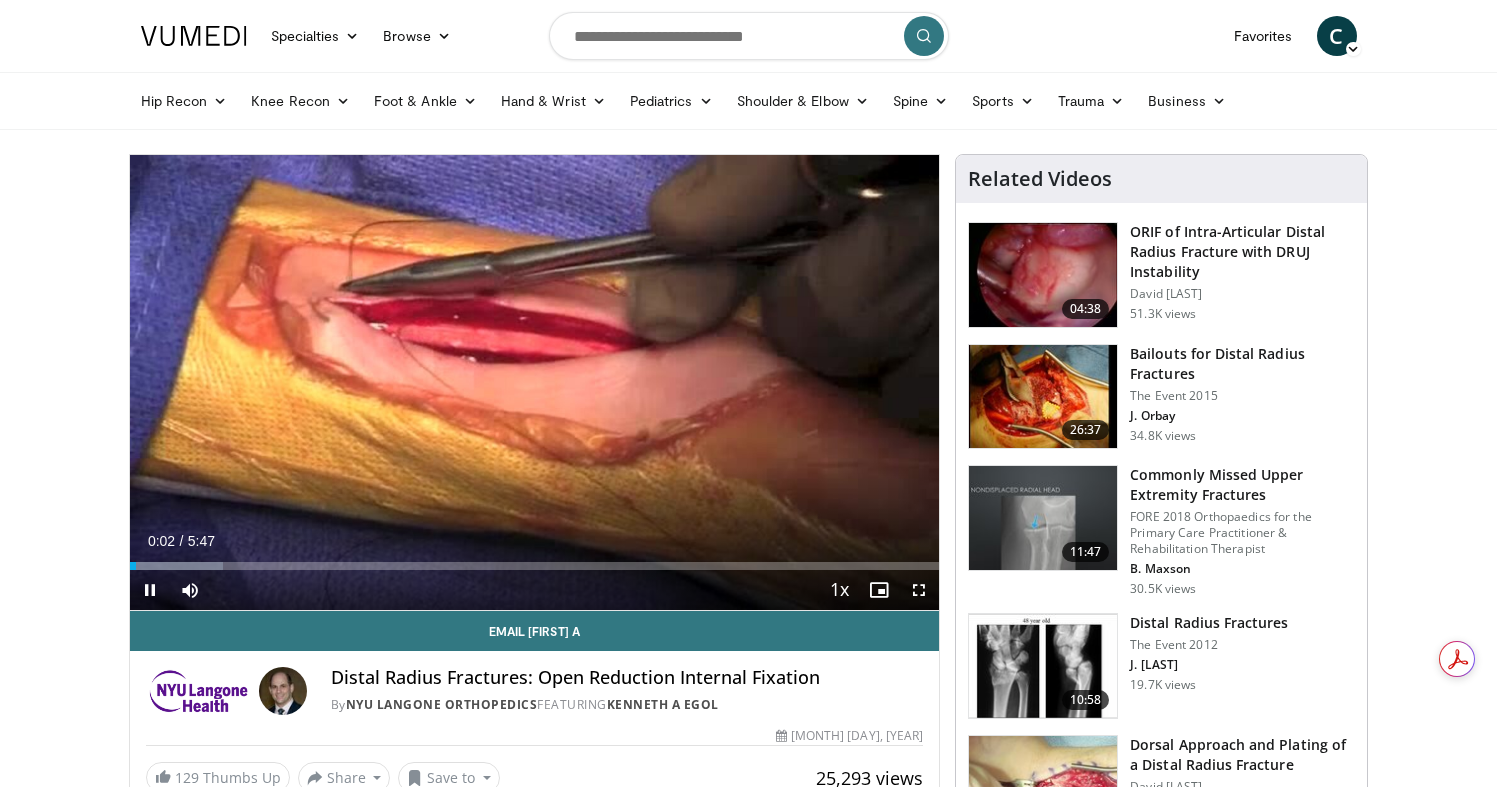 click on "+" at bounding box center (228, 620) 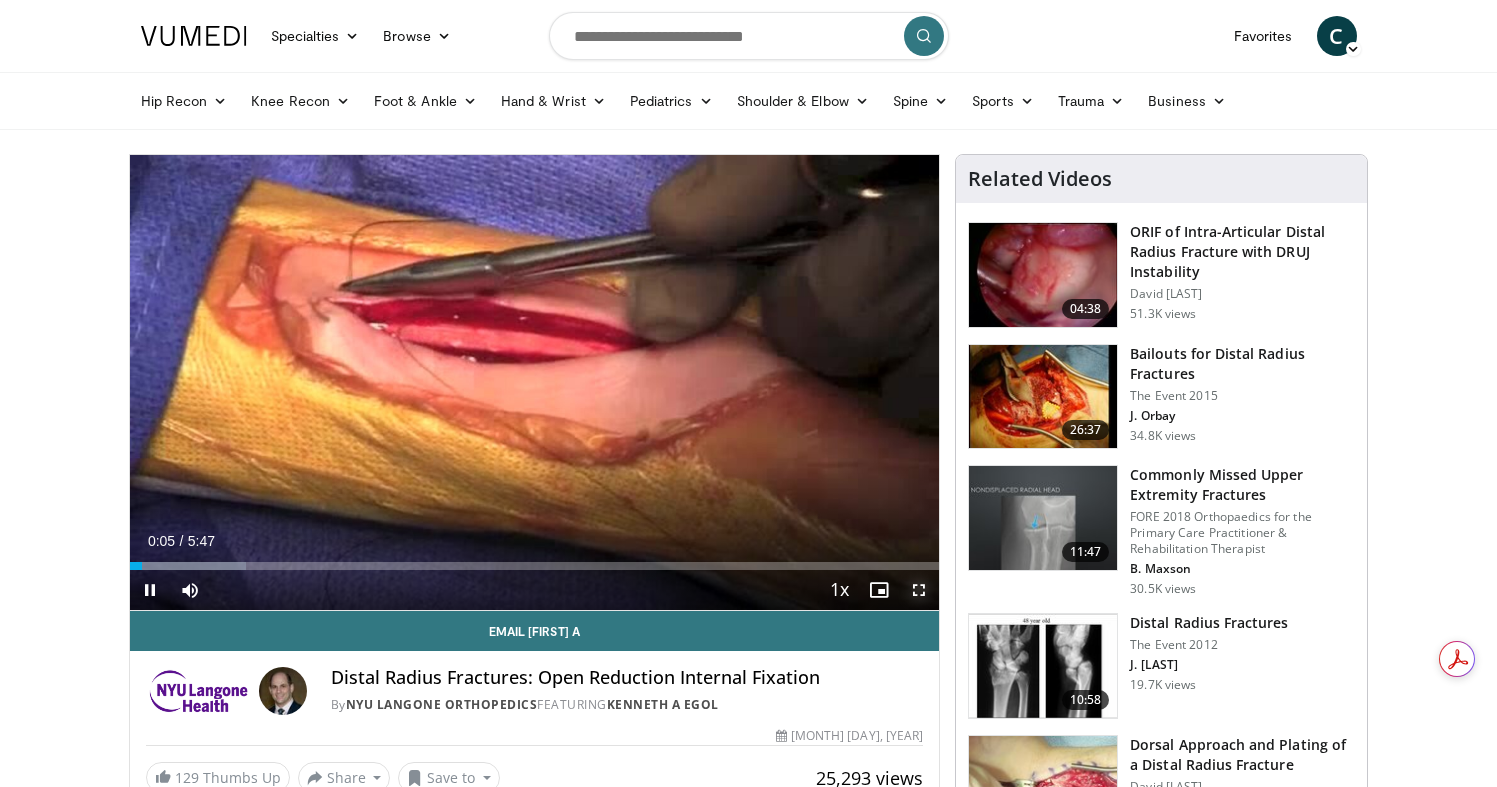 click at bounding box center (919, 590) 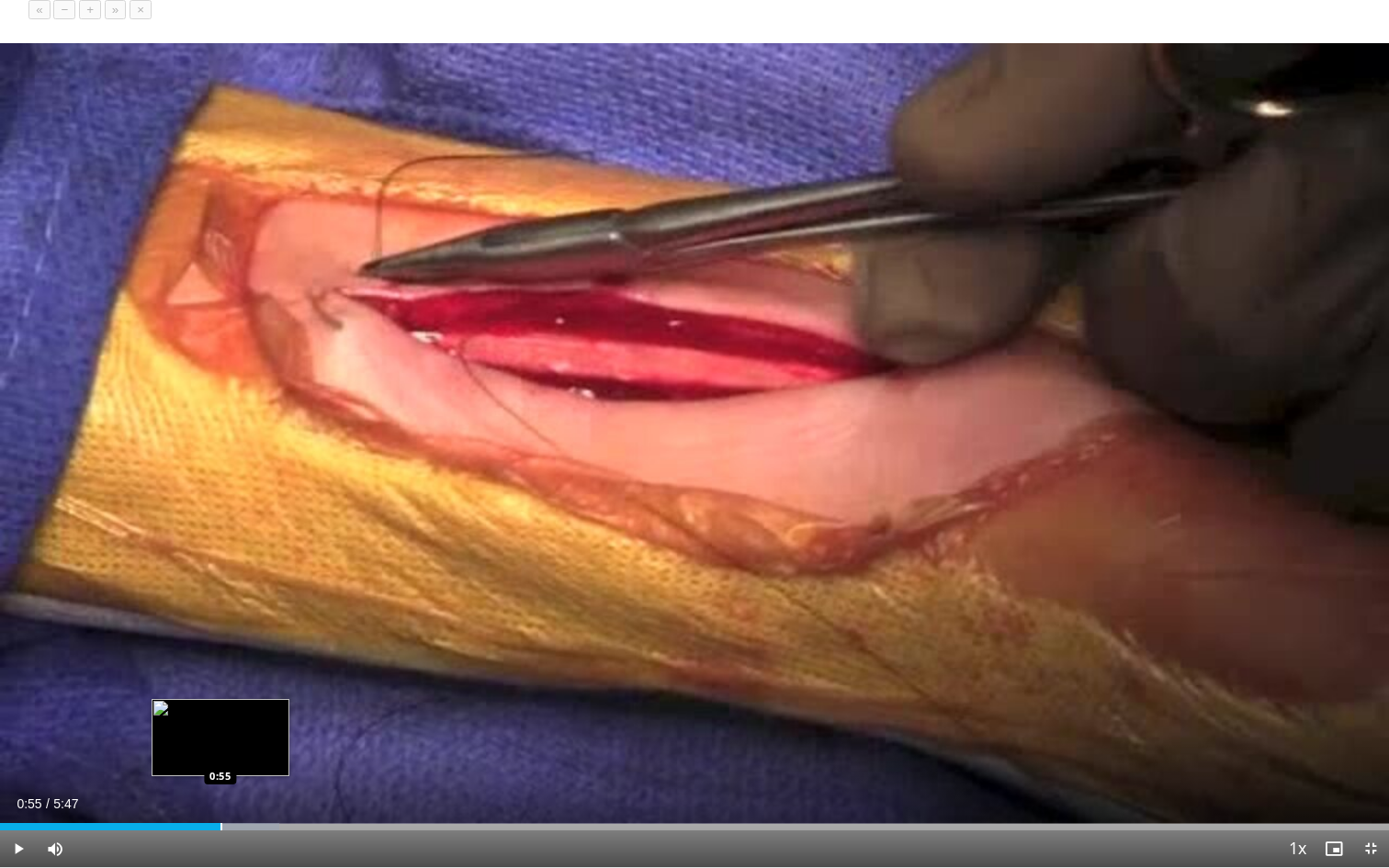 click on "Loaded :  20.12% 0:55 0:55" at bounding box center [694, 821] 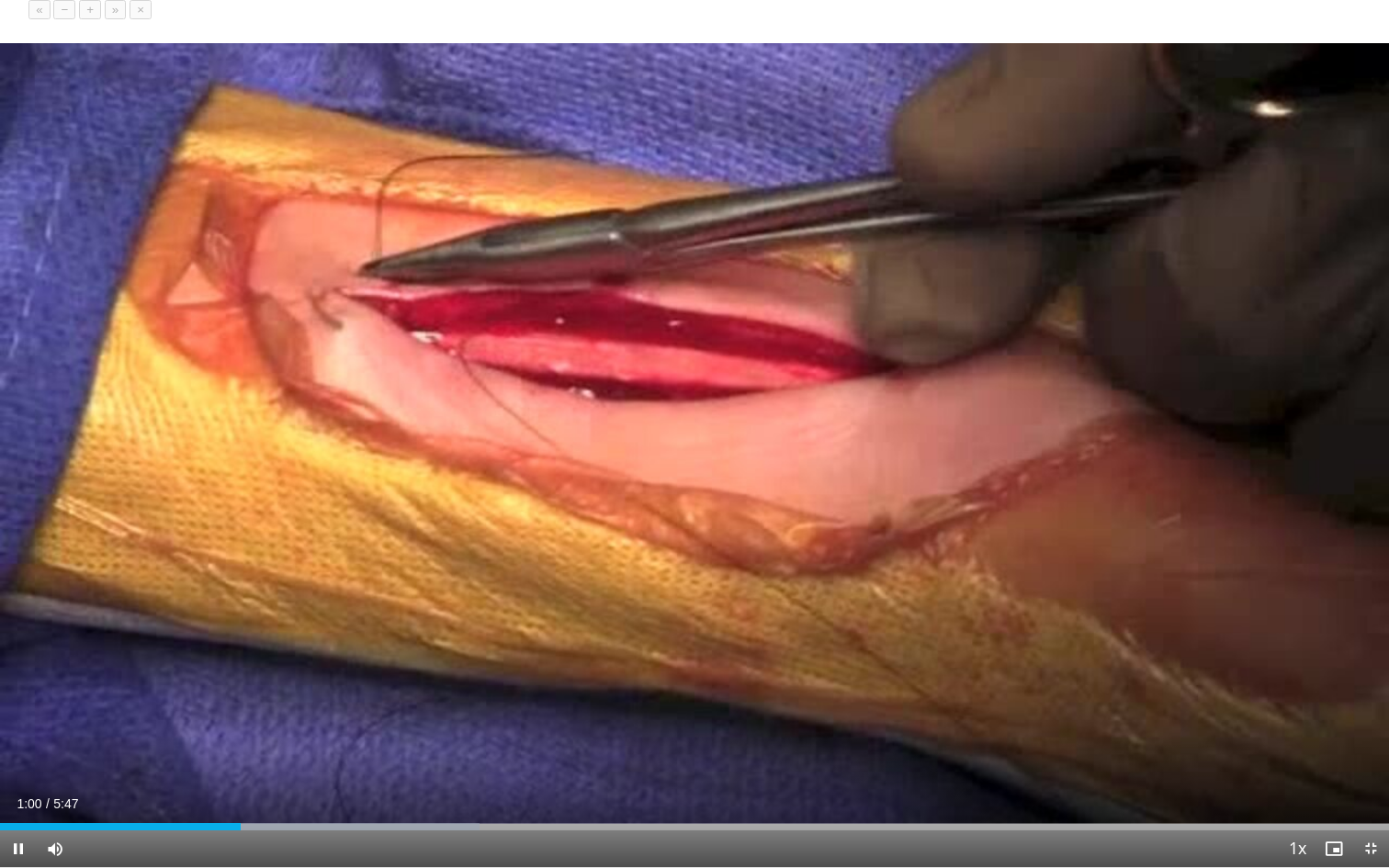 click on "+" at bounding box center (90, 9) 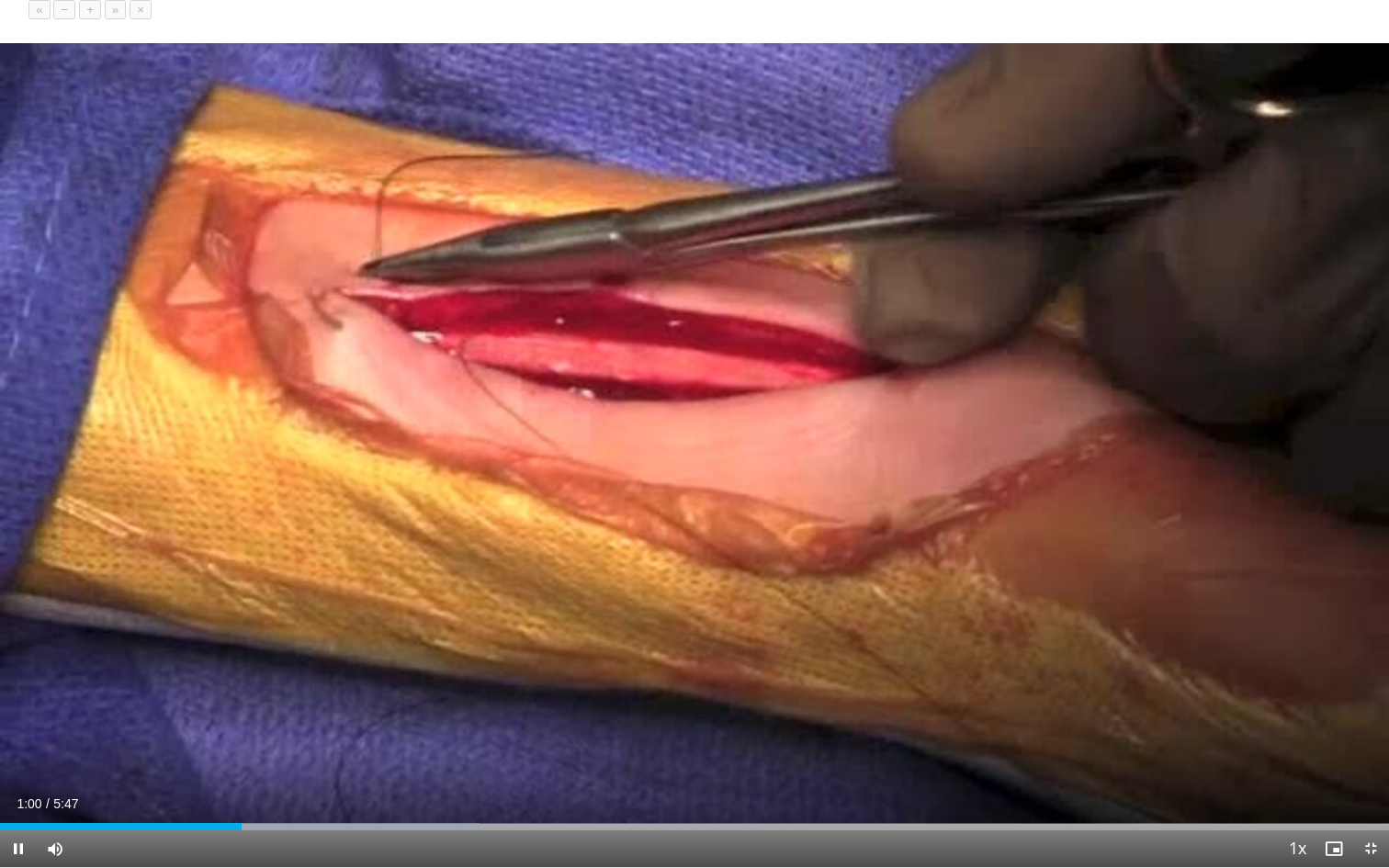 click on "+" at bounding box center [90, 9] 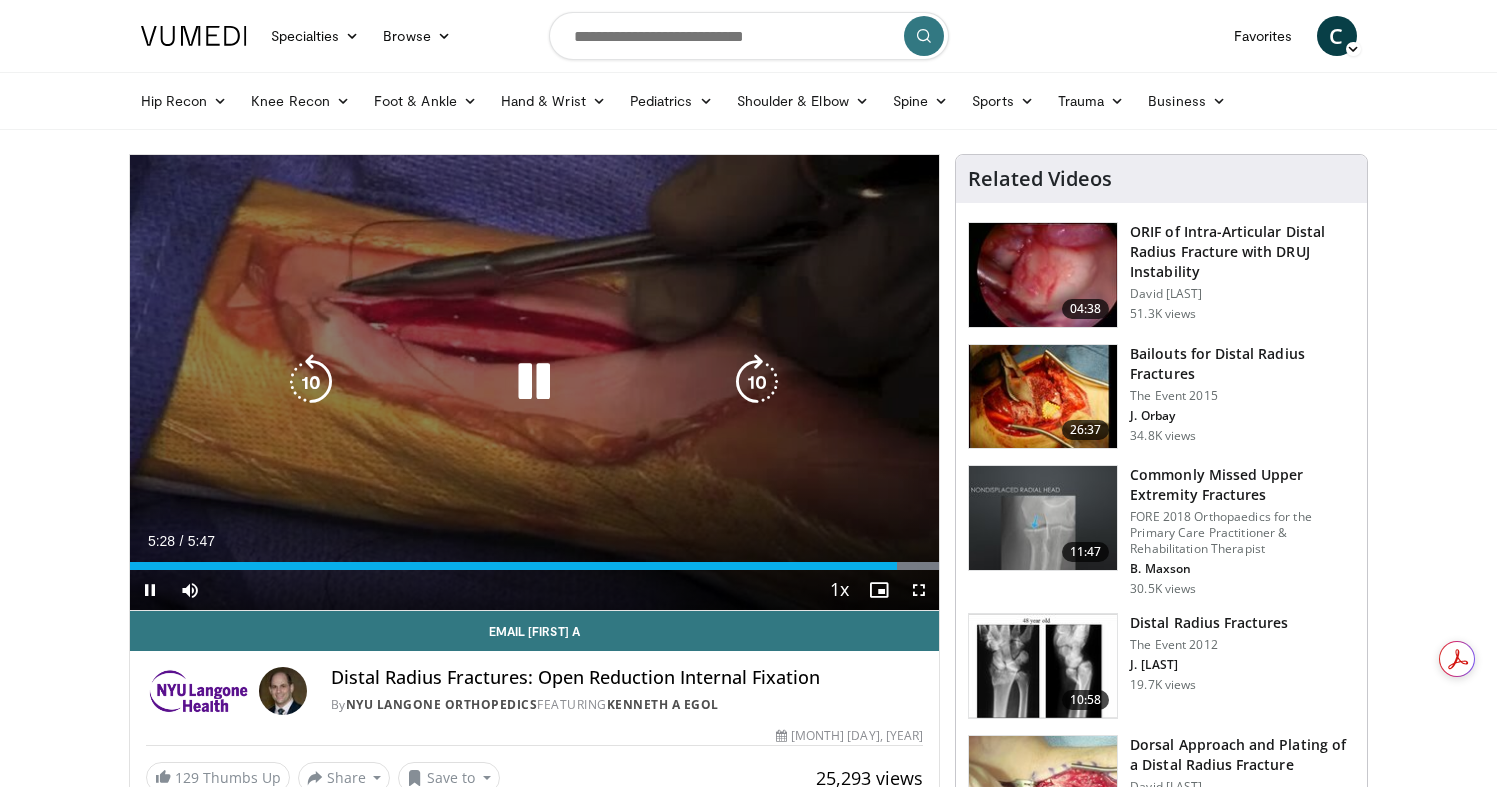 click at bounding box center [534, 382] 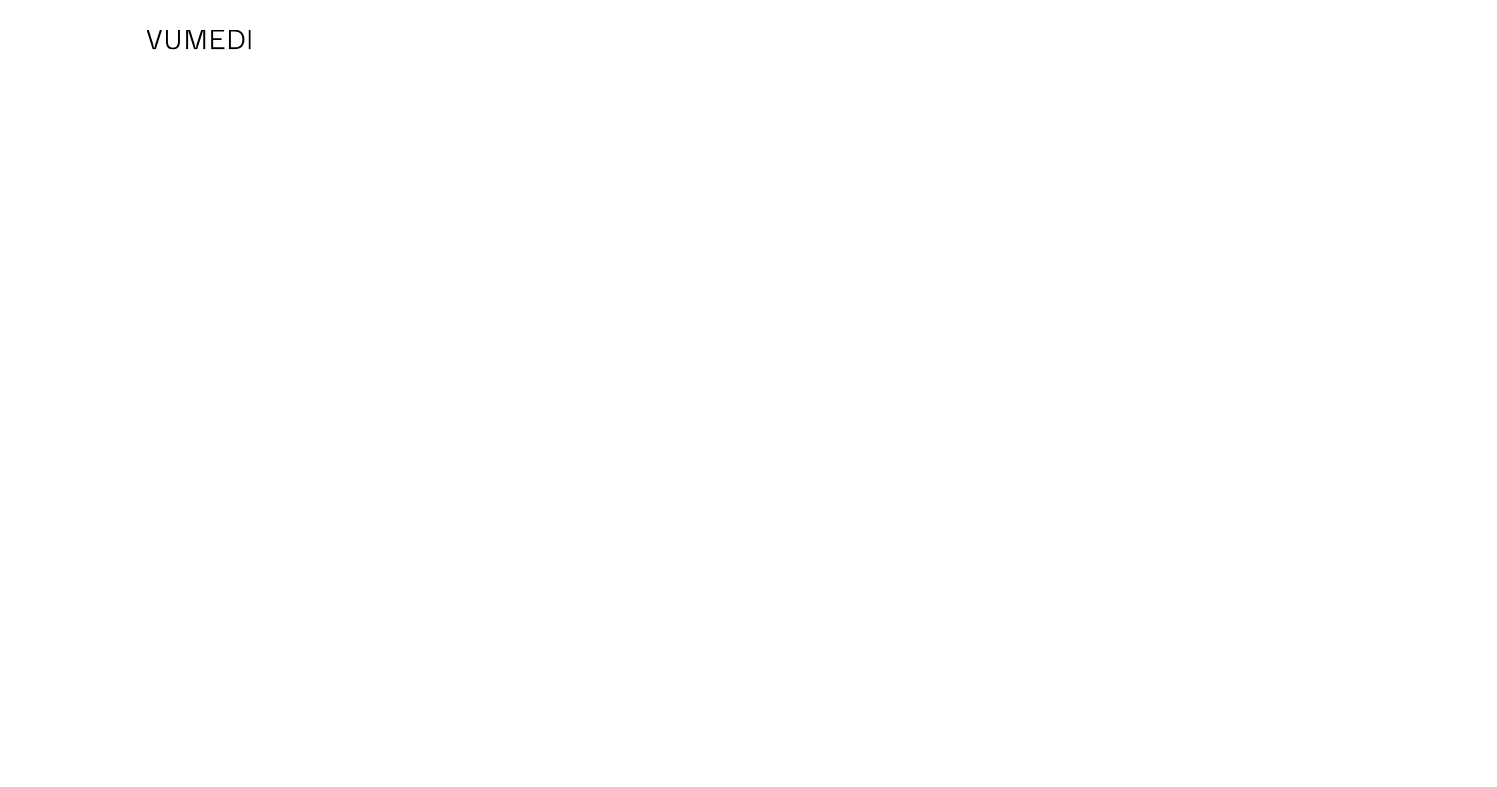 scroll, scrollTop: 0, scrollLeft: 0, axis: both 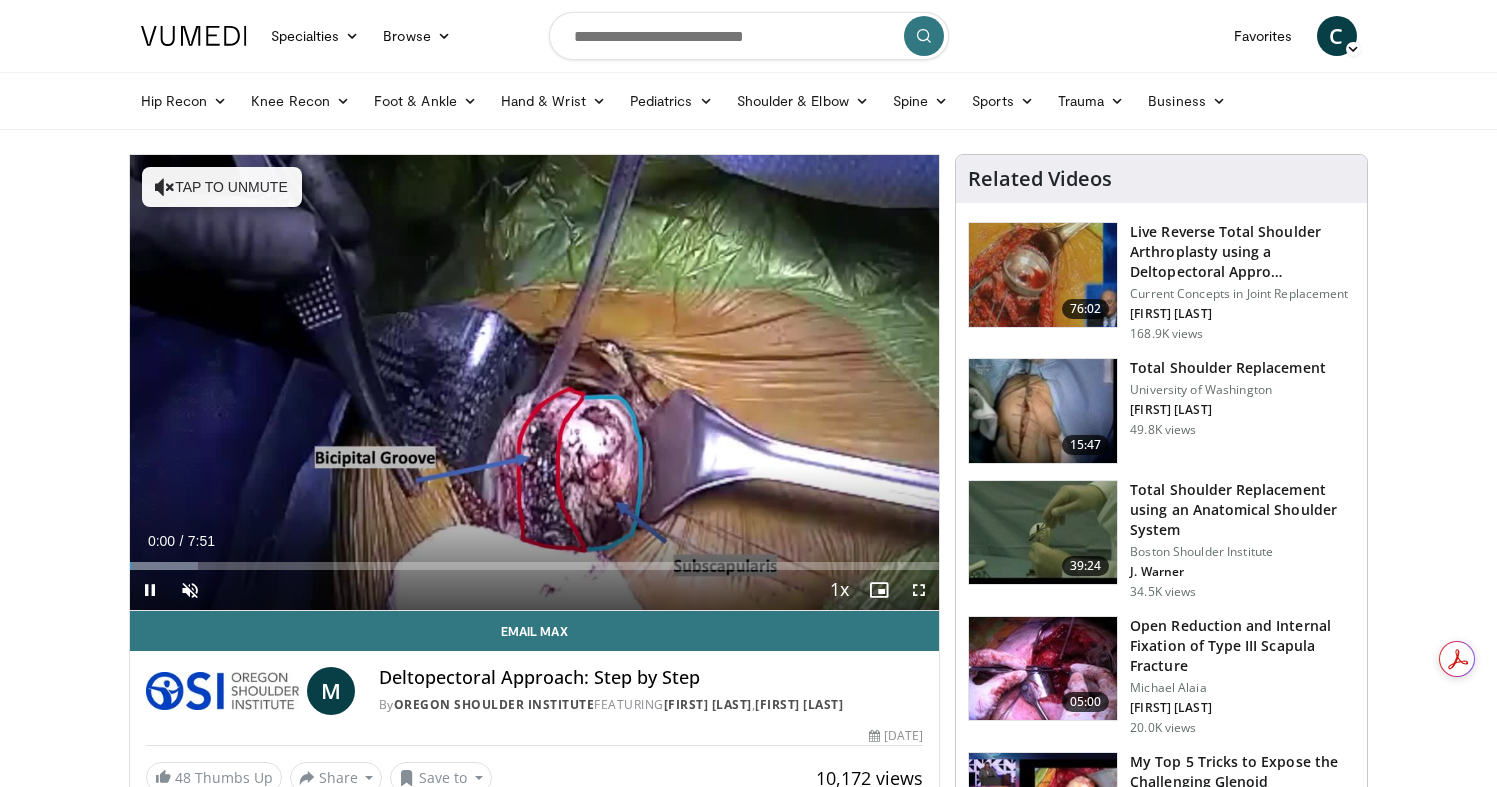 click at bounding box center (749, 36) 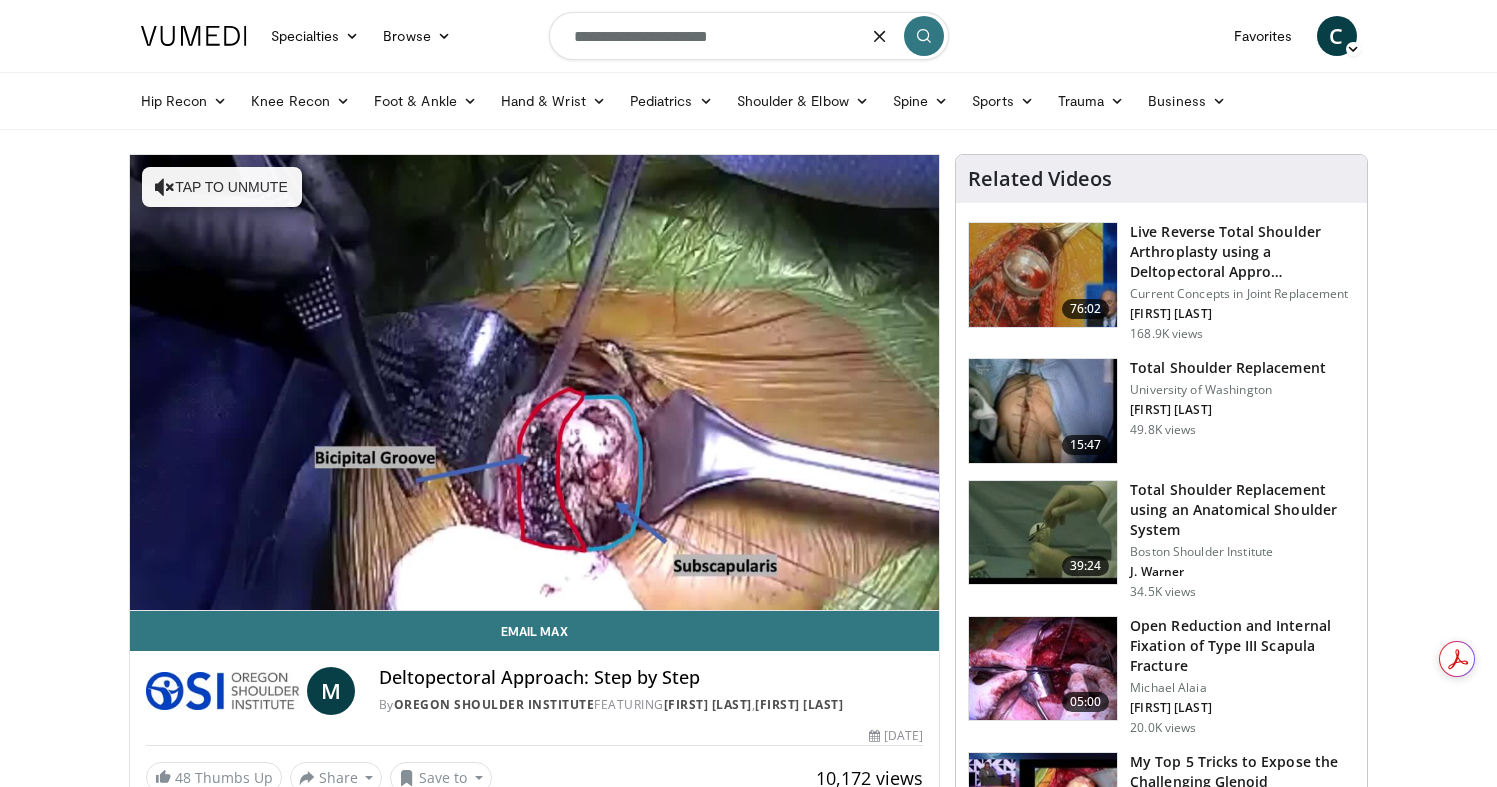 type on "**********" 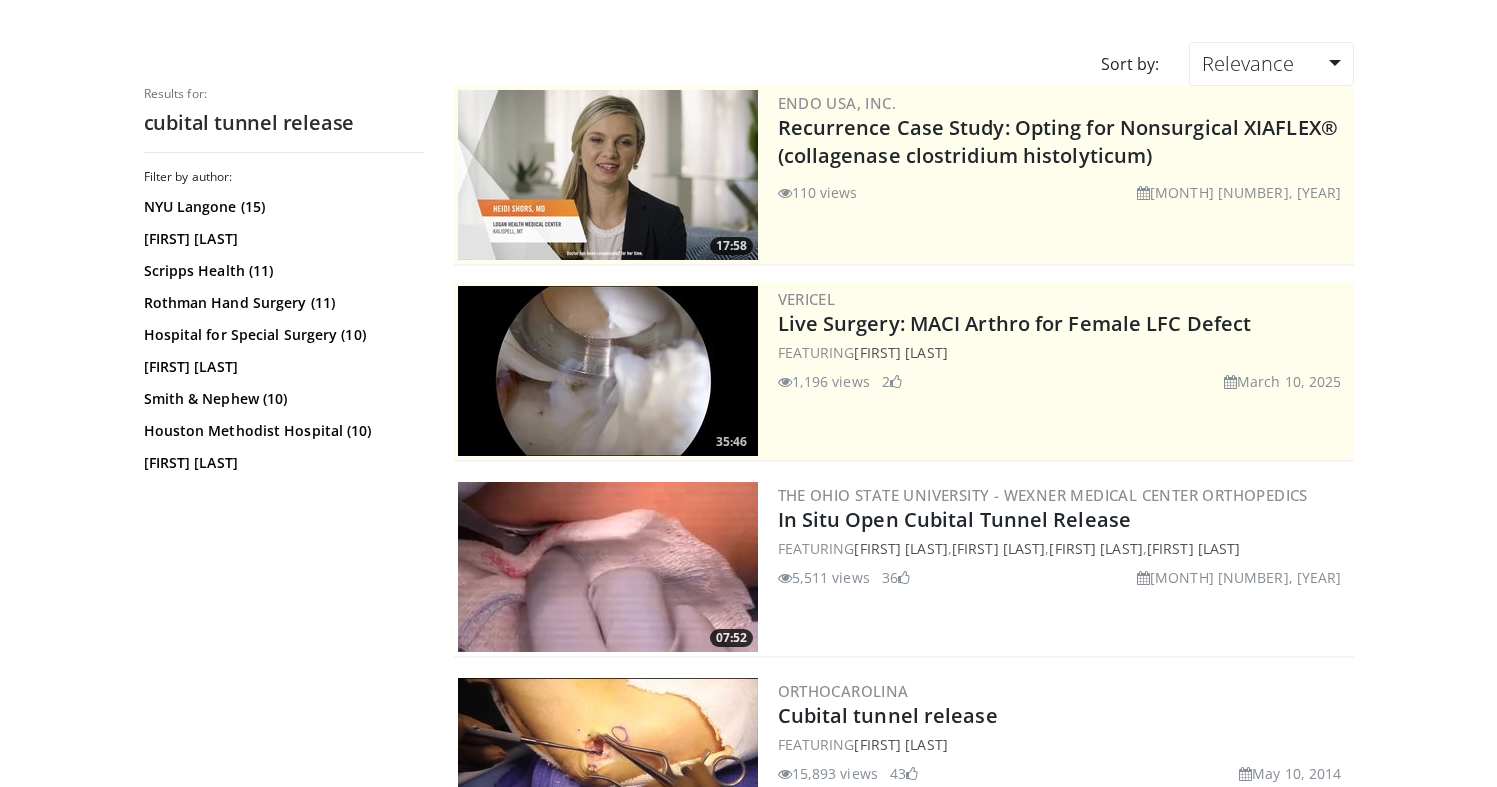 scroll, scrollTop: 176, scrollLeft: 0, axis: vertical 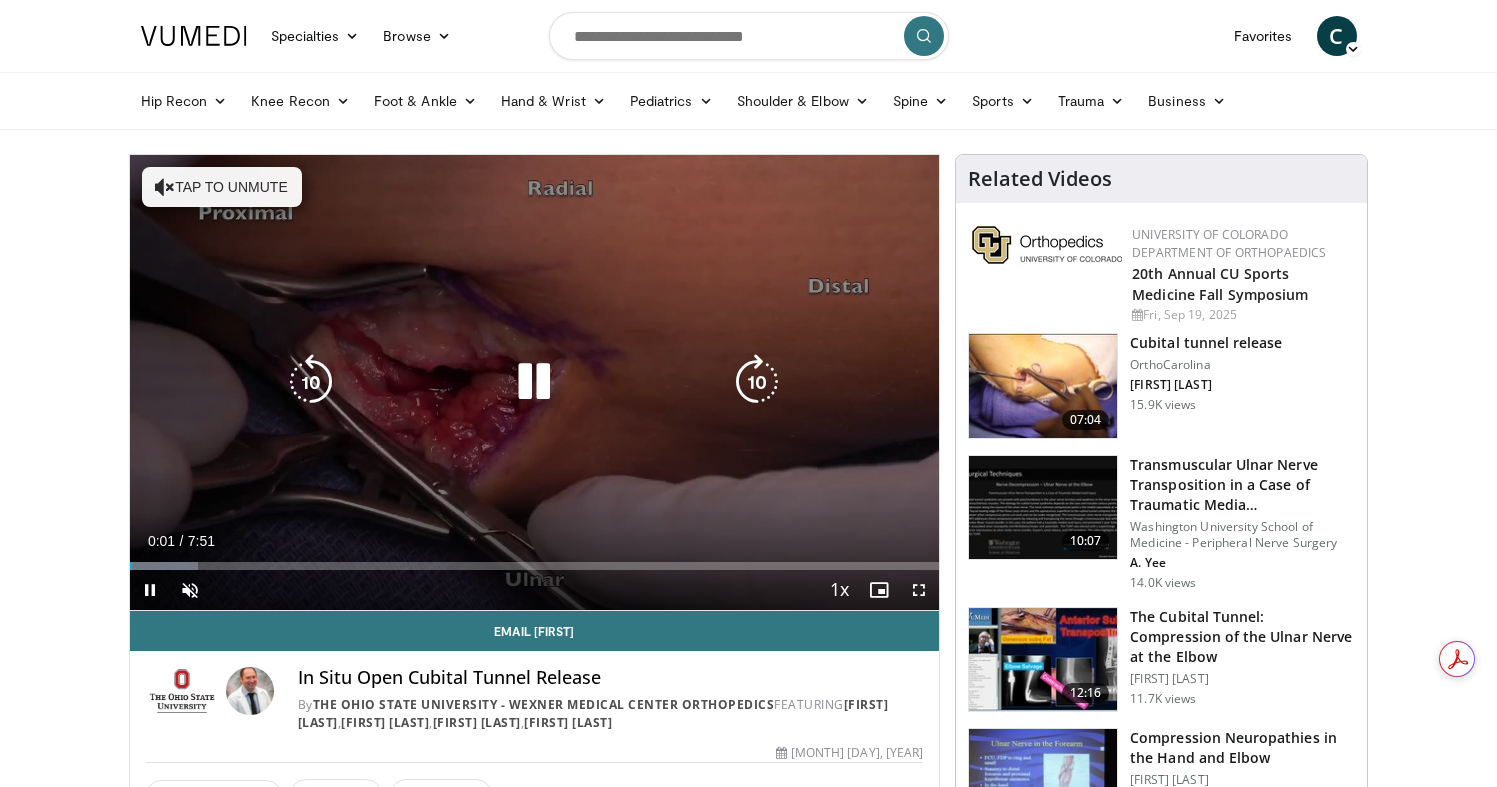 click on "Tap to unmute" at bounding box center [222, 187] 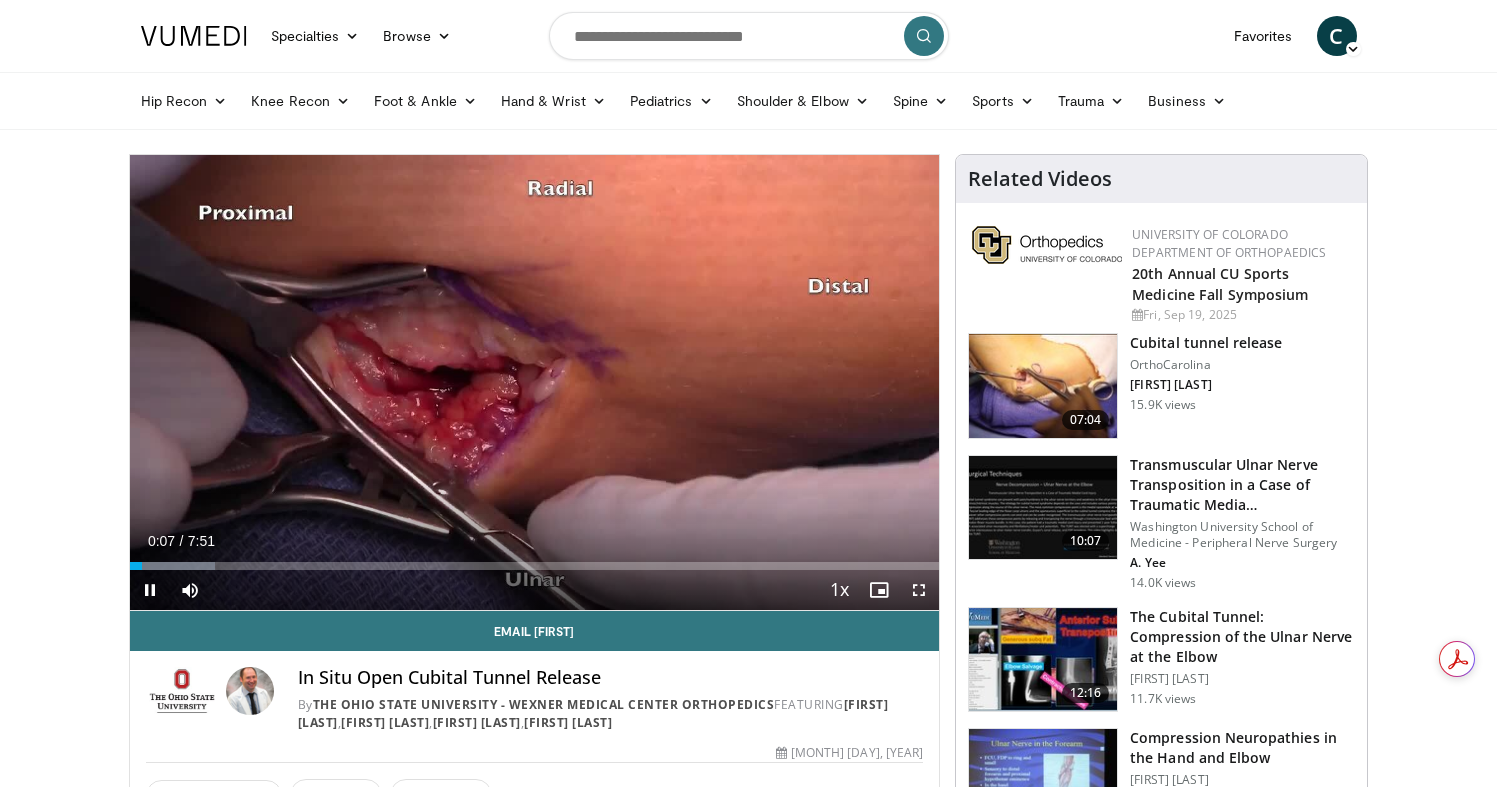click on "+" at bounding box center (228, 620) 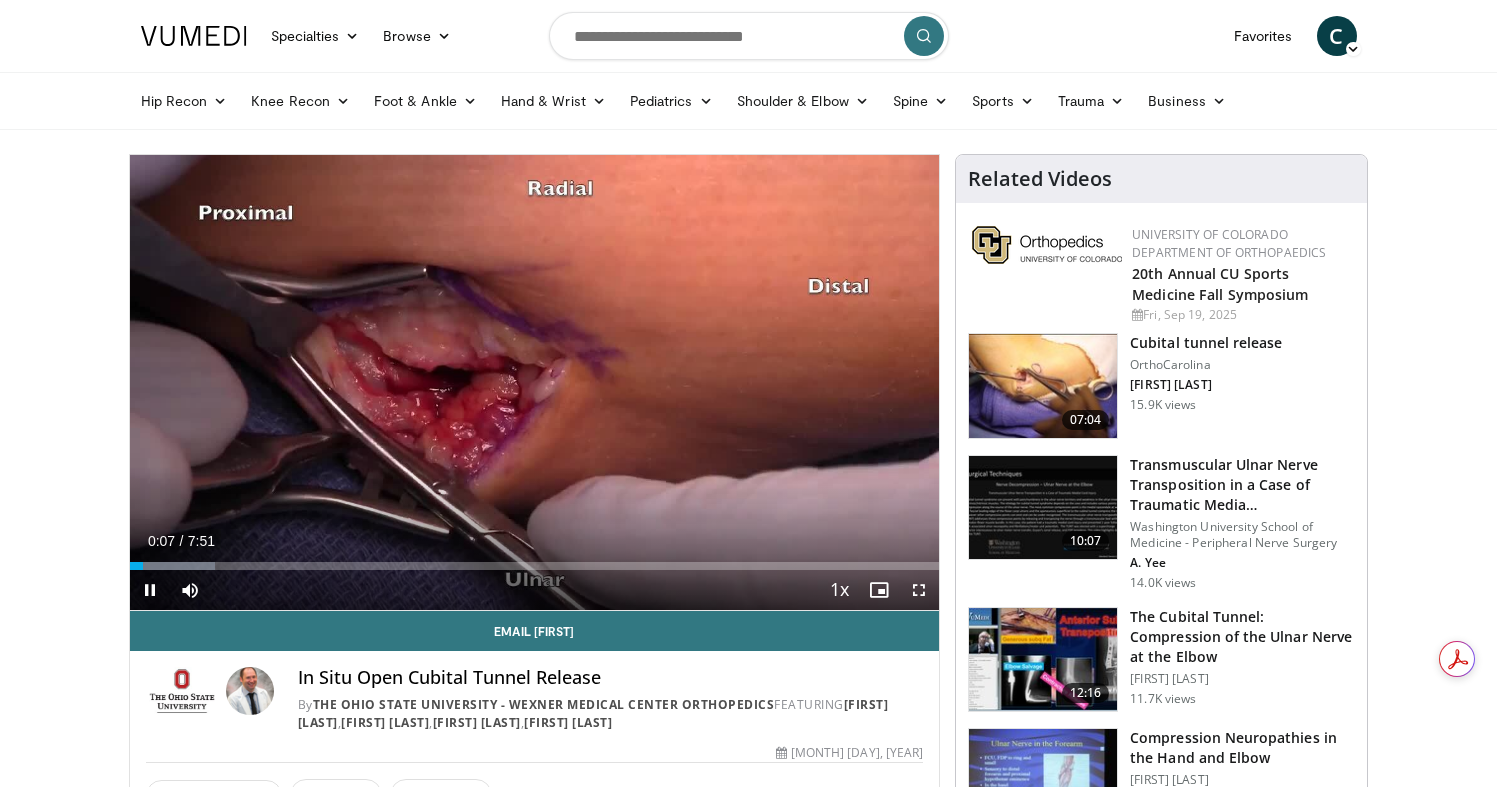 click on "+" at bounding box center [228, 620] 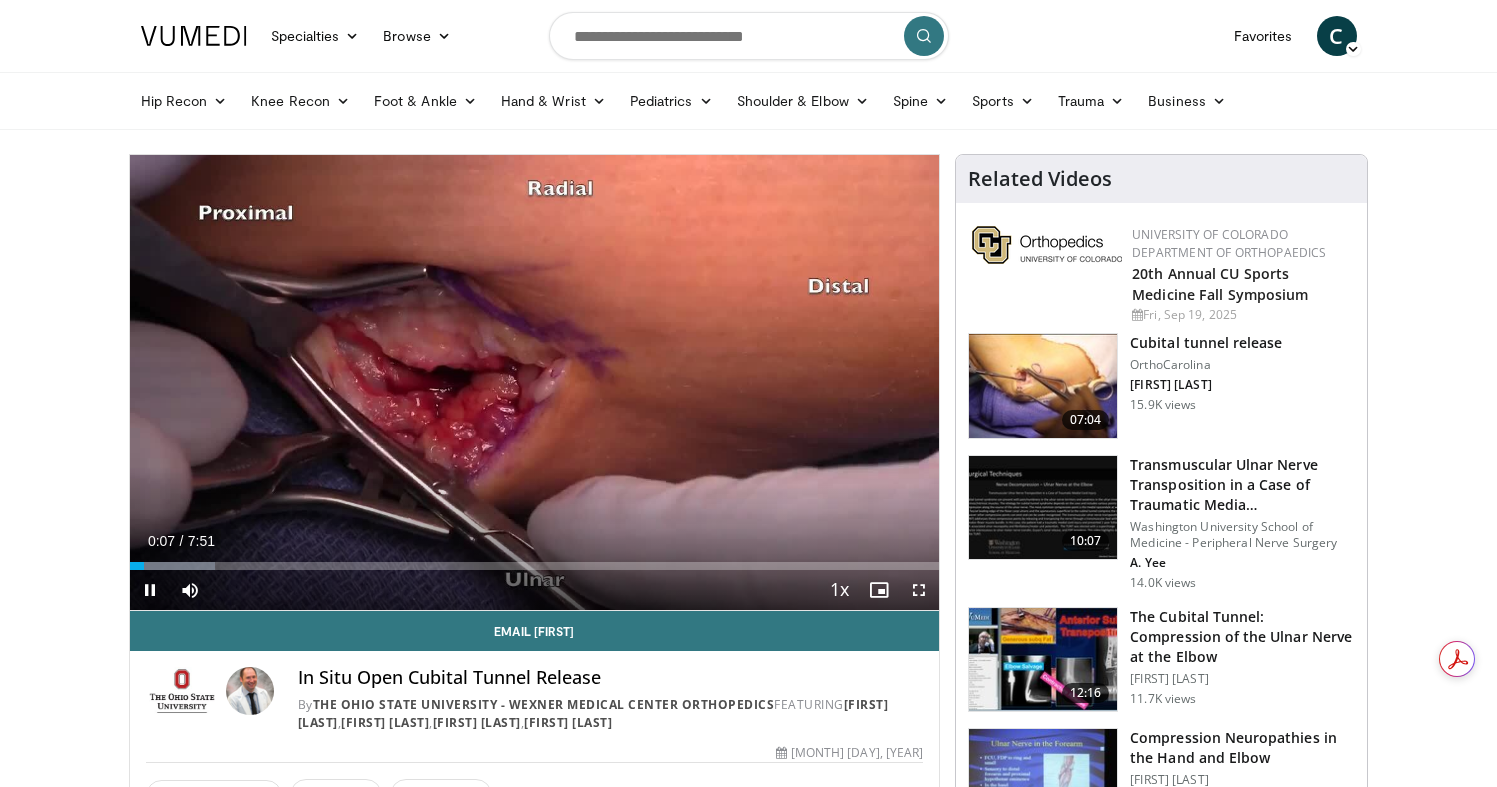 click on "+" at bounding box center [228, 620] 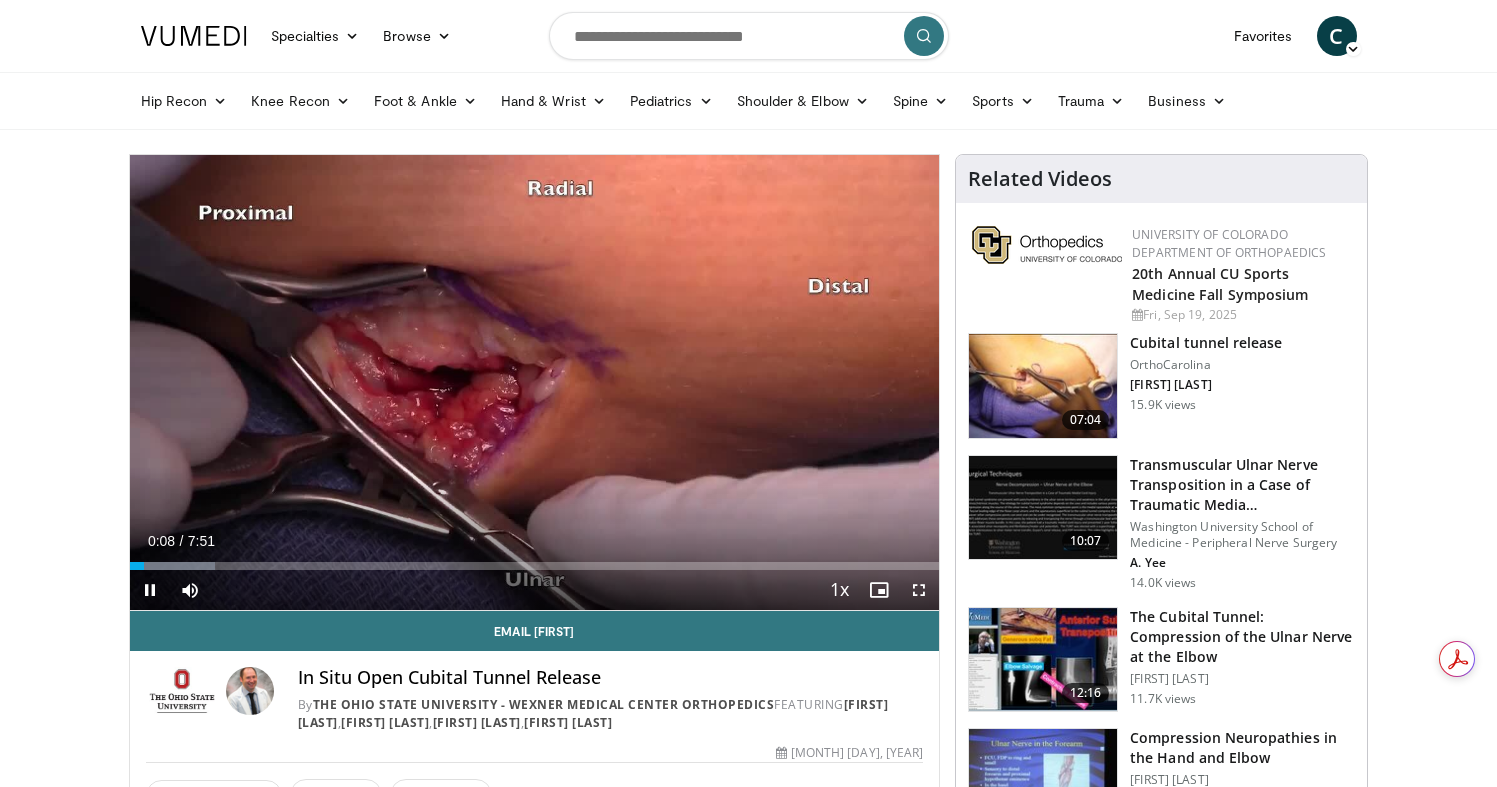 click on "+" at bounding box center (228, 620) 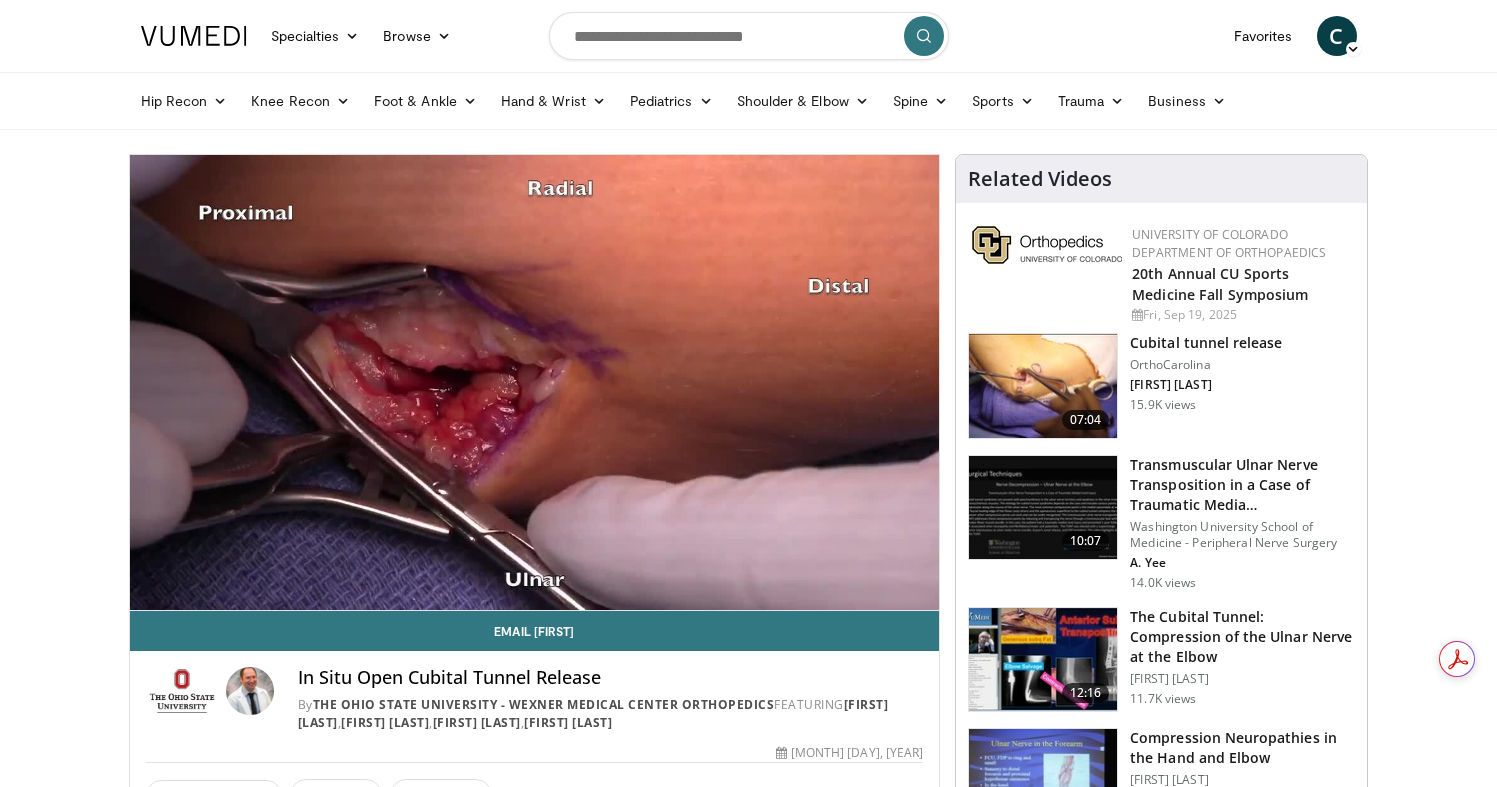 click on "+" at bounding box center (228, 620) 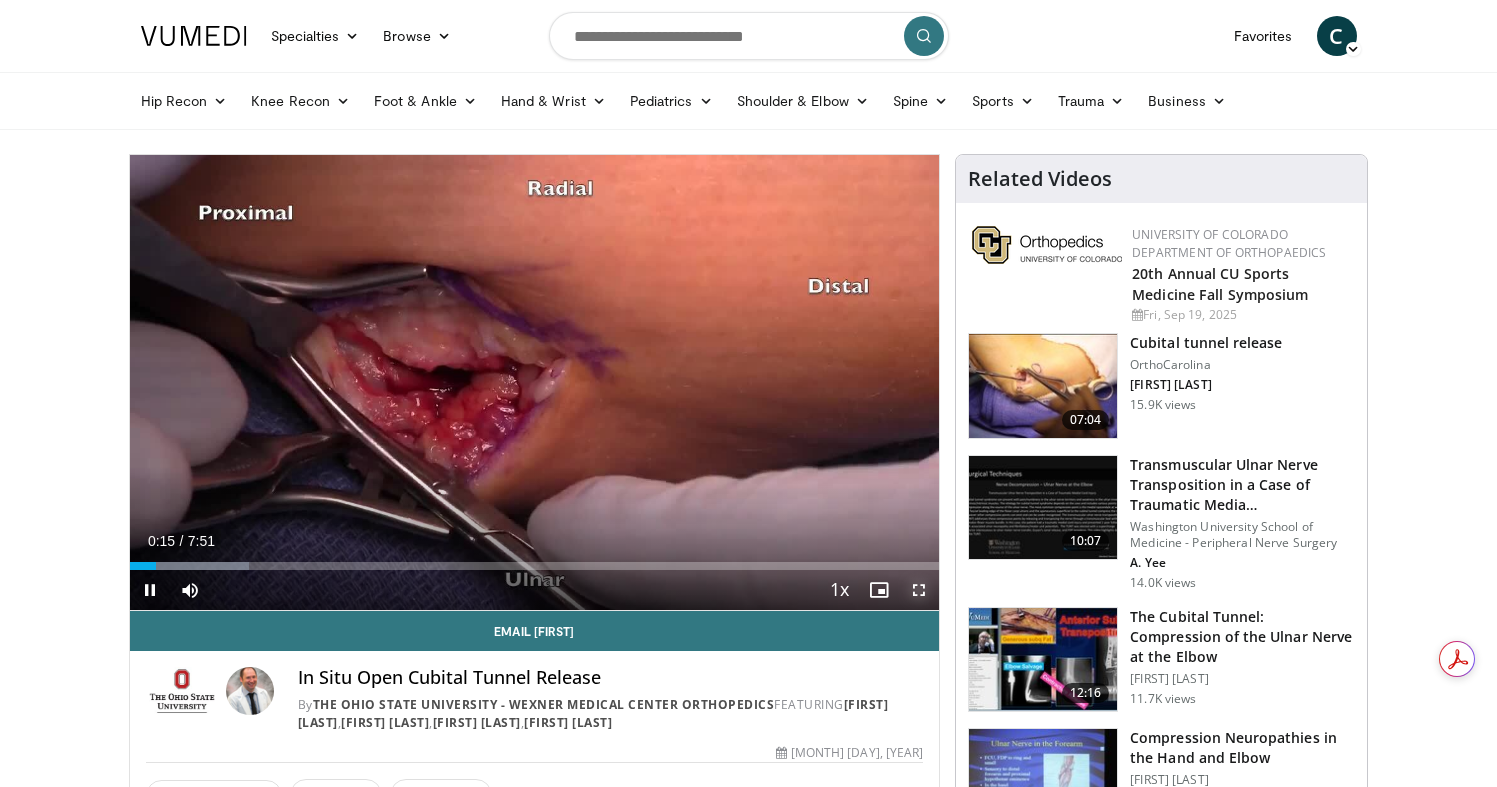 click at bounding box center [919, 590] 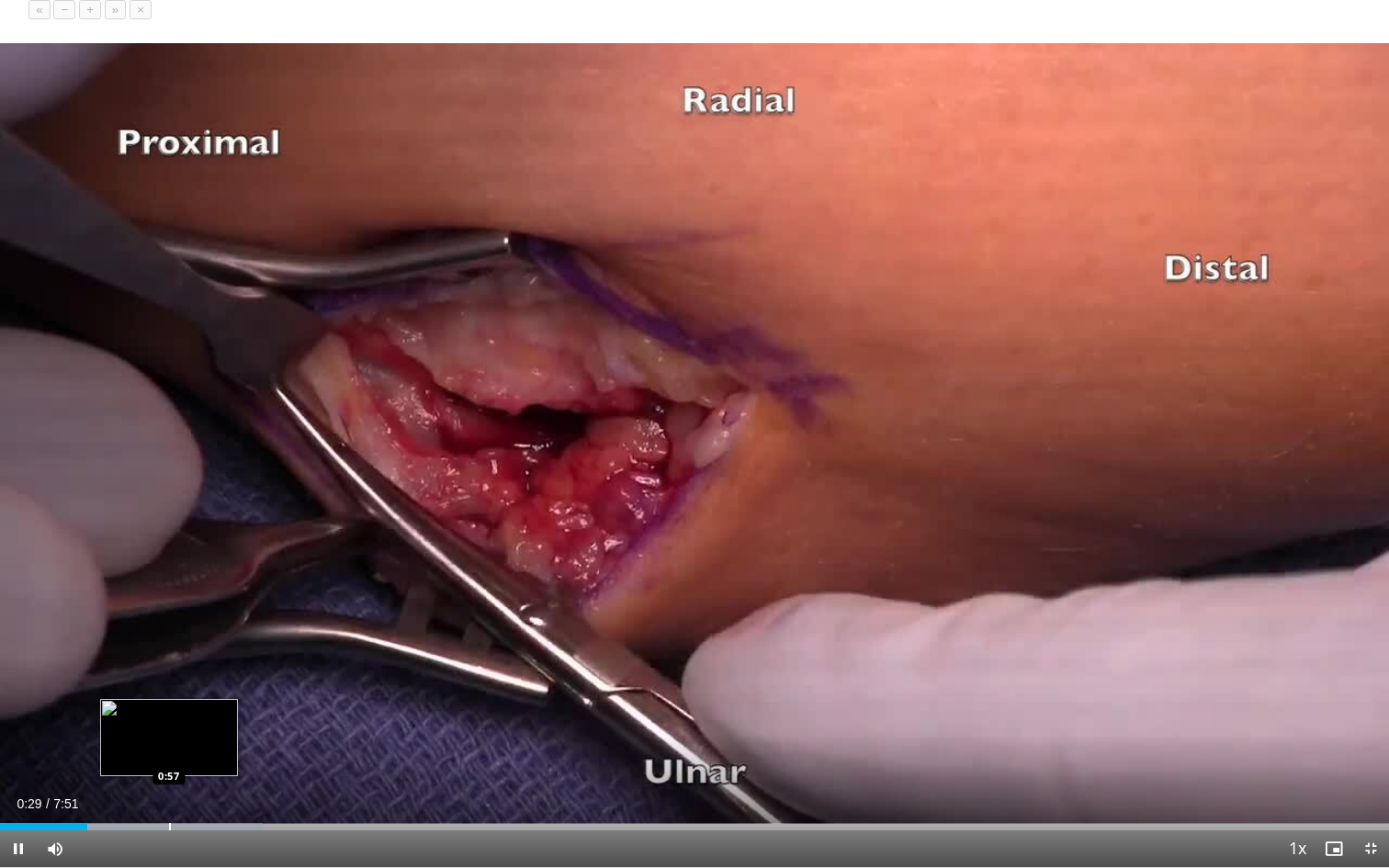 click on "**********" at bounding box center [694, 434] 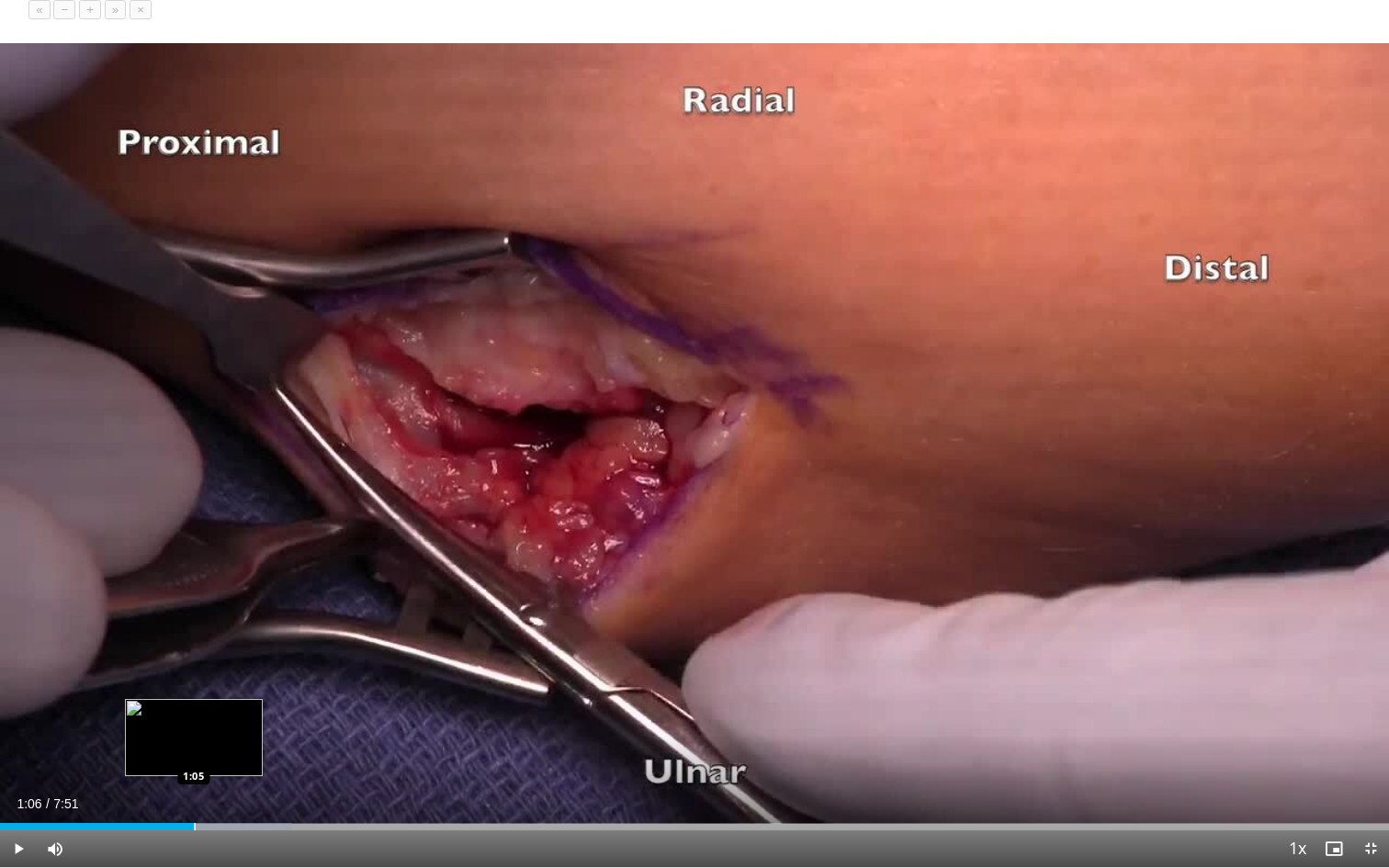 click at bounding box center (195, 827) 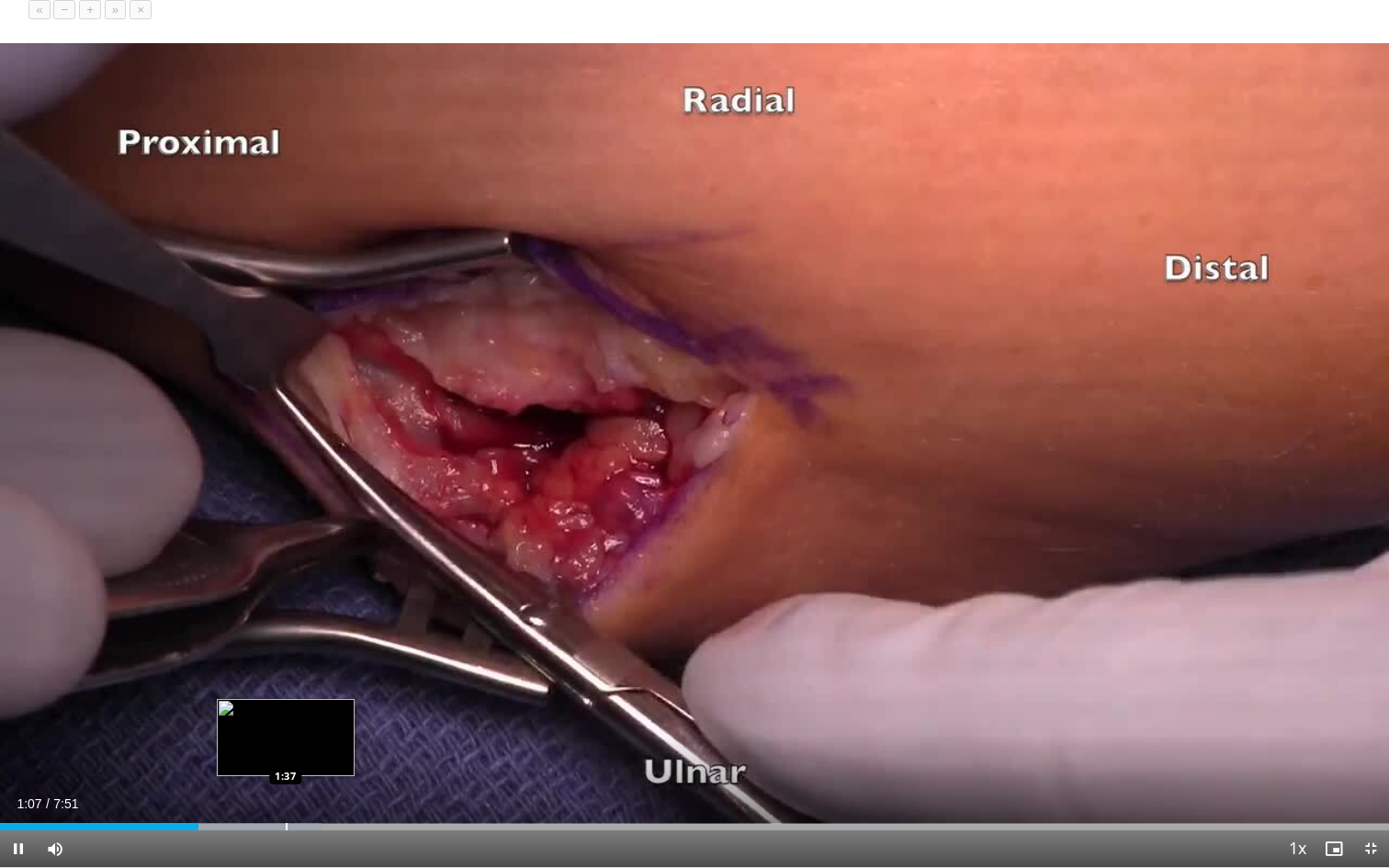 click at bounding box center [287, 827] 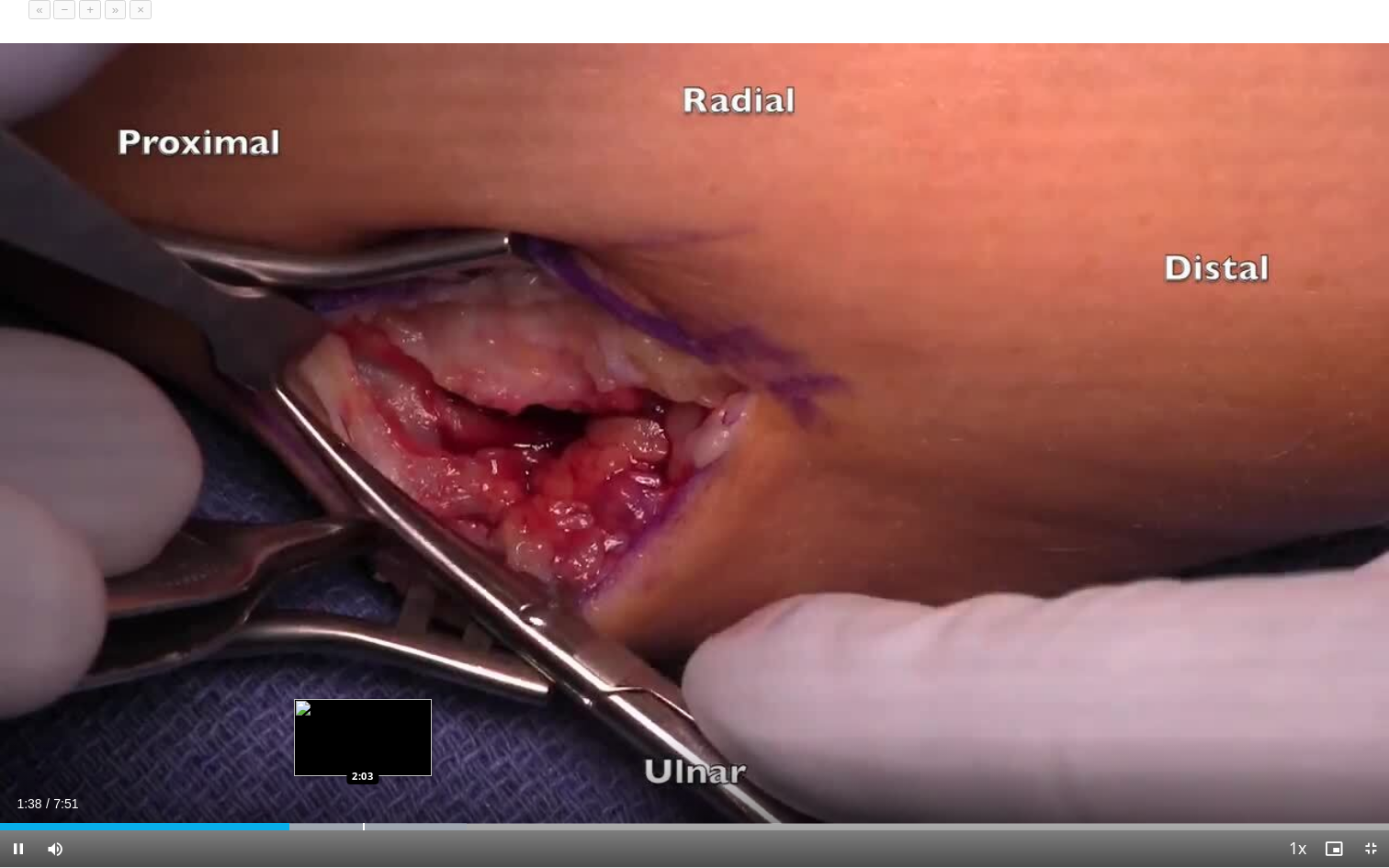 click on "Loaded :  33.63% 1:38 2:03" at bounding box center [694, 821] 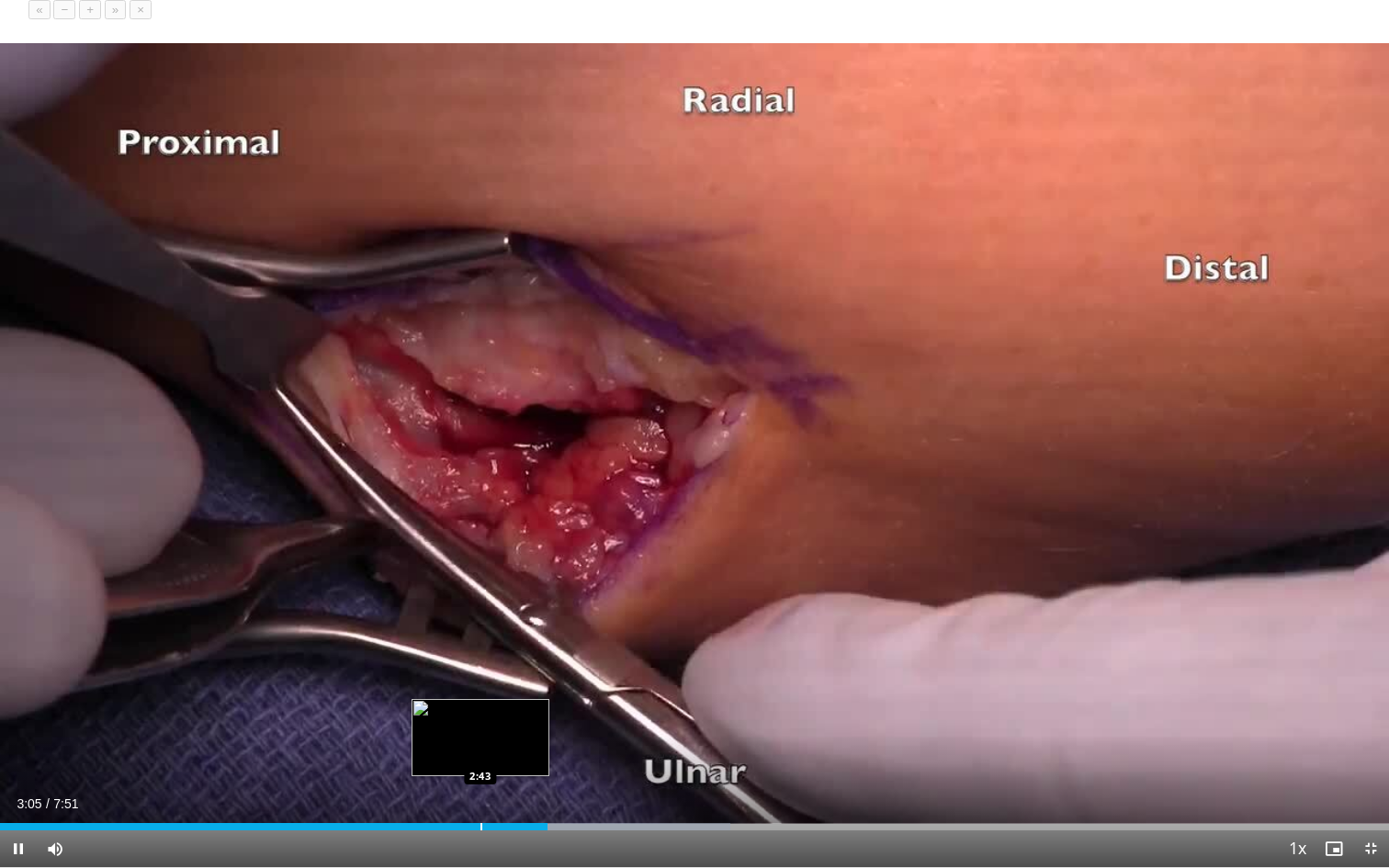 click at bounding box center [481, 827] 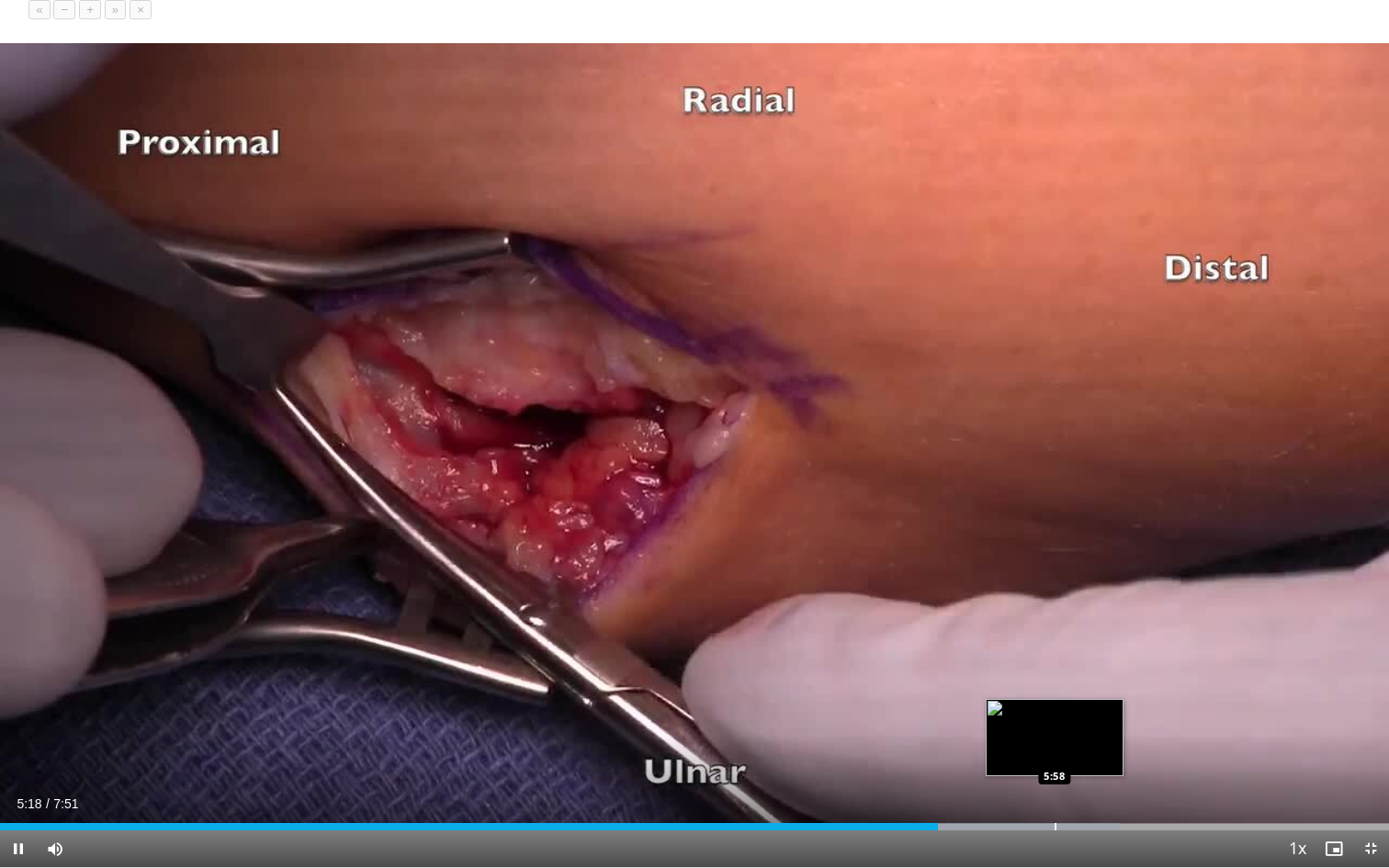 click at bounding box center (1056, 827) 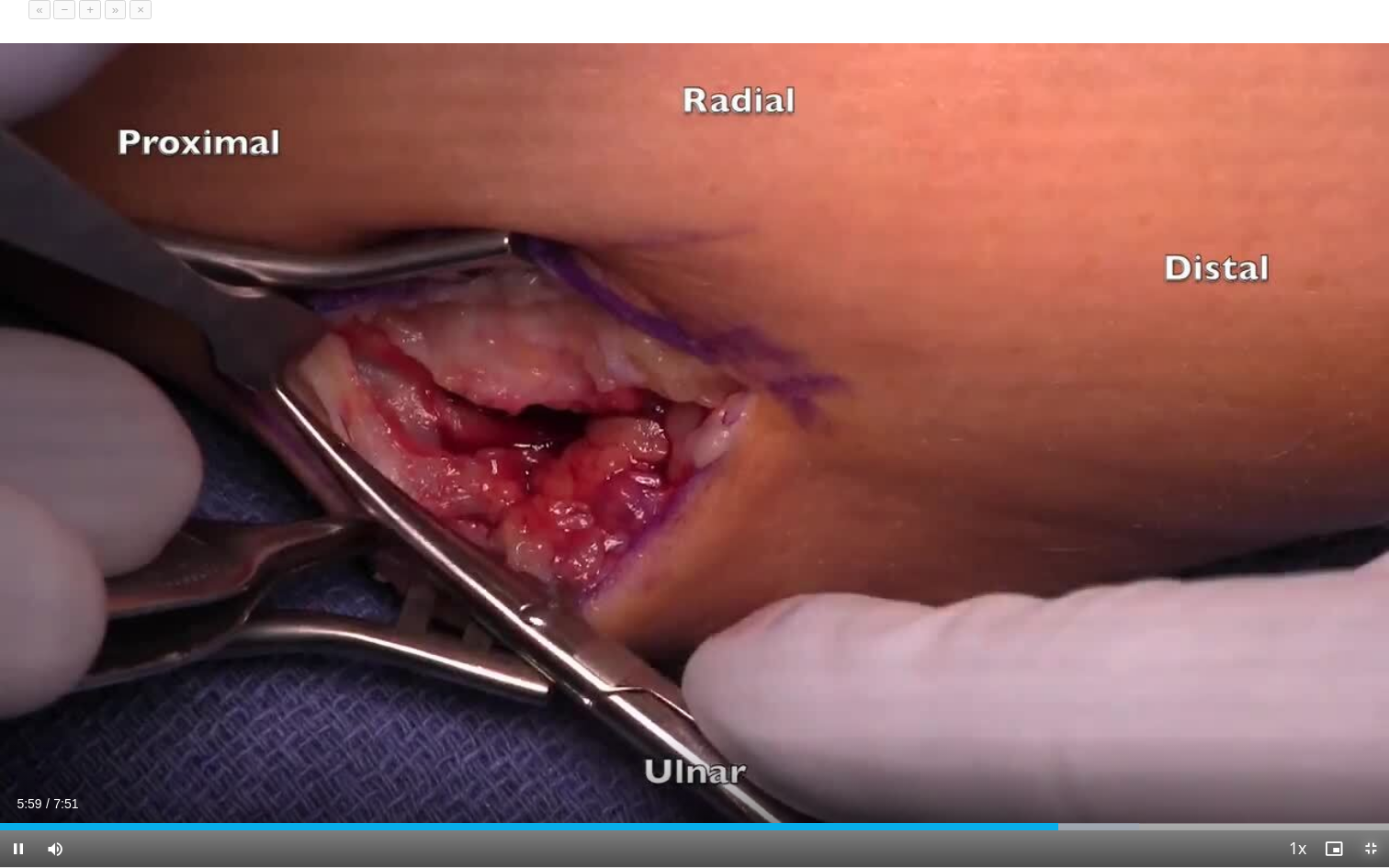 click at bounding box center (1371, 849) 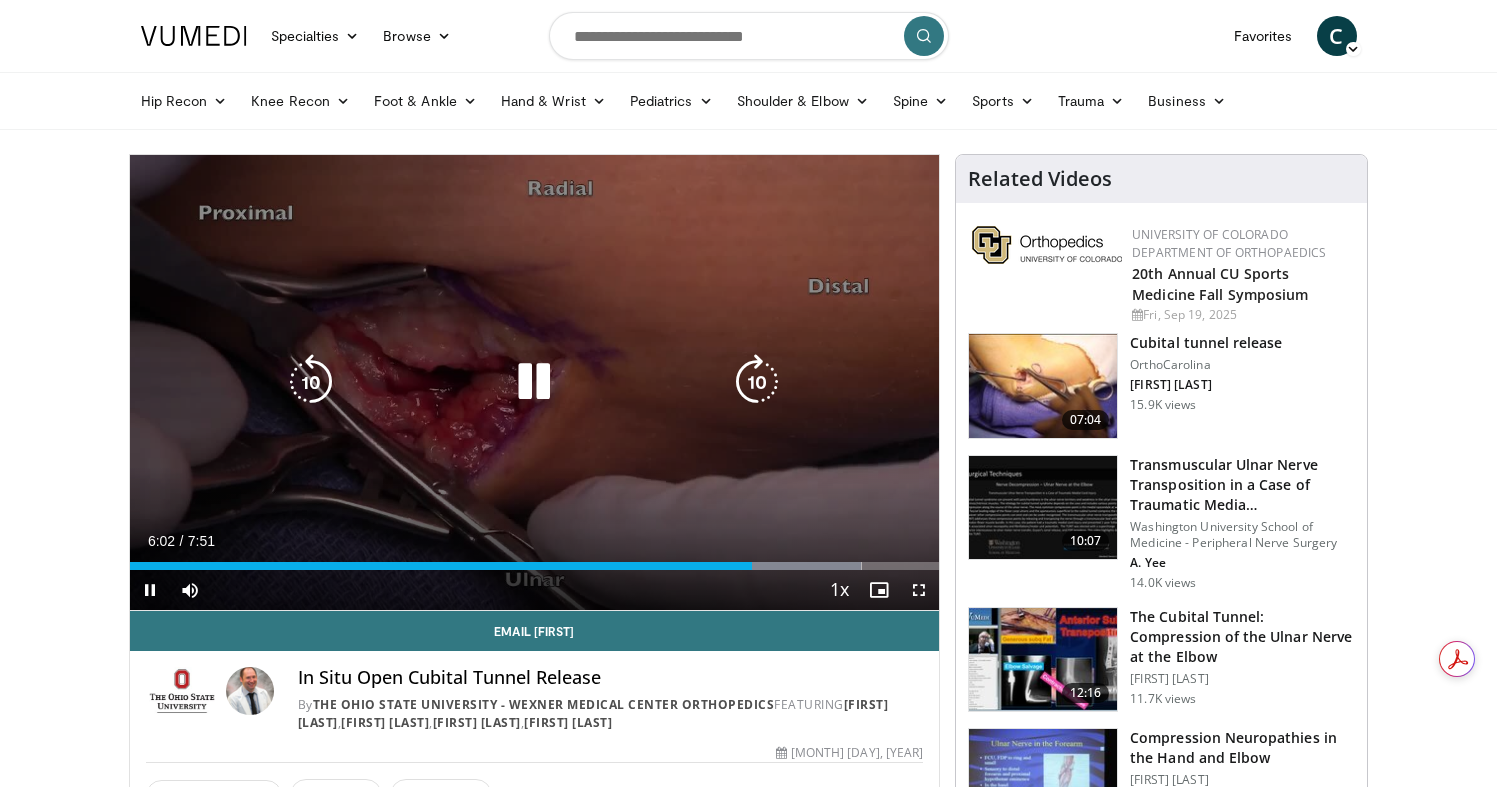 click at bounding box center [534, 382] 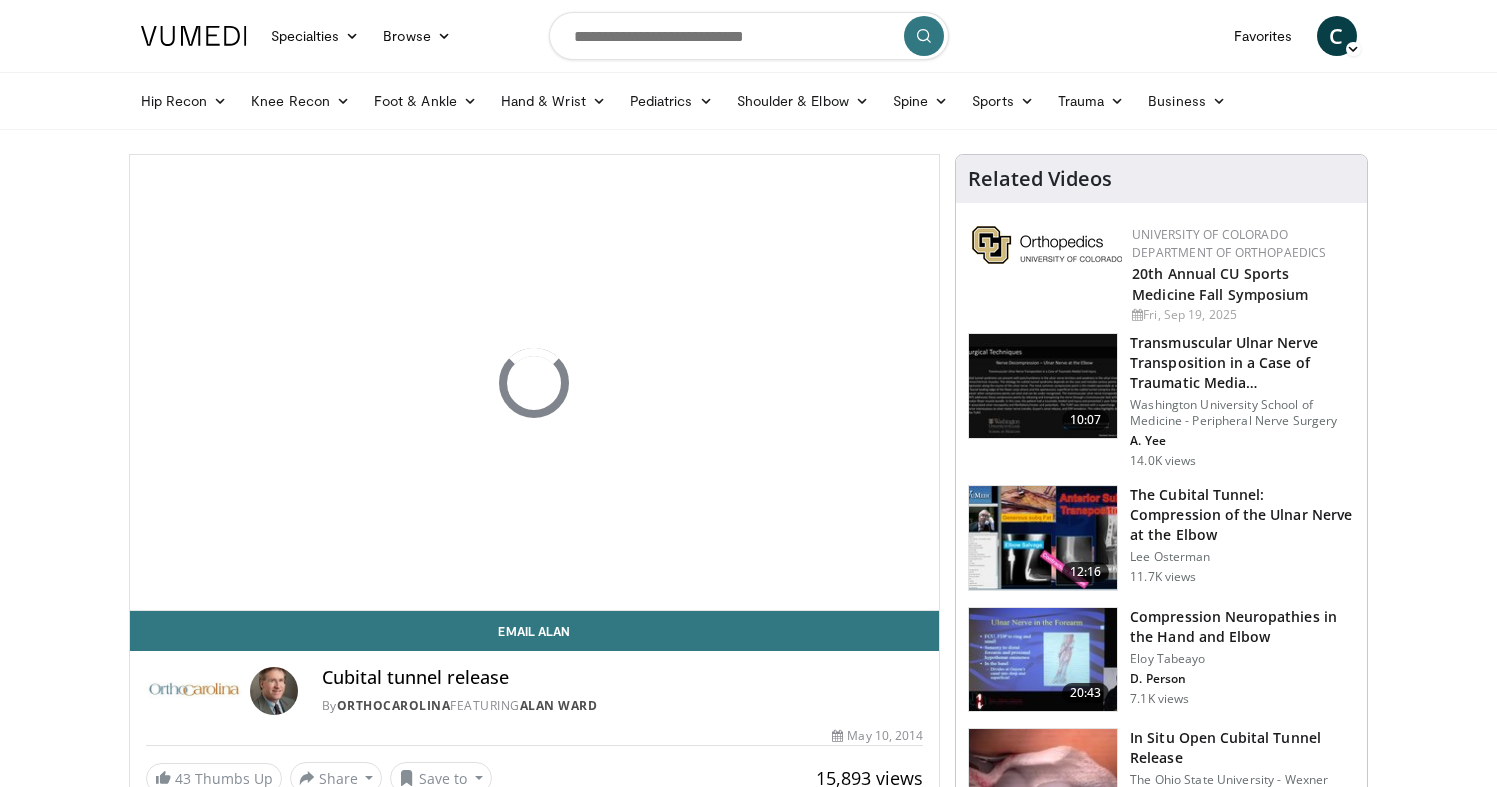 scroll, scrollTop: 0, scrollLeft: 0, axis: both 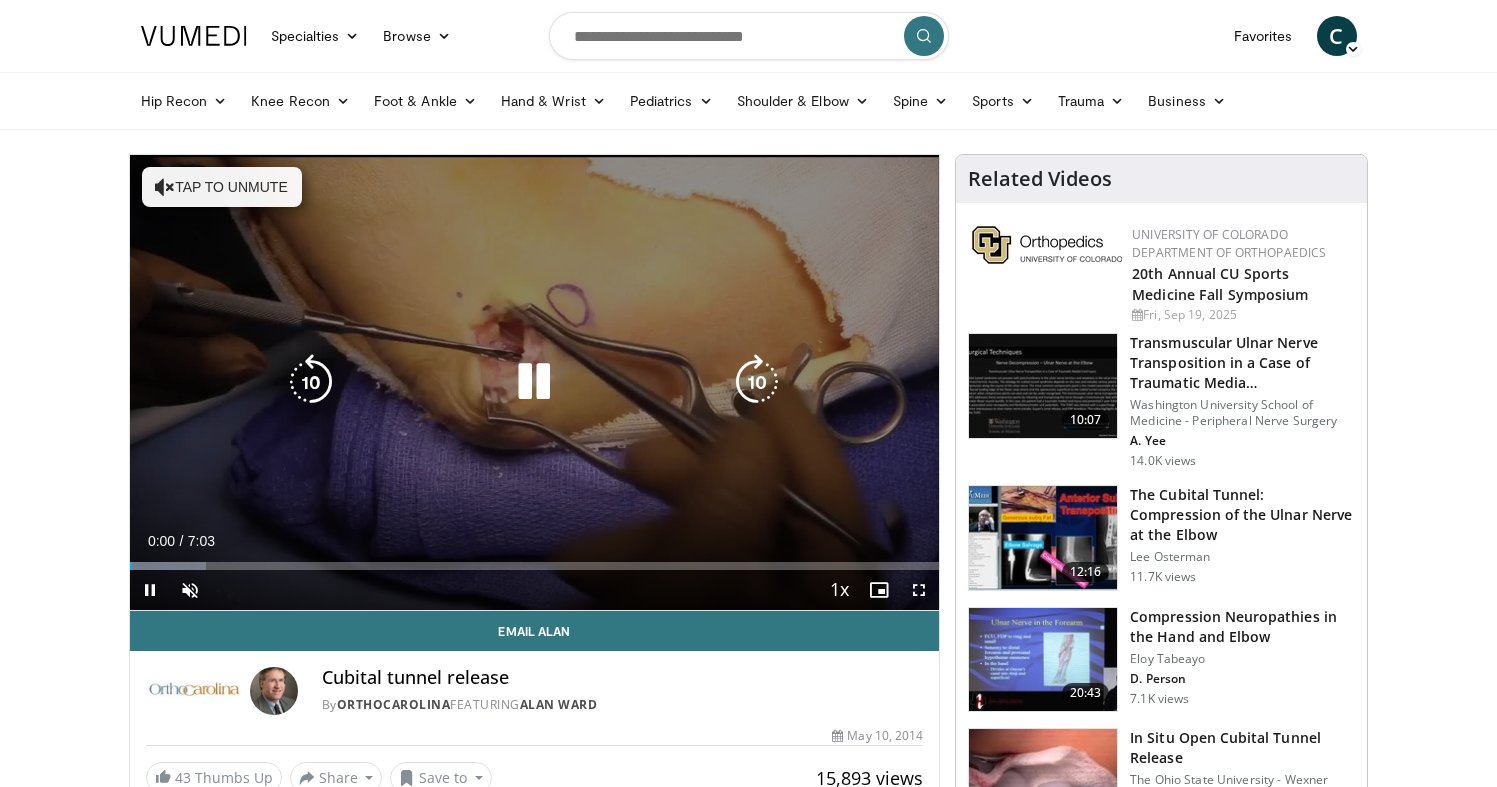 click on "Tap to unmute" at bounding box center (222, 187) 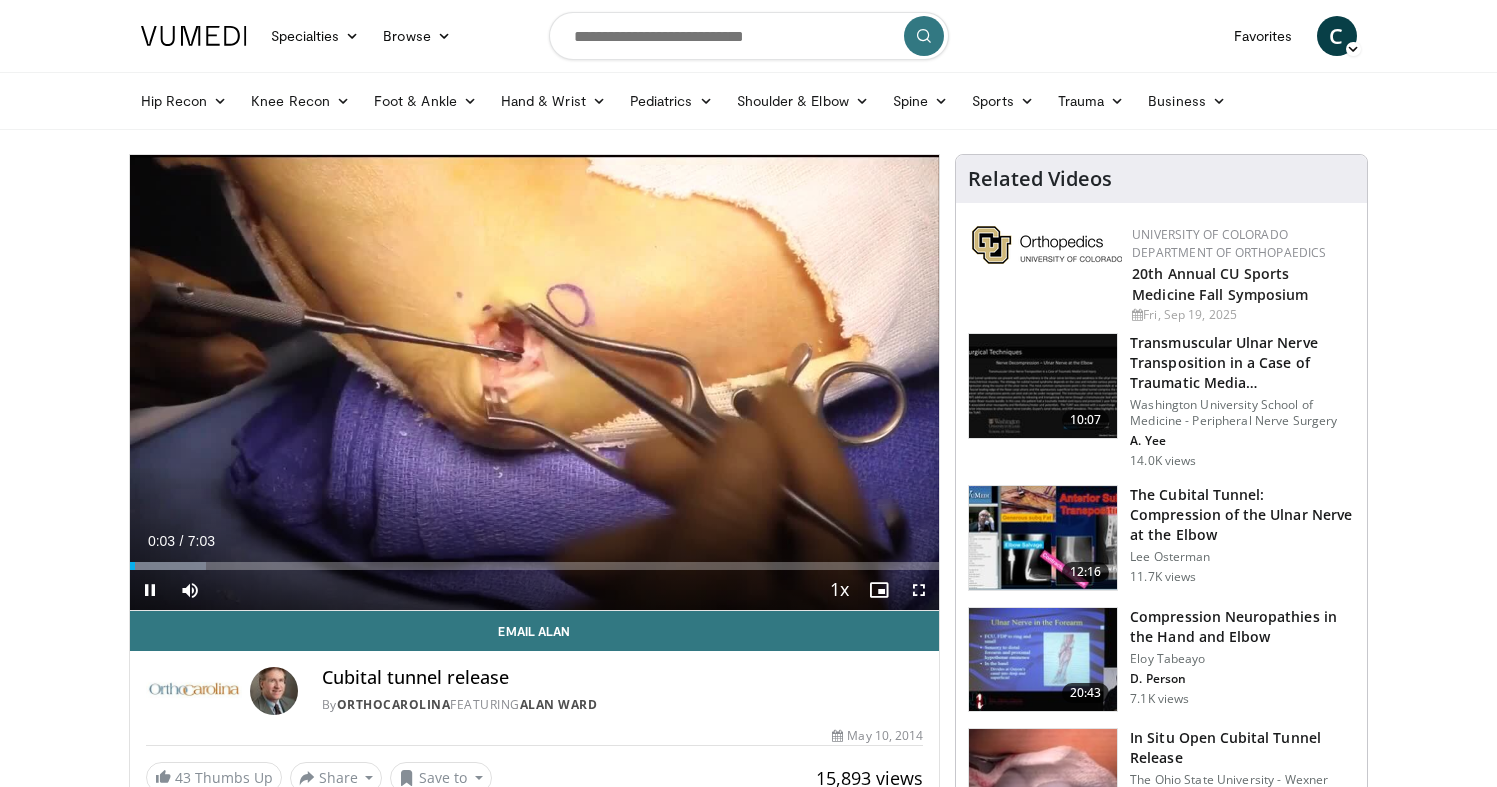 click on "+" at bounding box center (228, 620) 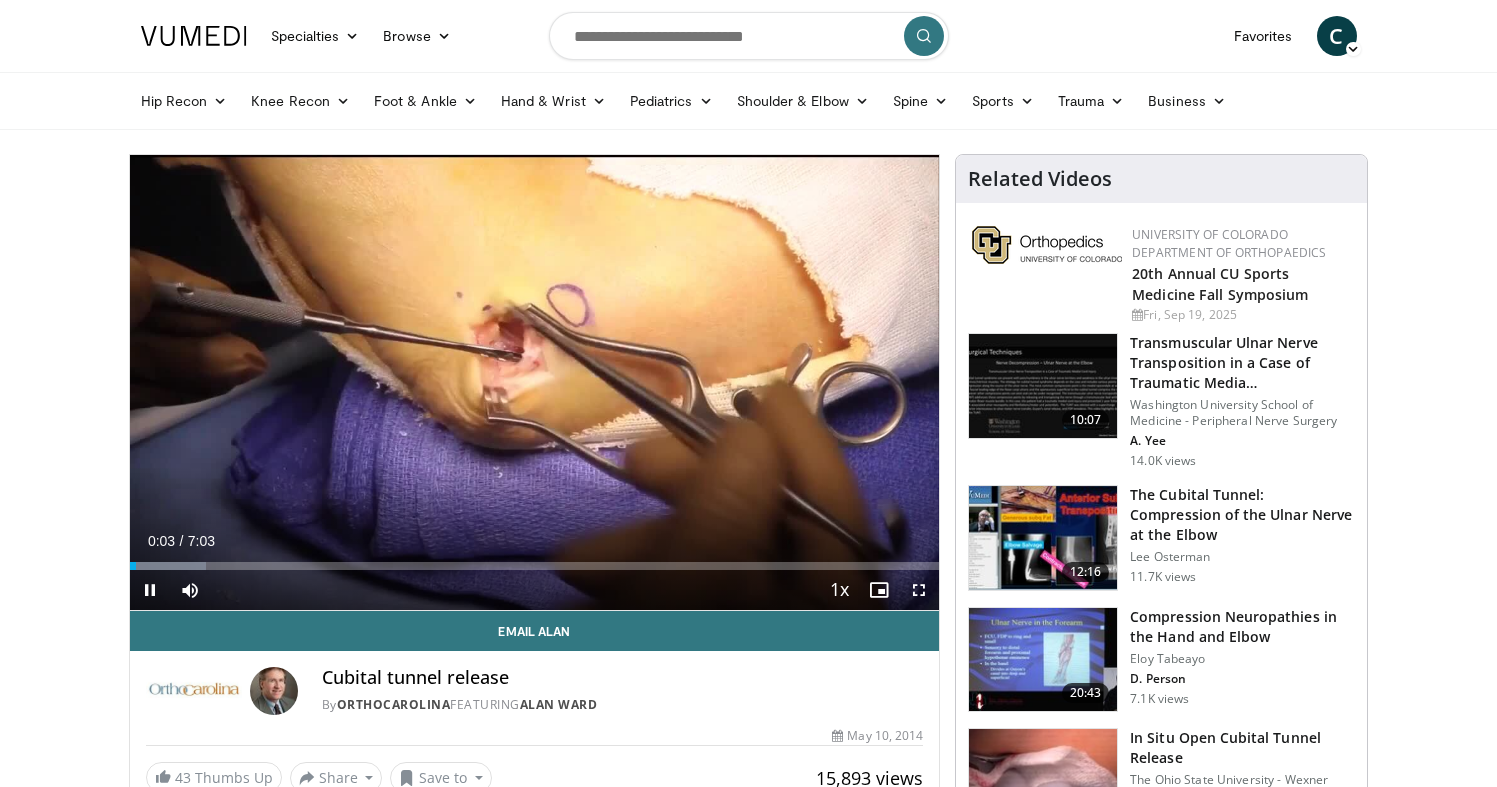 click on "+" at bounding box center (228, 620) 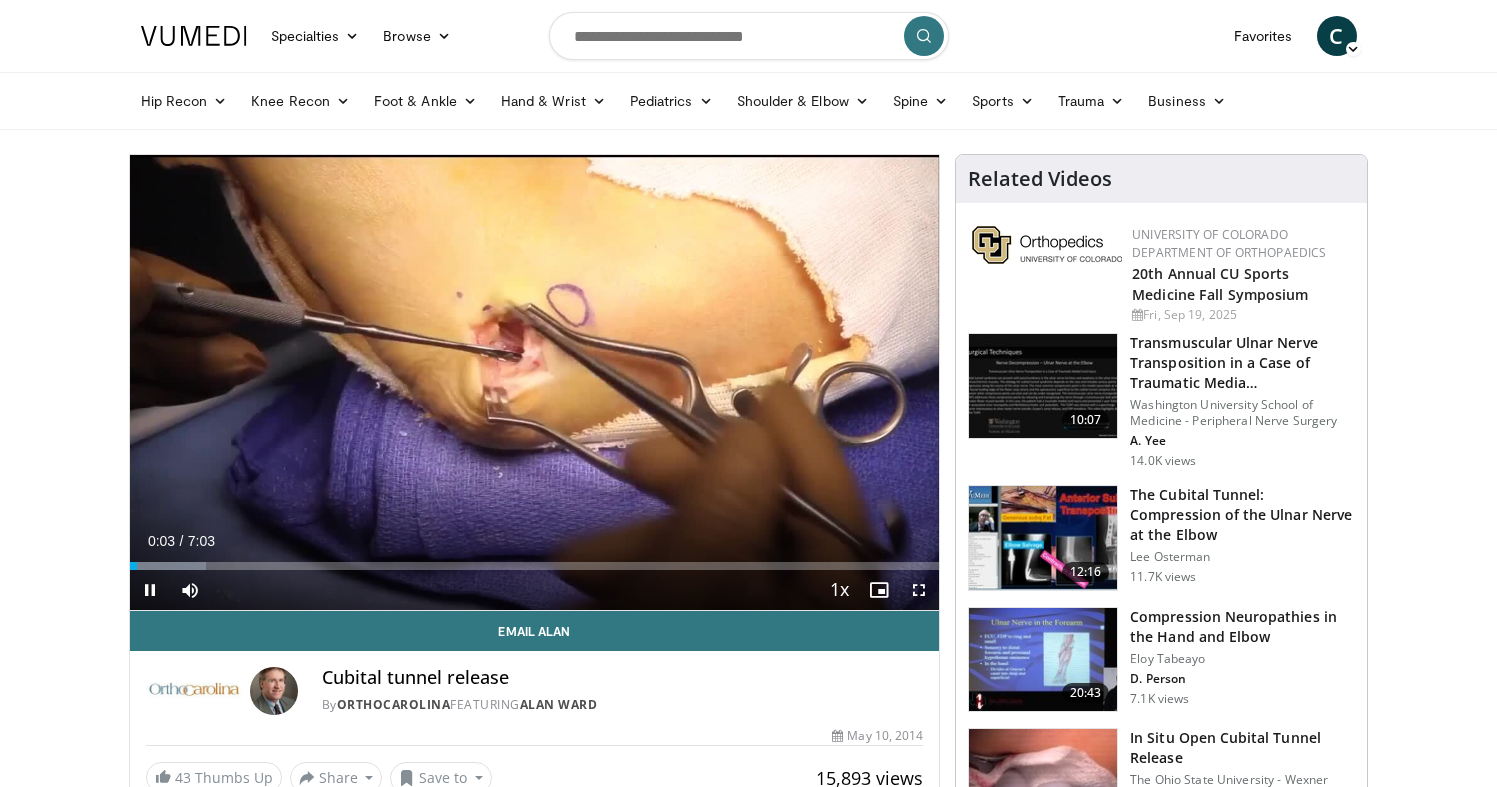 click on "+" at bounding box center [228, 620] 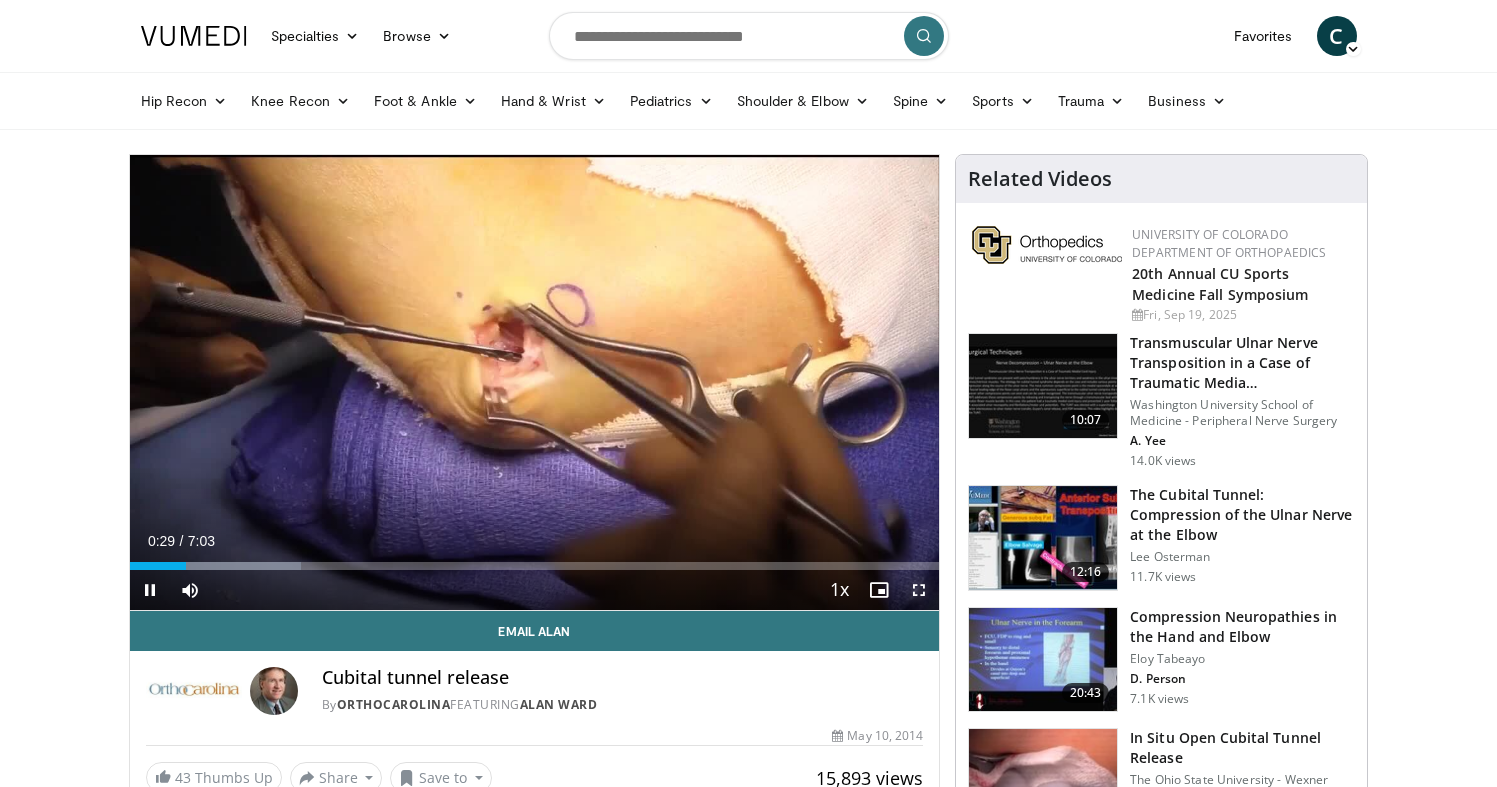 click at bounding box center [919, 590] 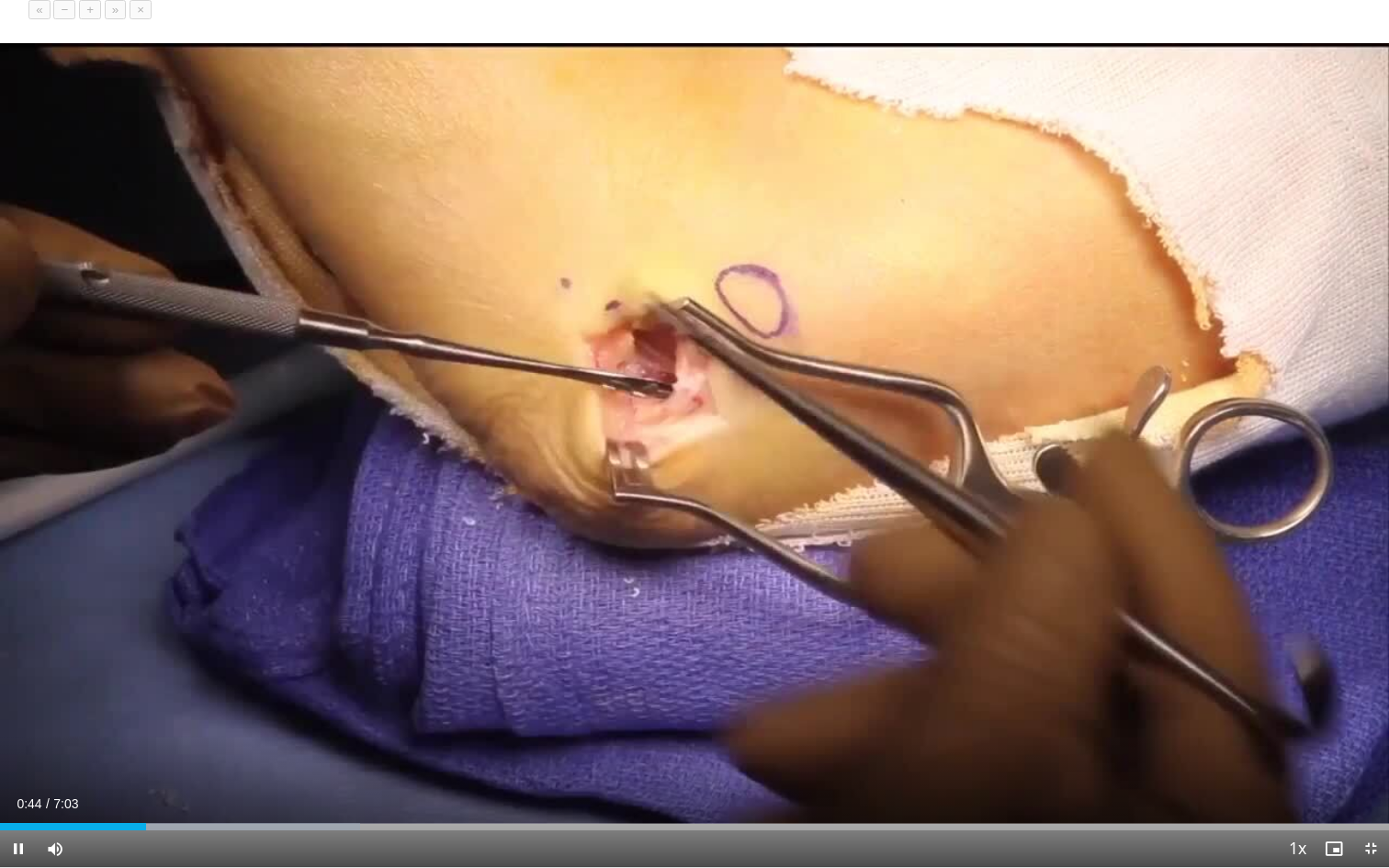 click on "+" at bounding box center (90, 9) 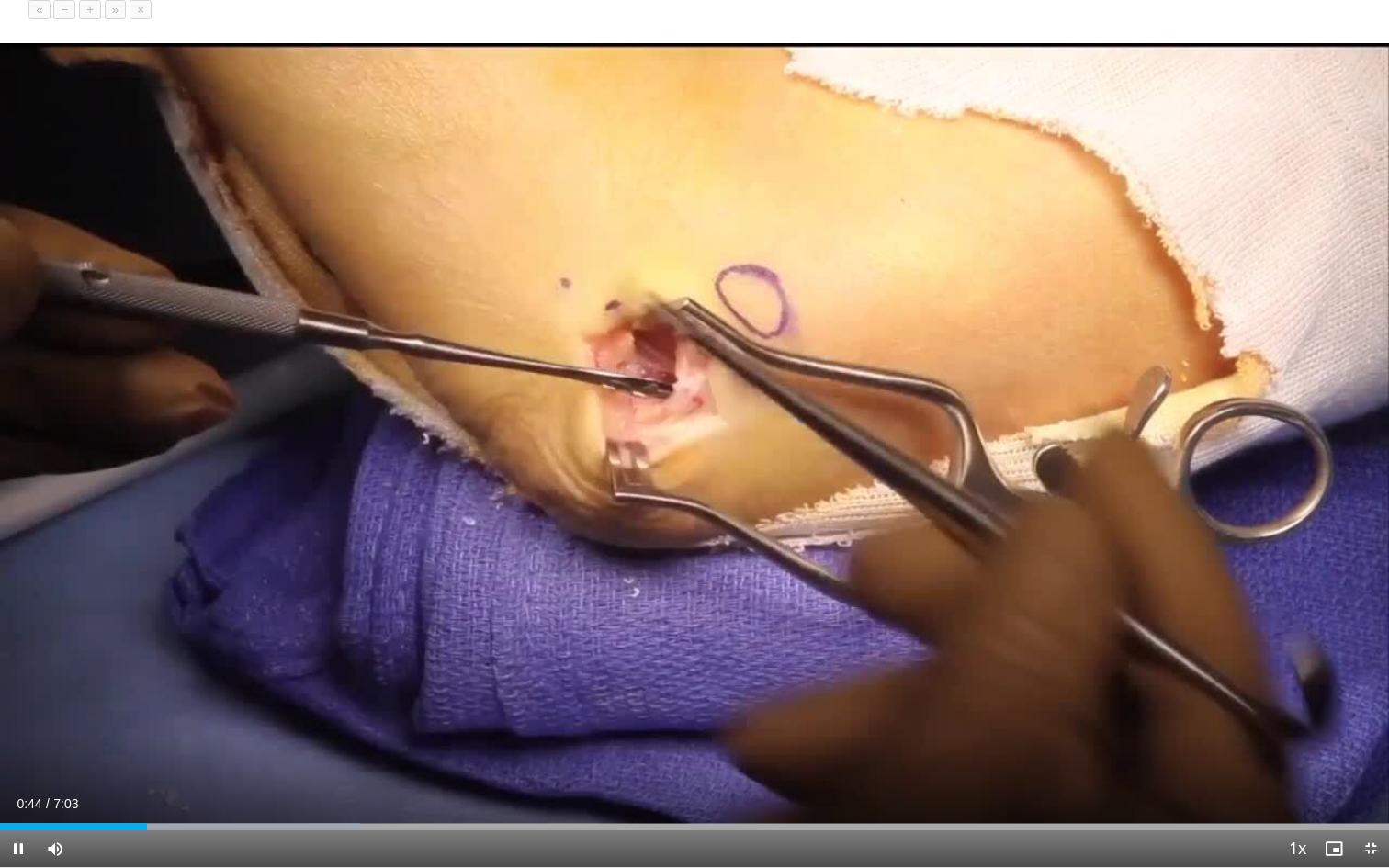 click on "+" at bounding box center [90, 9] 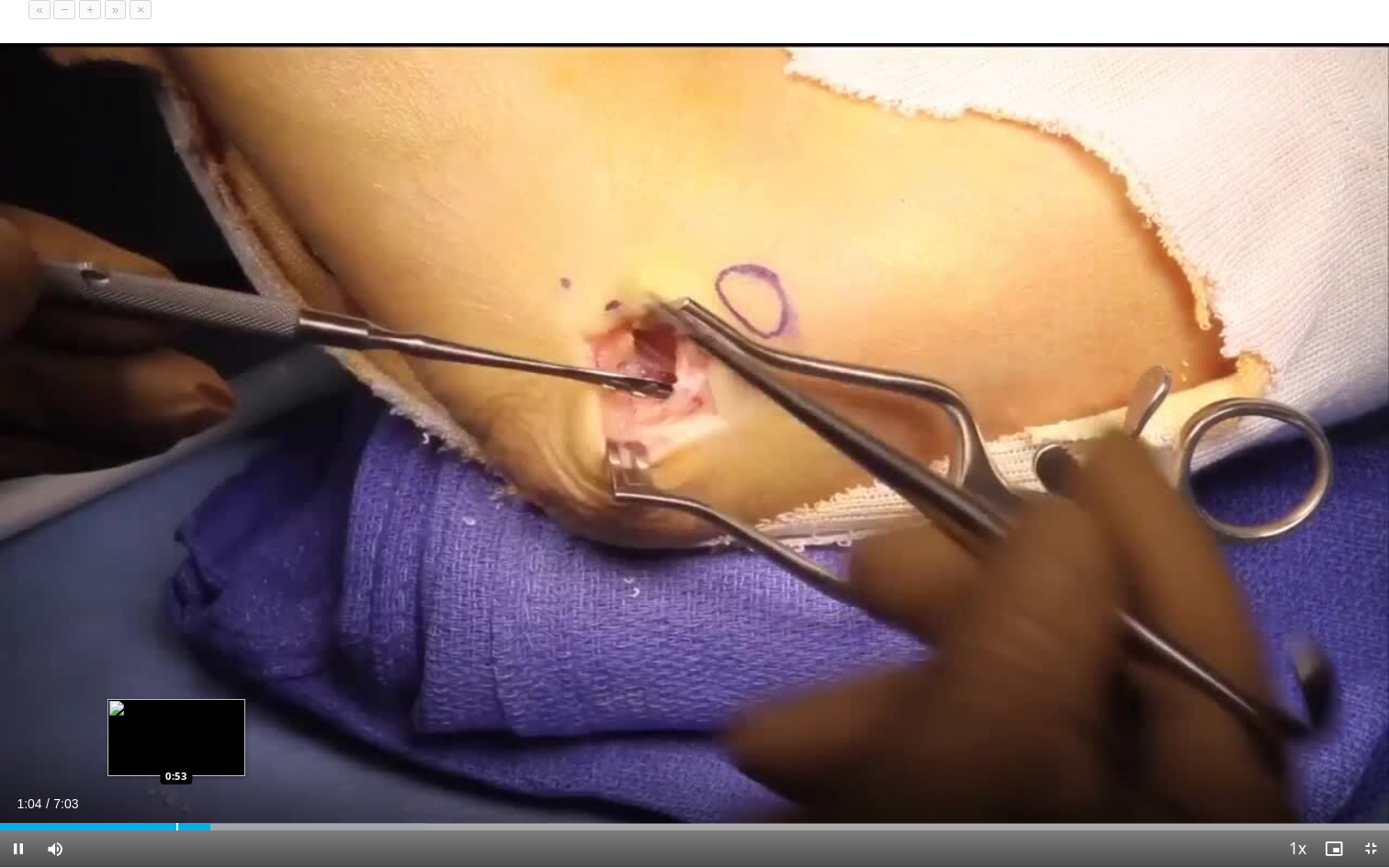 click at bounding box center (177, 827) 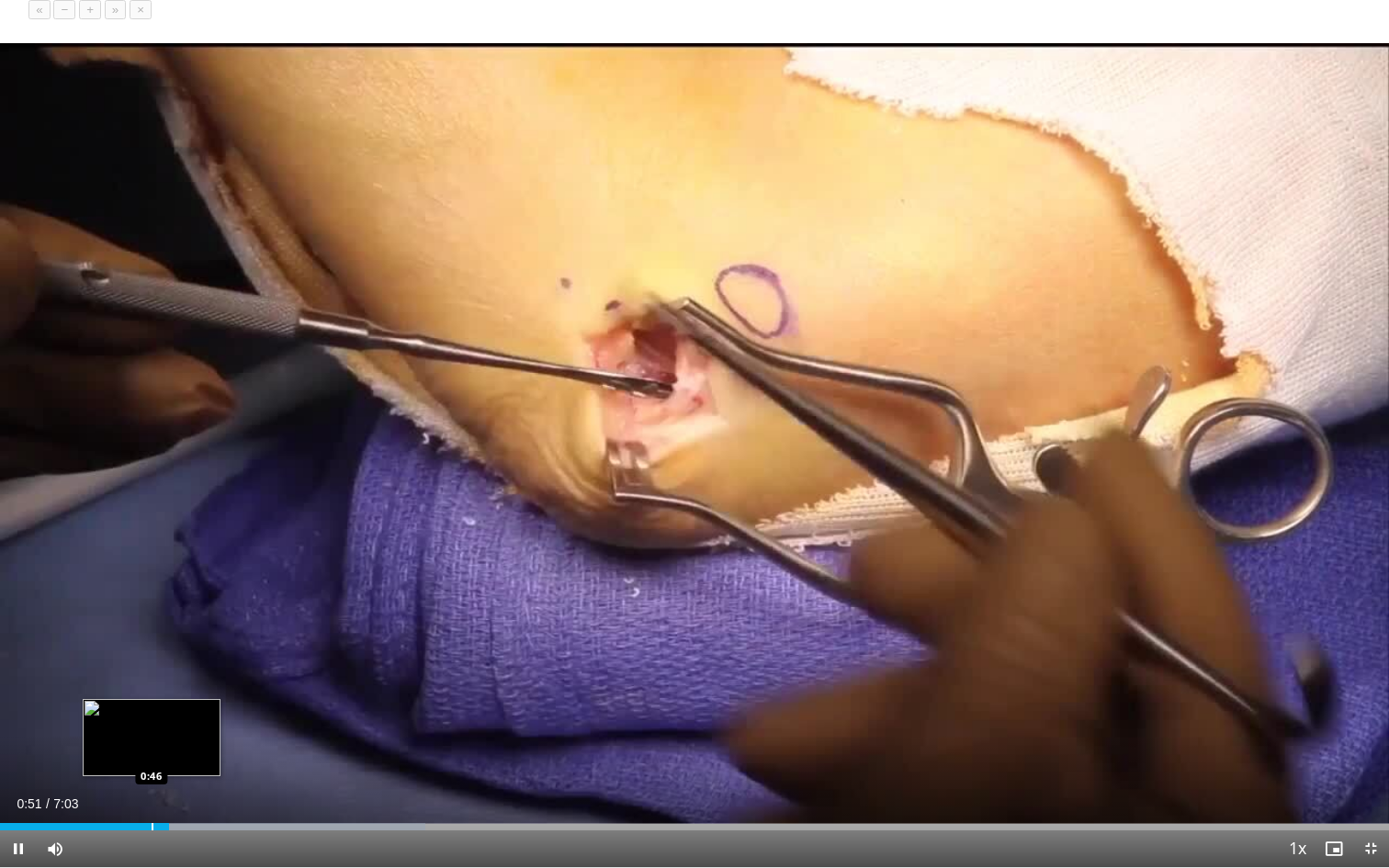 click at bounding box center (152, 827) 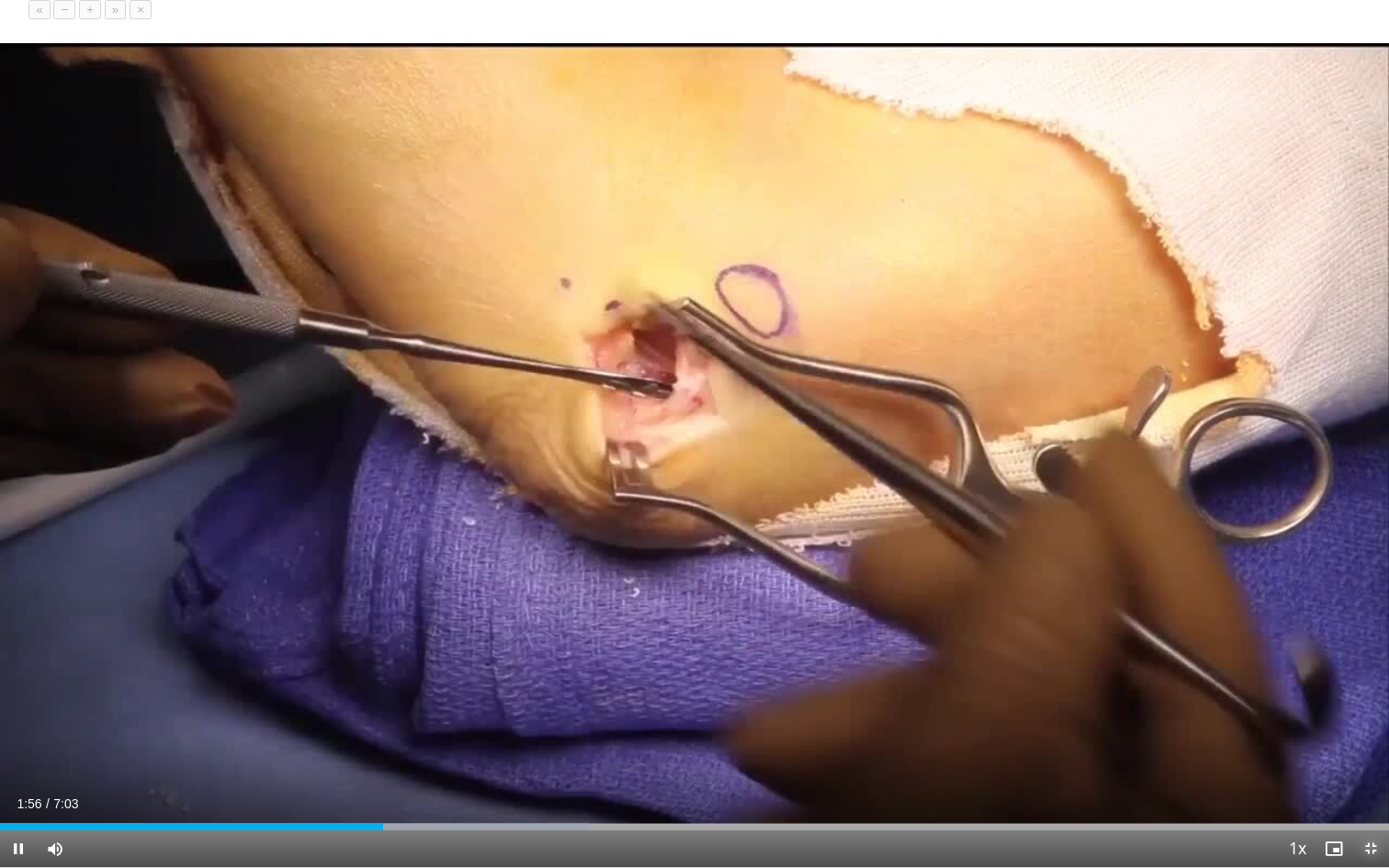 click at bounding box center [1371, 849] 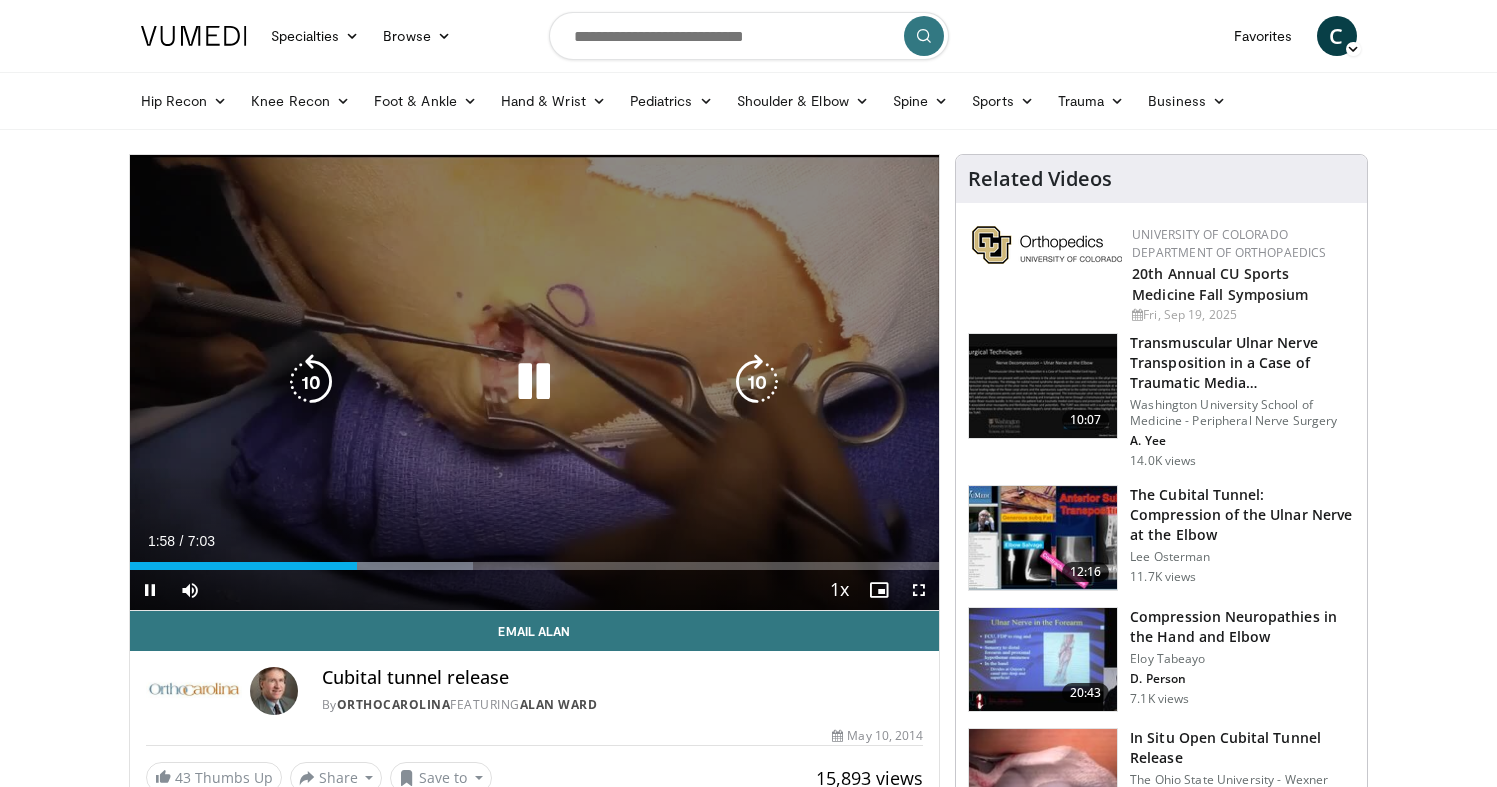 click at bounding box center [534, 382] 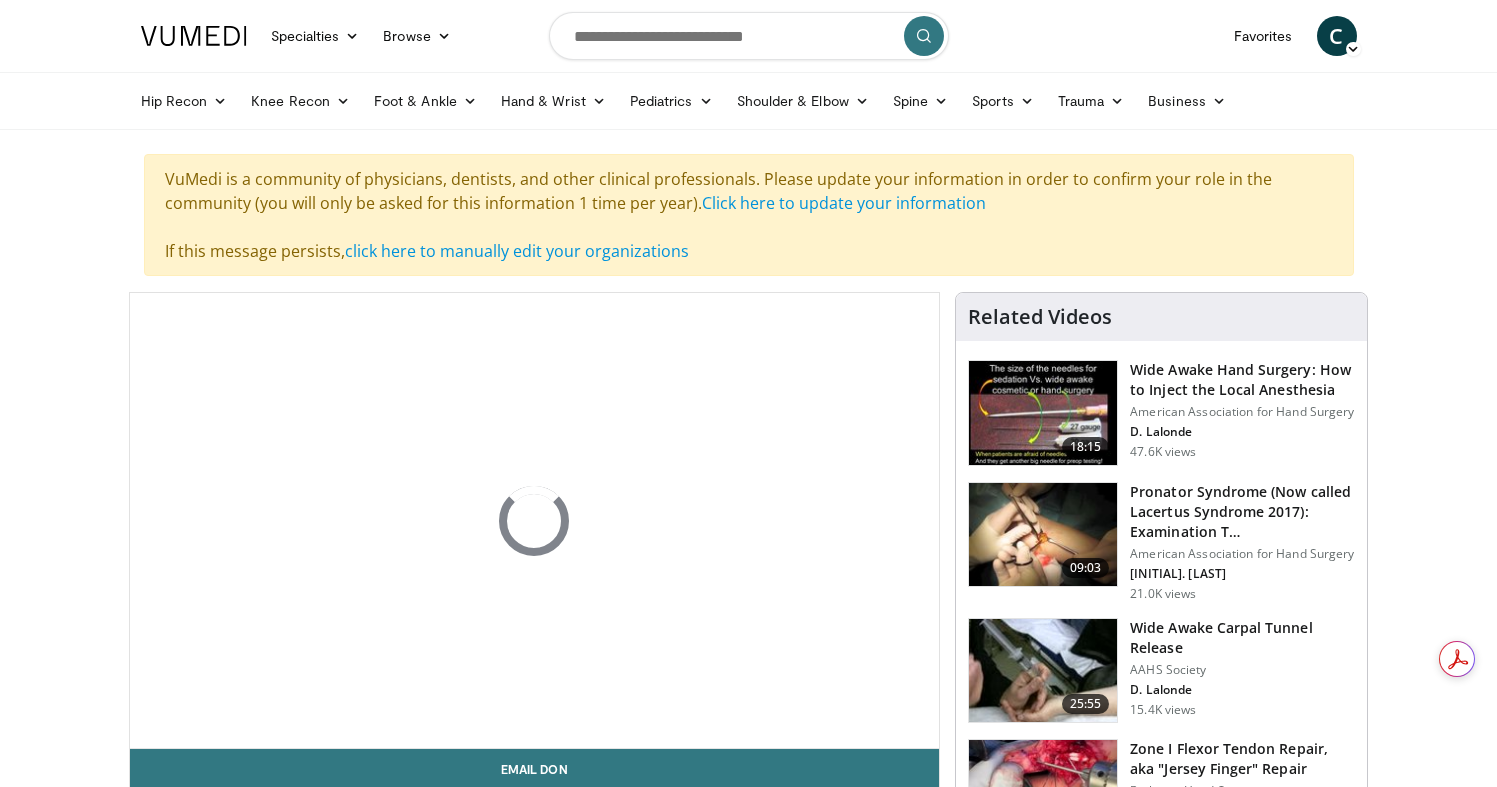 scroll, scrollTop: 0, scrollLeft: 0, axis: both 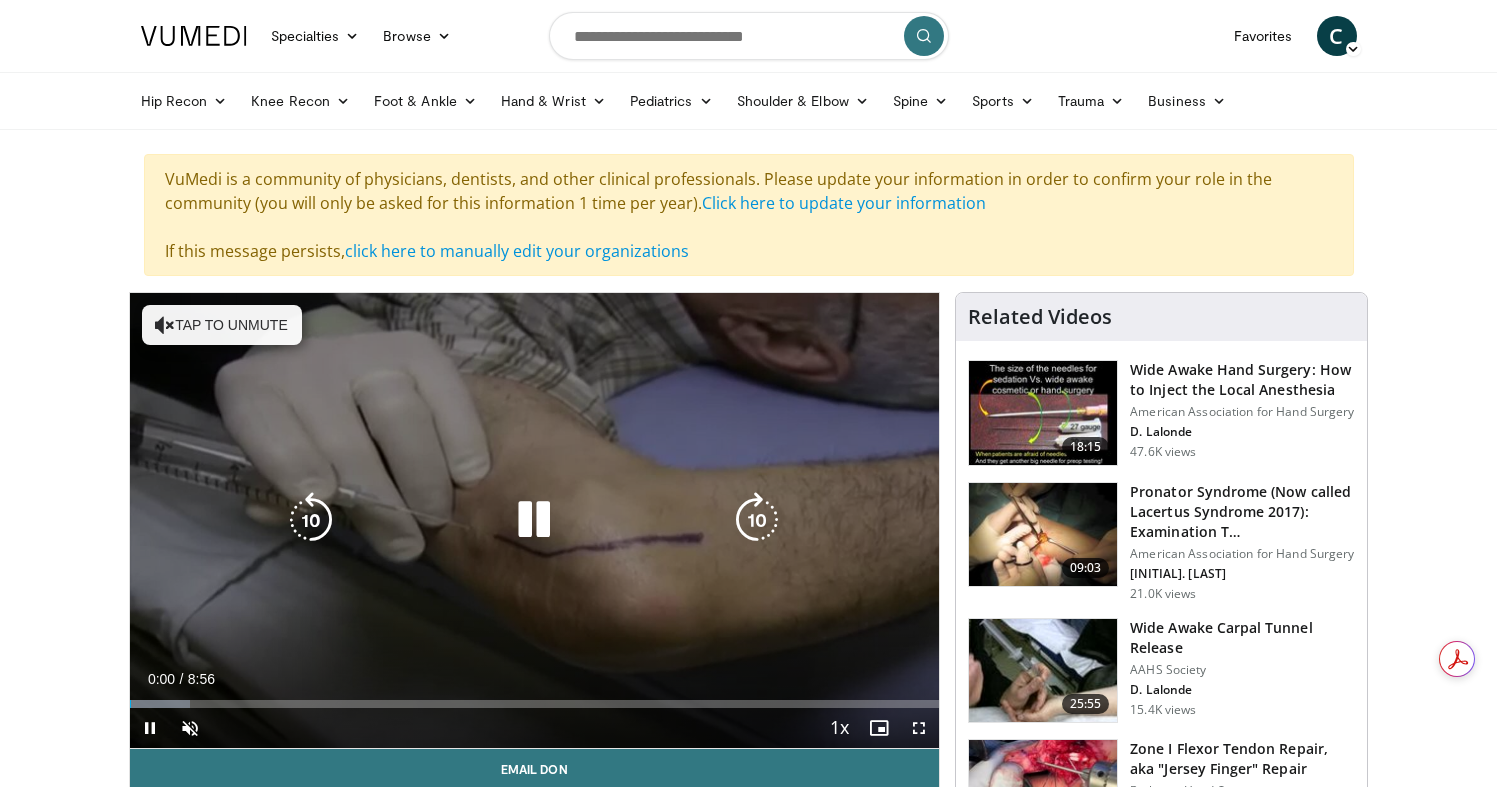 click on "Tap to unmute" at bounding box center (222, 325) 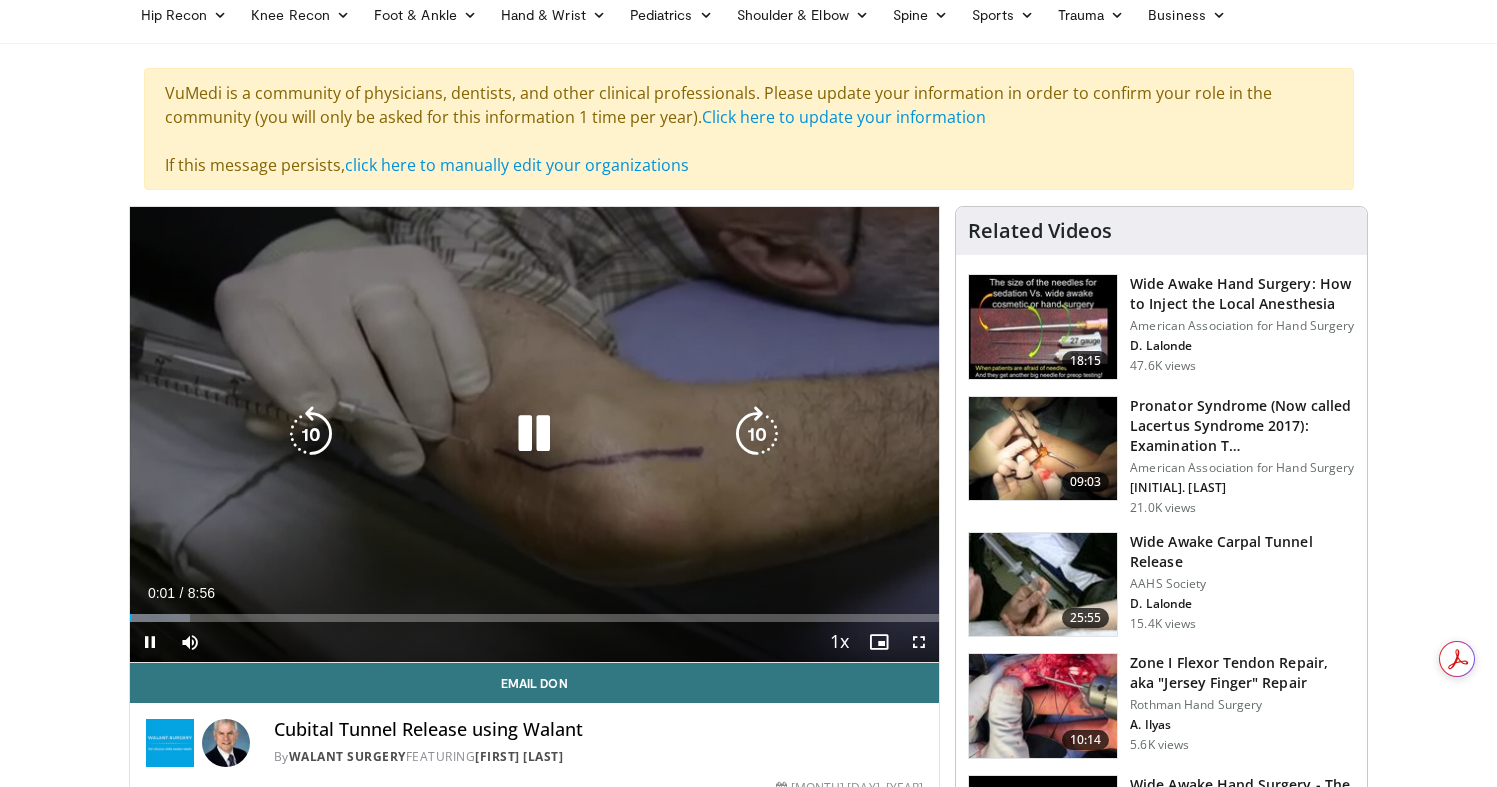 scroll, scrollTop: 102, scrollLeft: 0, axis: vertical 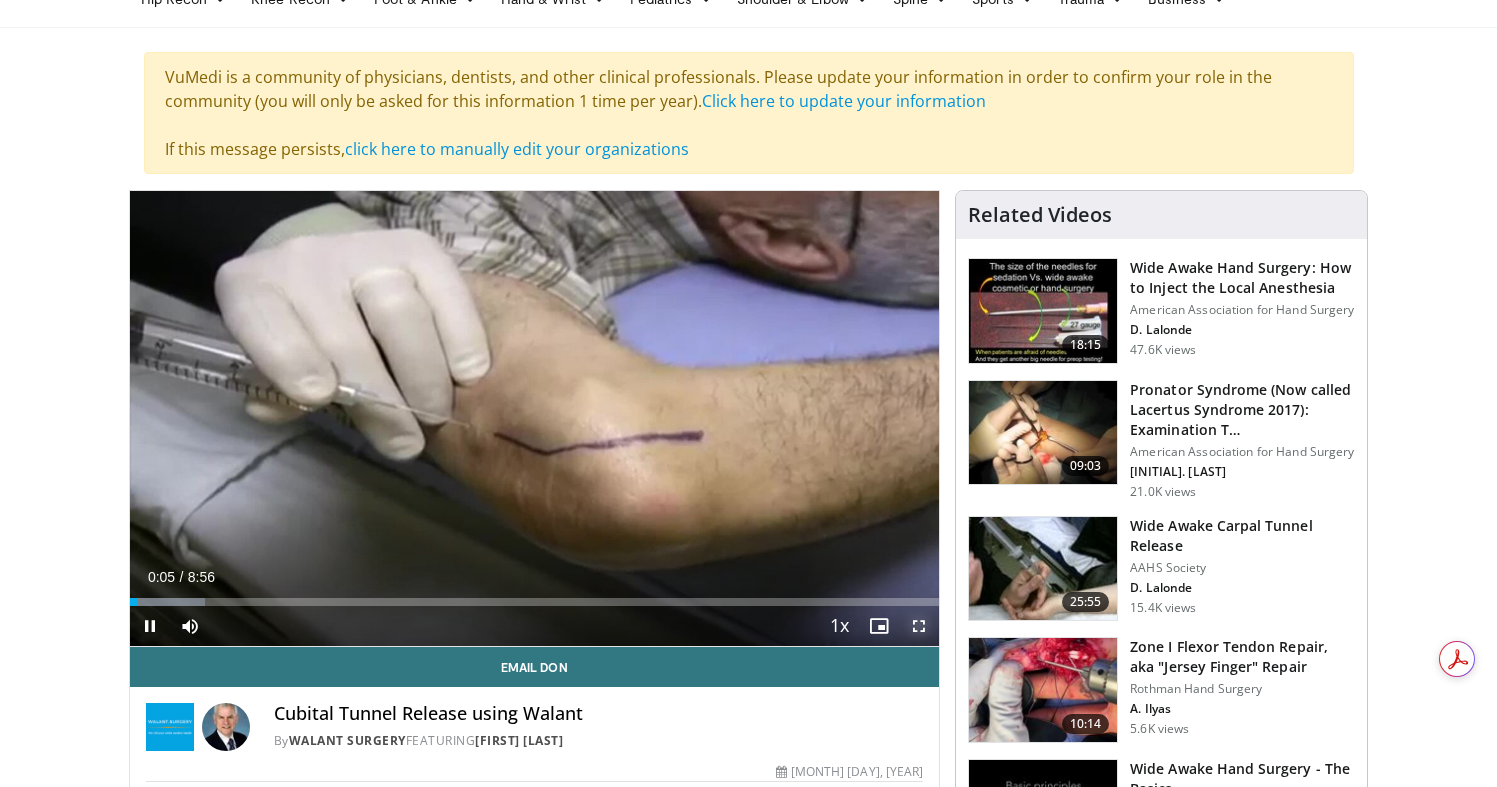 click at bounding box center [919, 626] 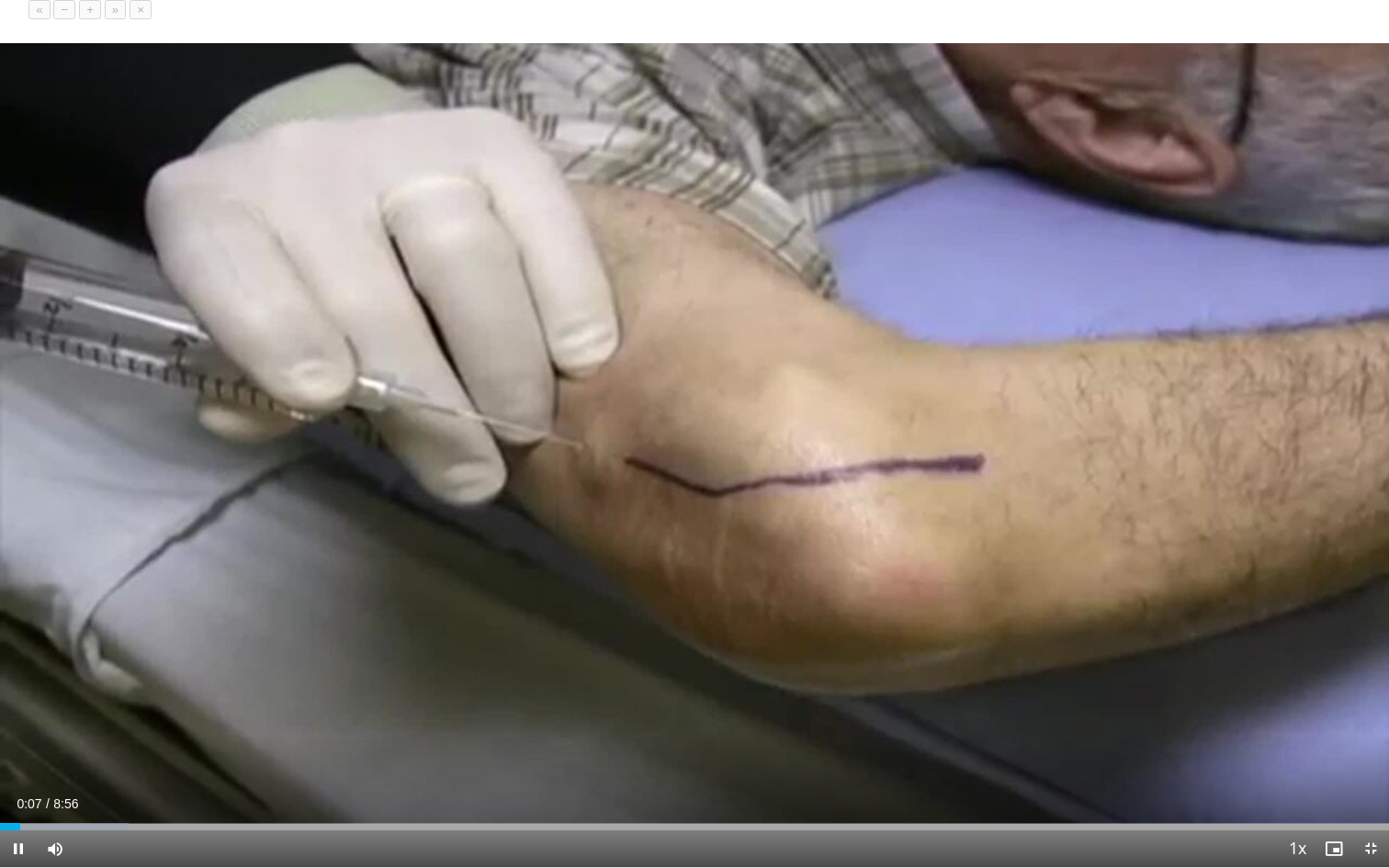 click on "+" at bounding box center [90, 9] 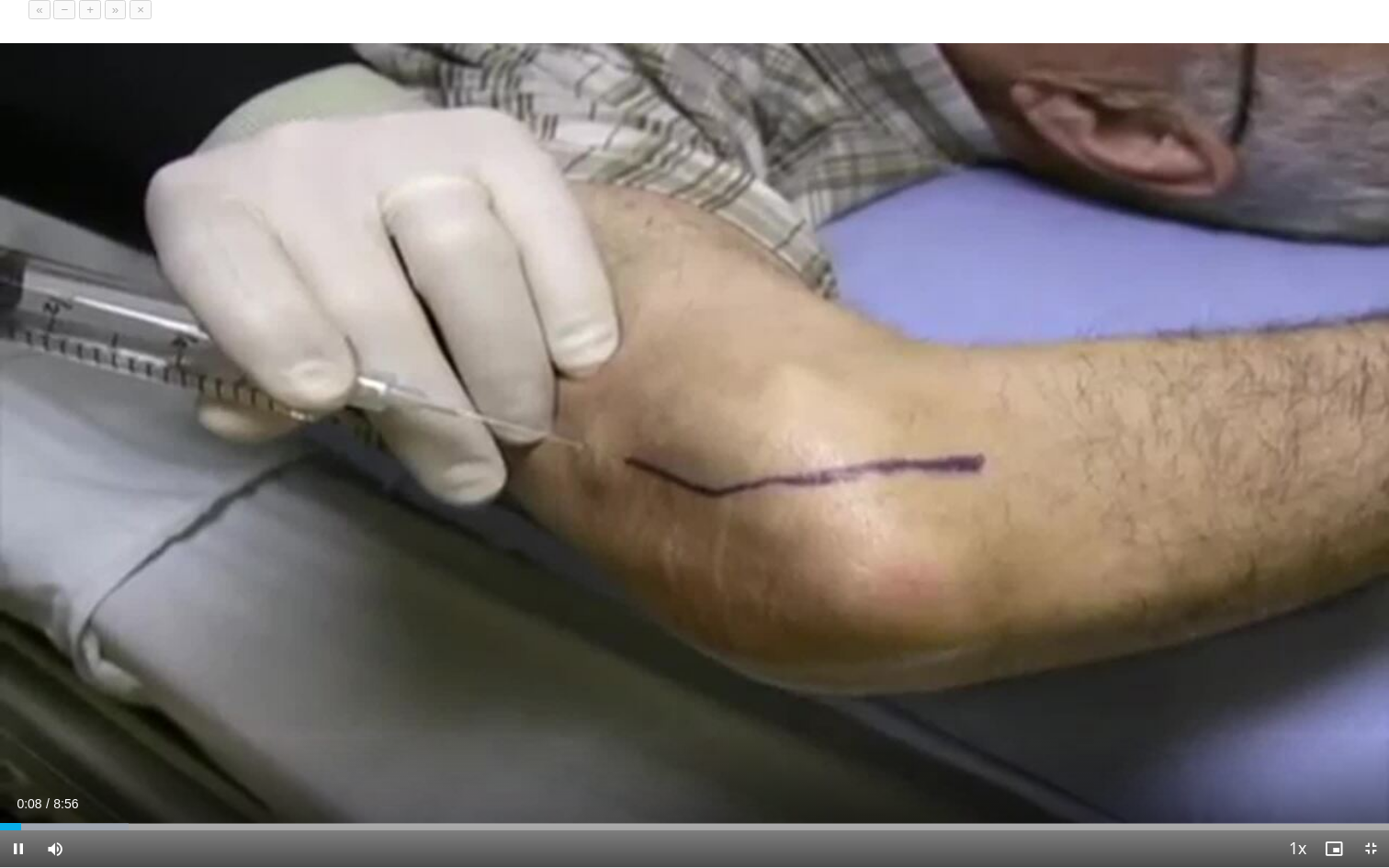 click on "+" at bounding box center (90, 9) 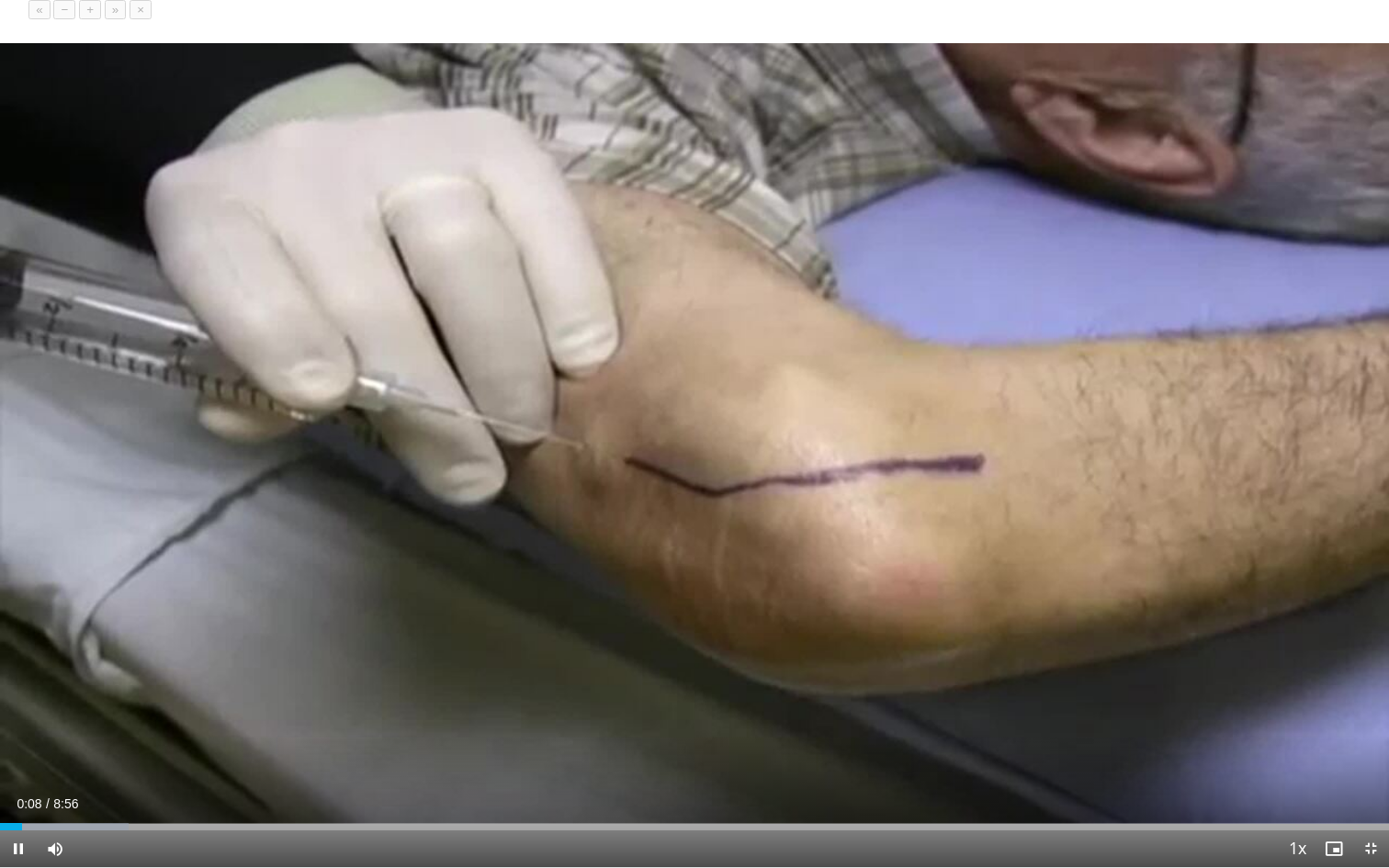 click on "+" at bounding box center [90, 9] 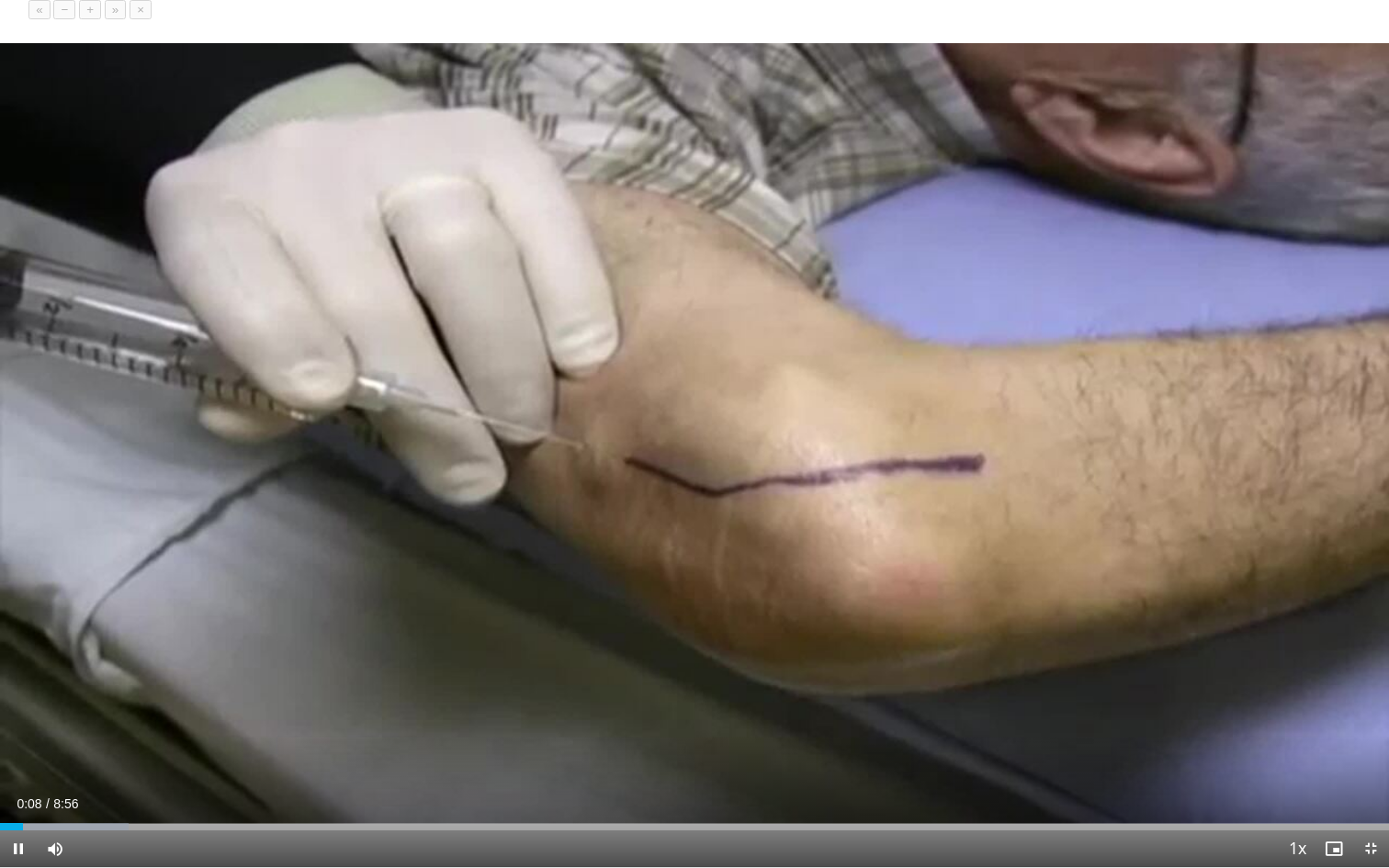 click on "+" at bounding box center [90, 9] 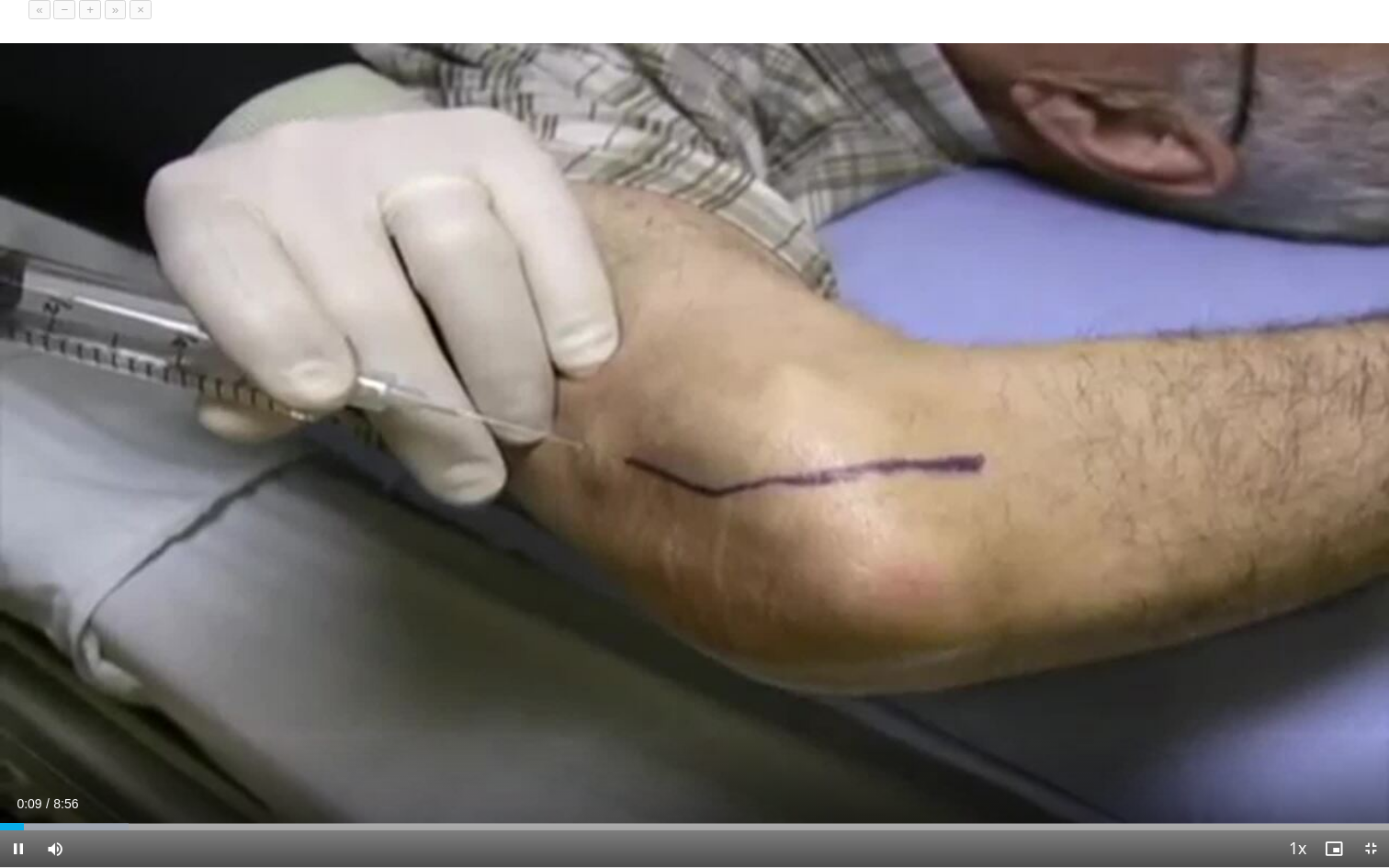 click on "+" at bounding box center (90, 9) 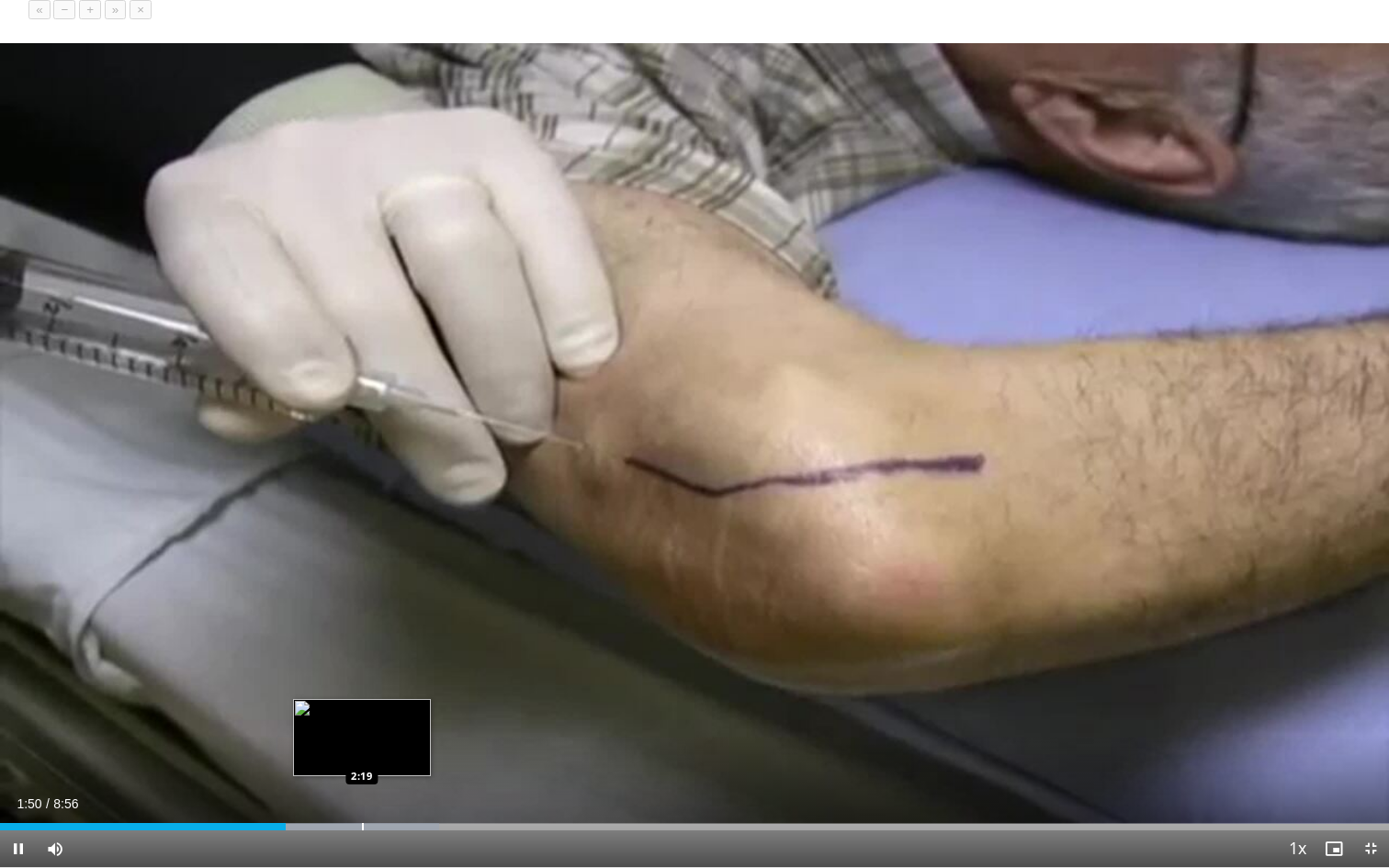 click at bounding box center [311, 827] 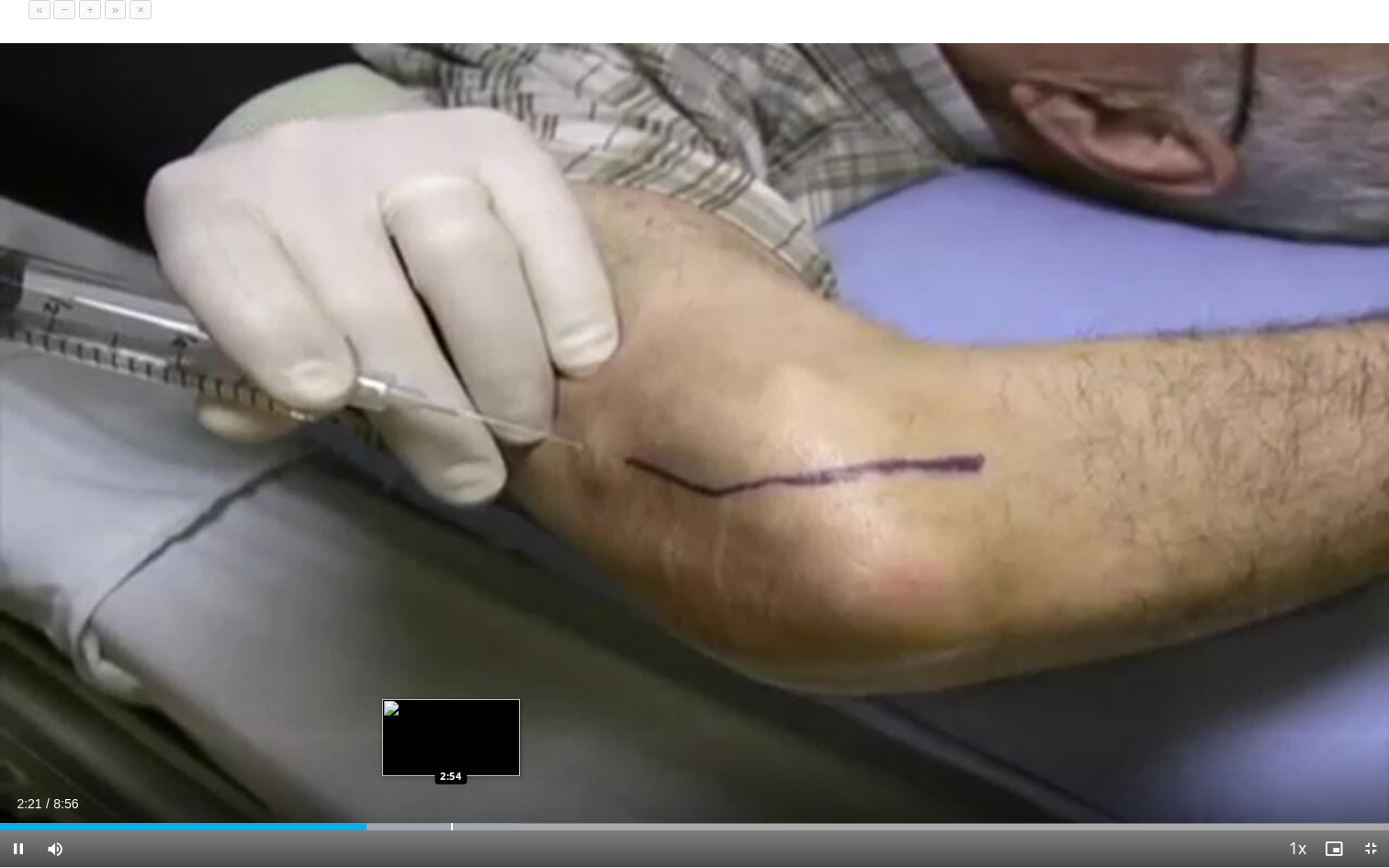 click at bounding box center (452, 827) 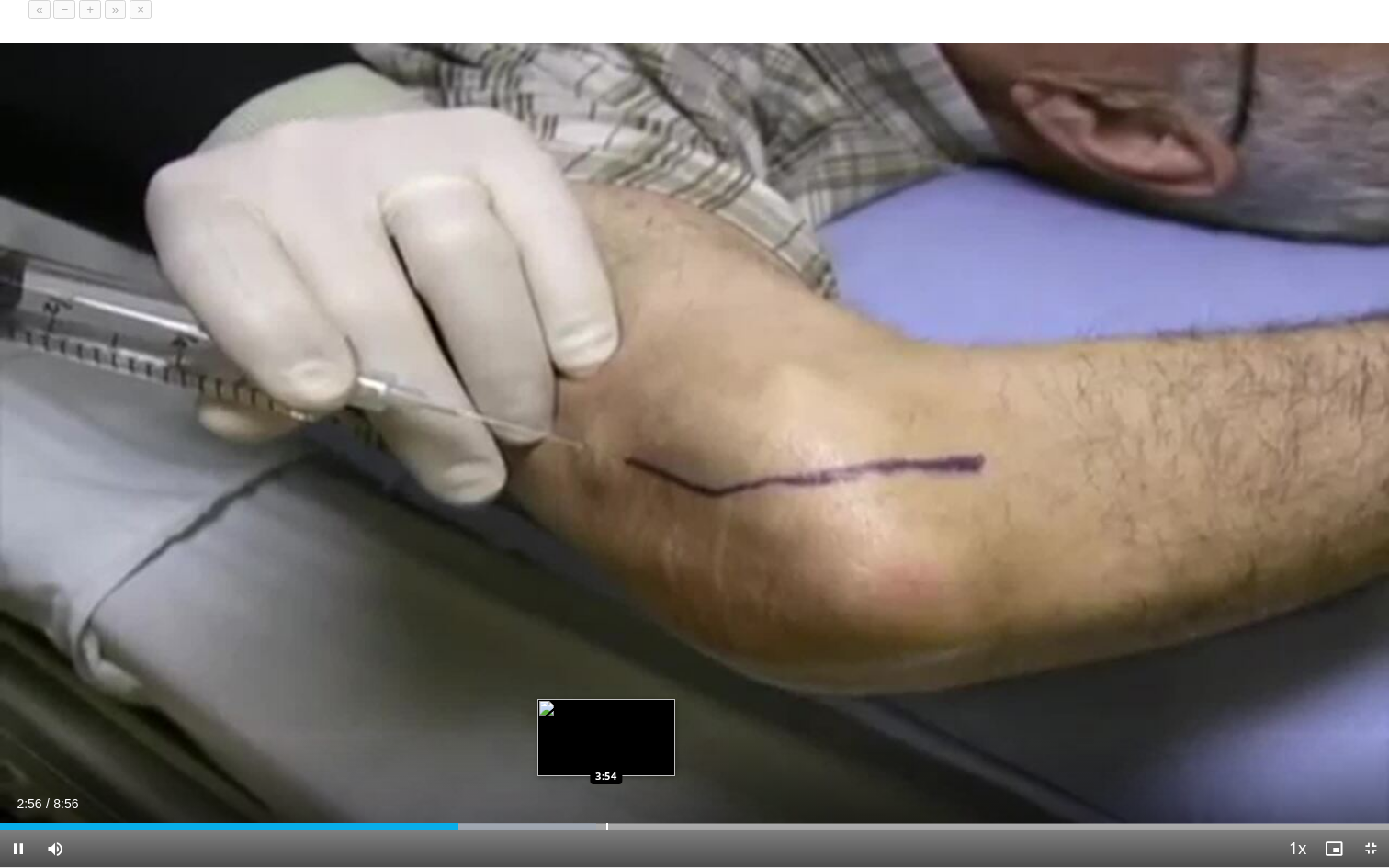 click at bounding box center [607, 827] 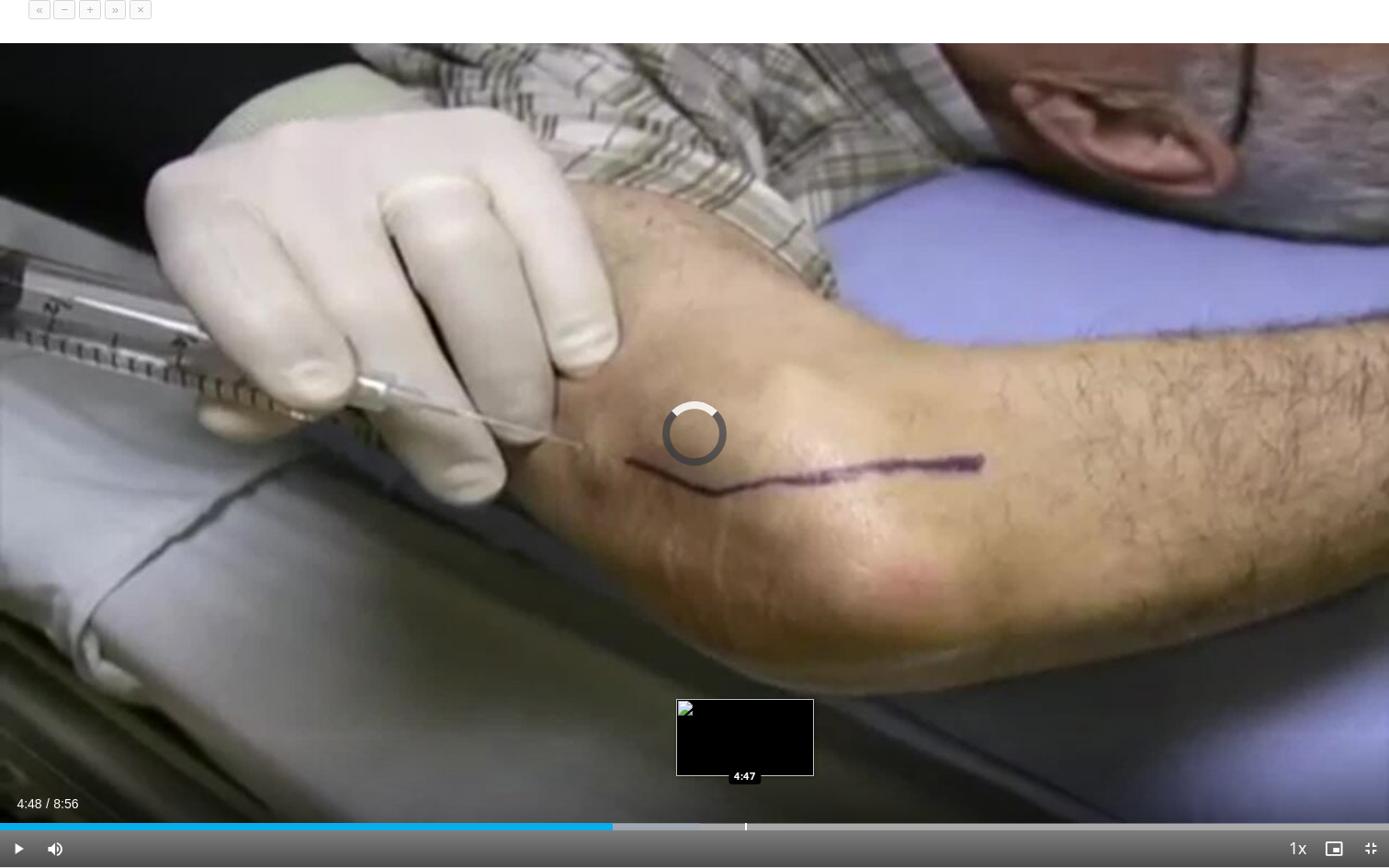 click at bounding box center (746, 827) 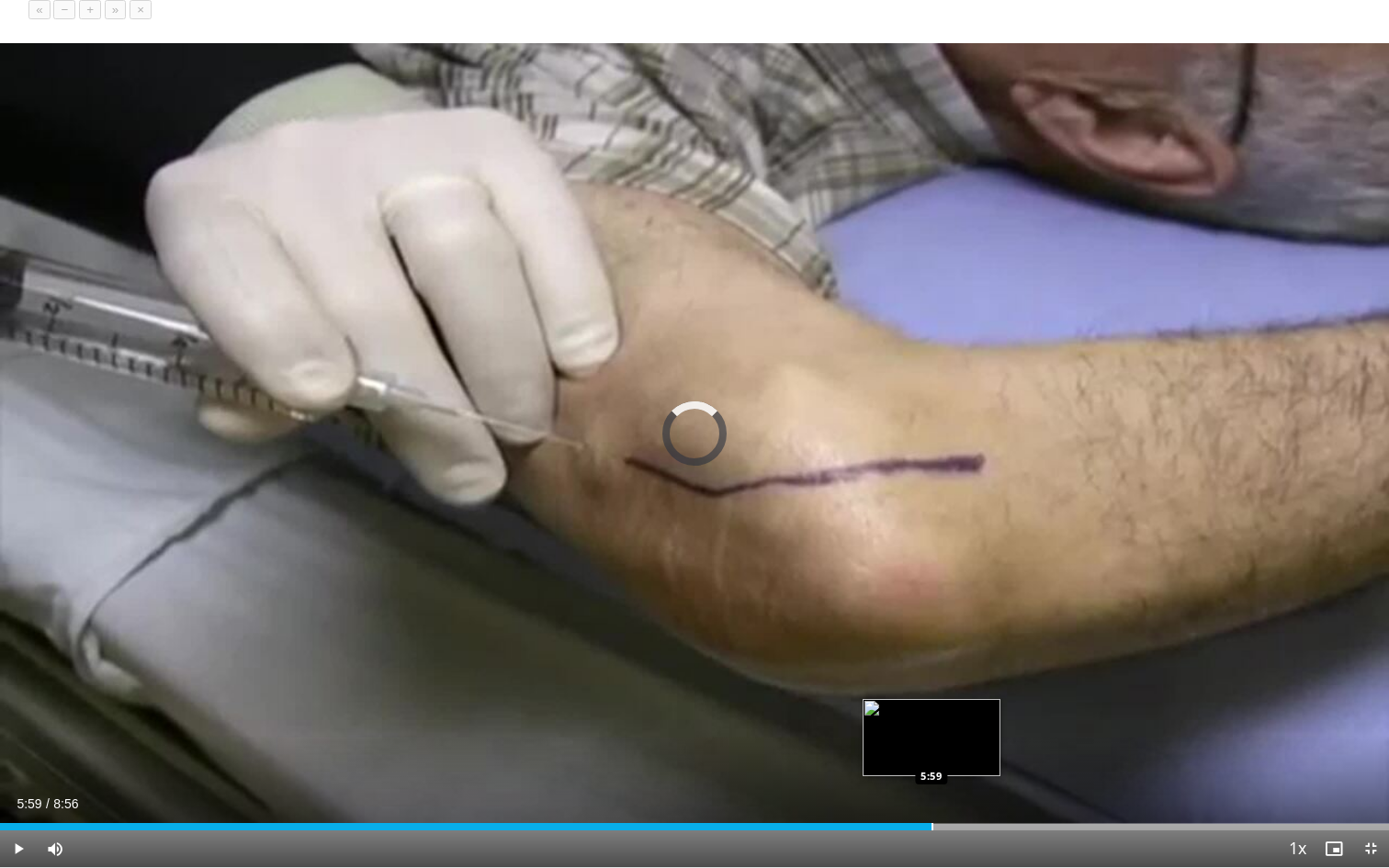 click at bounding box center [932, 827] 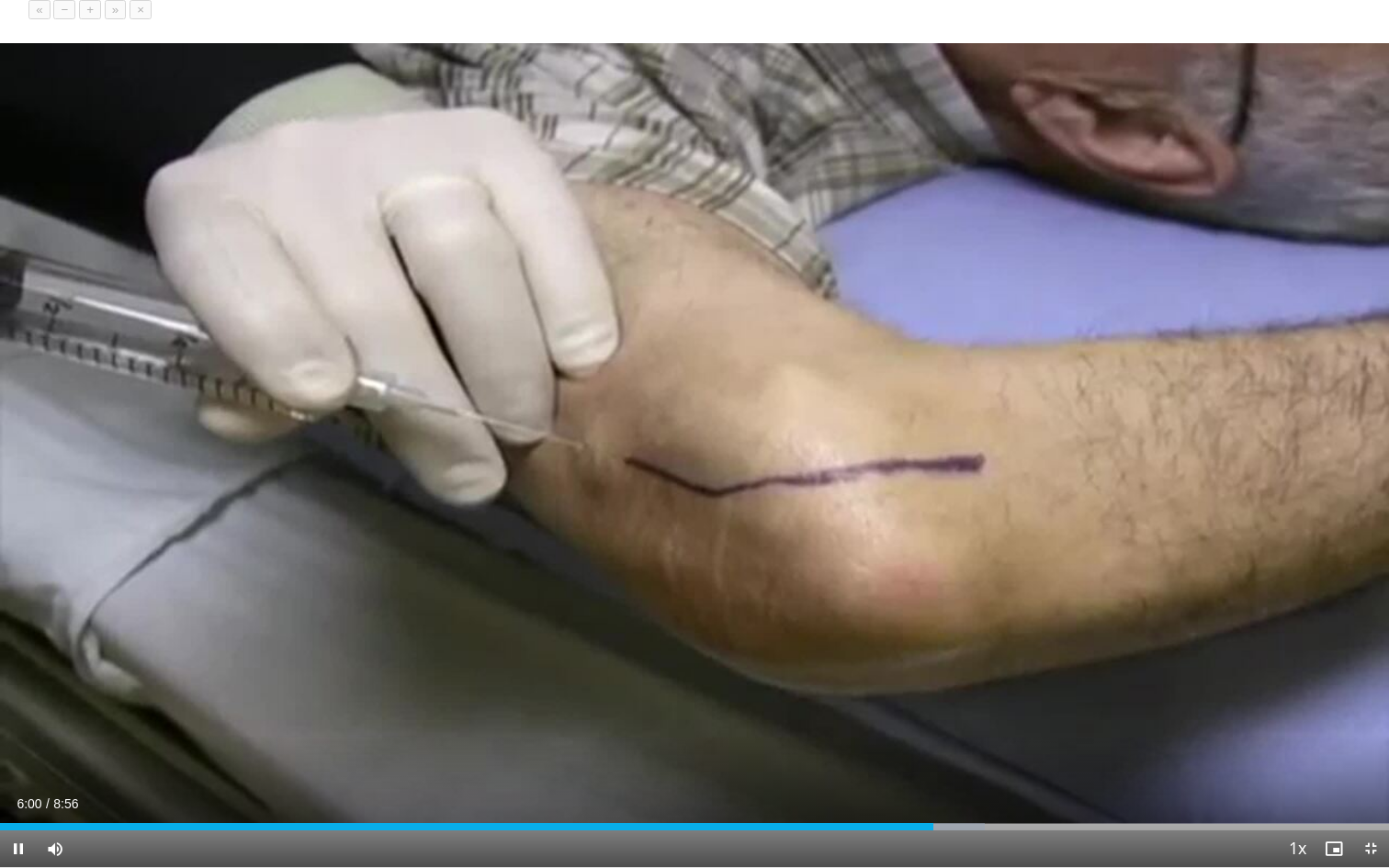 click on "Current Time  6:00 / Duration  8:56 Pause Skip Backward Skip Forward Mute Loaded :  70.89% 6:00 6:27 Stream Type  LIVE Seek to live, currently behind live LIVE   1x Playback Rate 0.5x 0.75x 1x , selected 1.25x 1.5x 1.75x 2x Chapters Chapters Descriptions descriptions off , selected Captions captions settings , opens captions settings dialog captions off , selected Audio Track en (Main) , selected Exit Fullscreen Enable picture-in-picture mode" at bounding box center (694, 849) 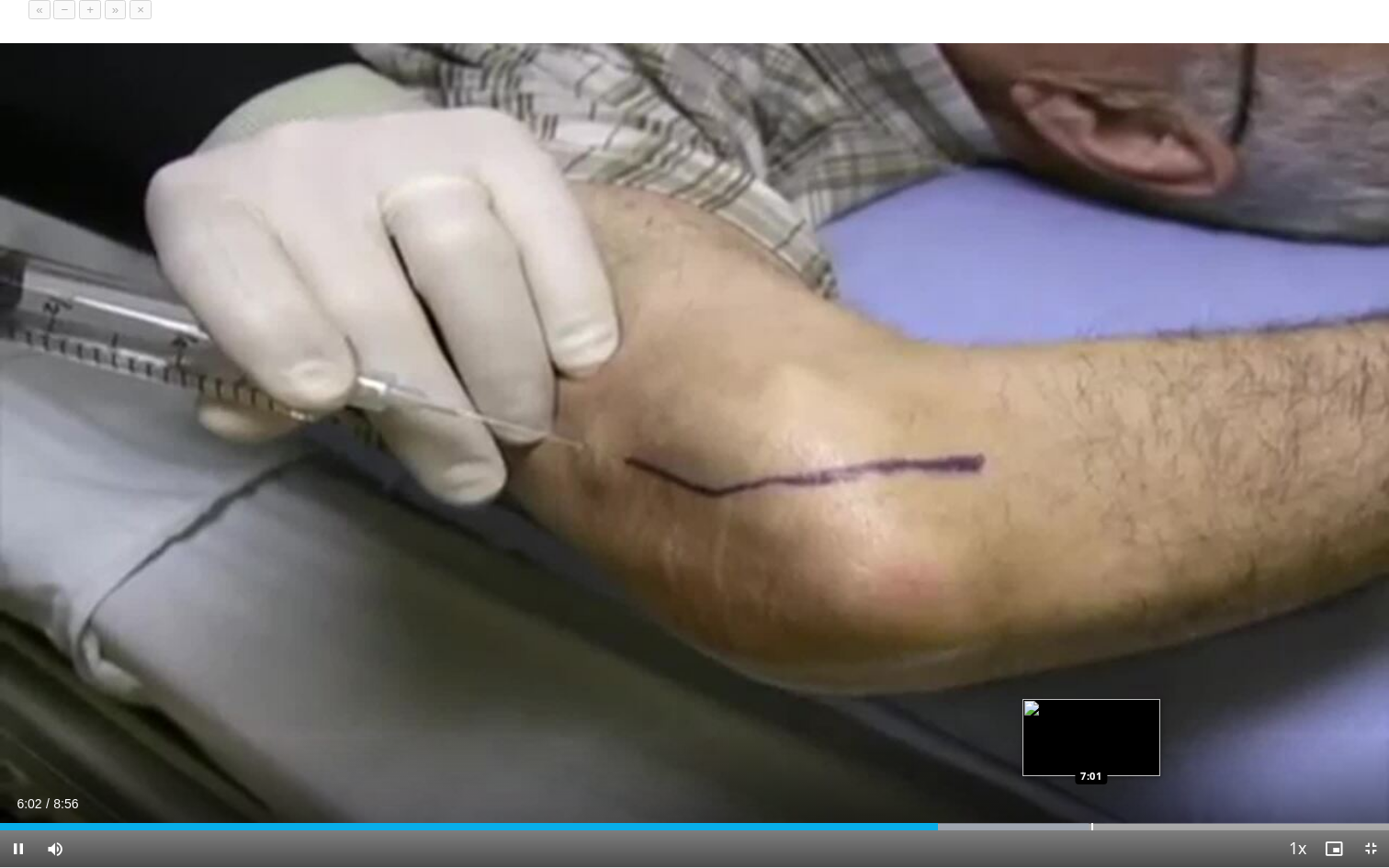 click on "Loaded :  78.35% 6:02 7:01" at bounding box center (694, 821) 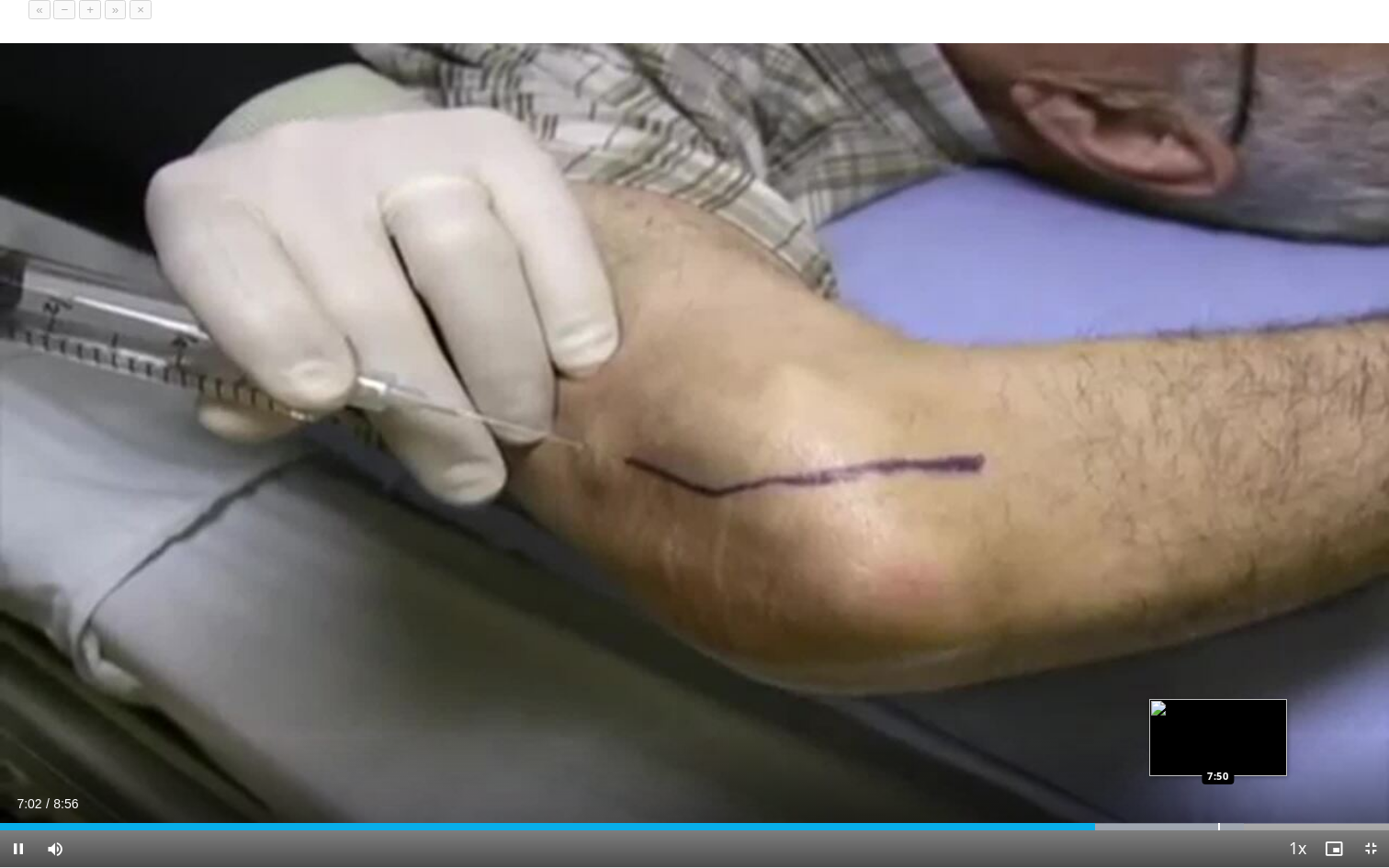 click at bounding box center (1219, 827) 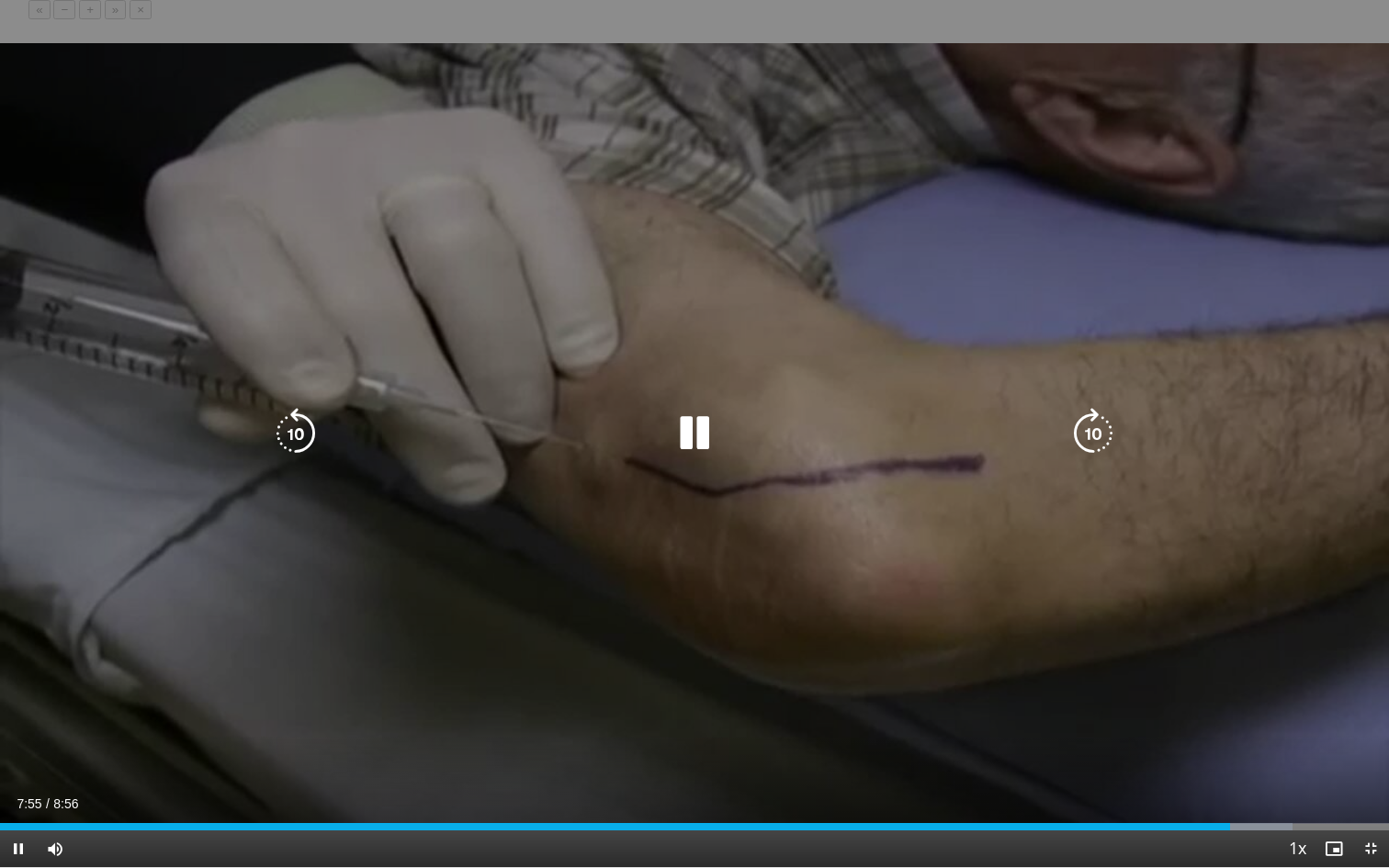 click on "10 seconds
Tap to unmute" at bounding box center (694, 434) 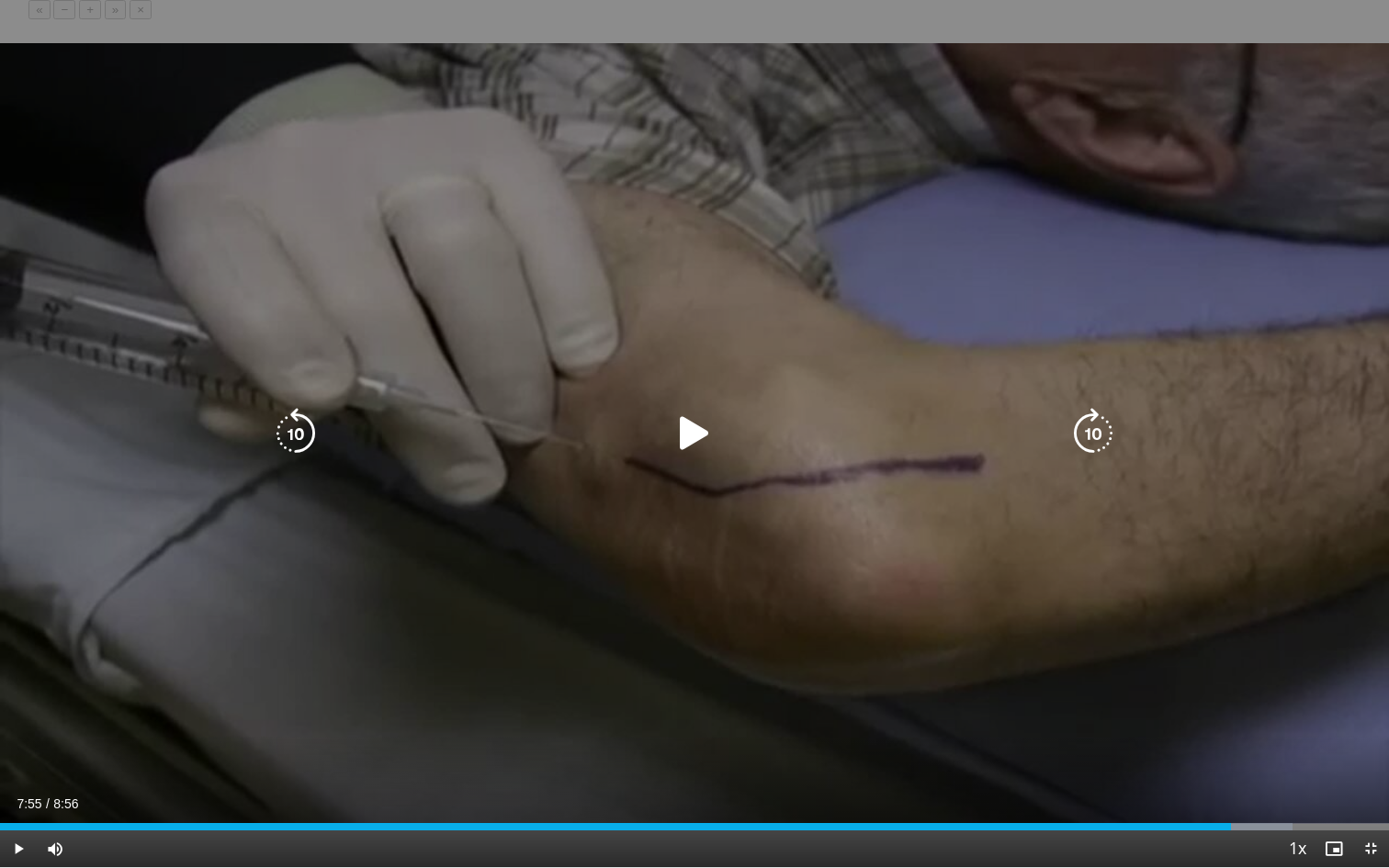 click on "10 seconds
Tap to unmute" at bounding box center (694, 434) 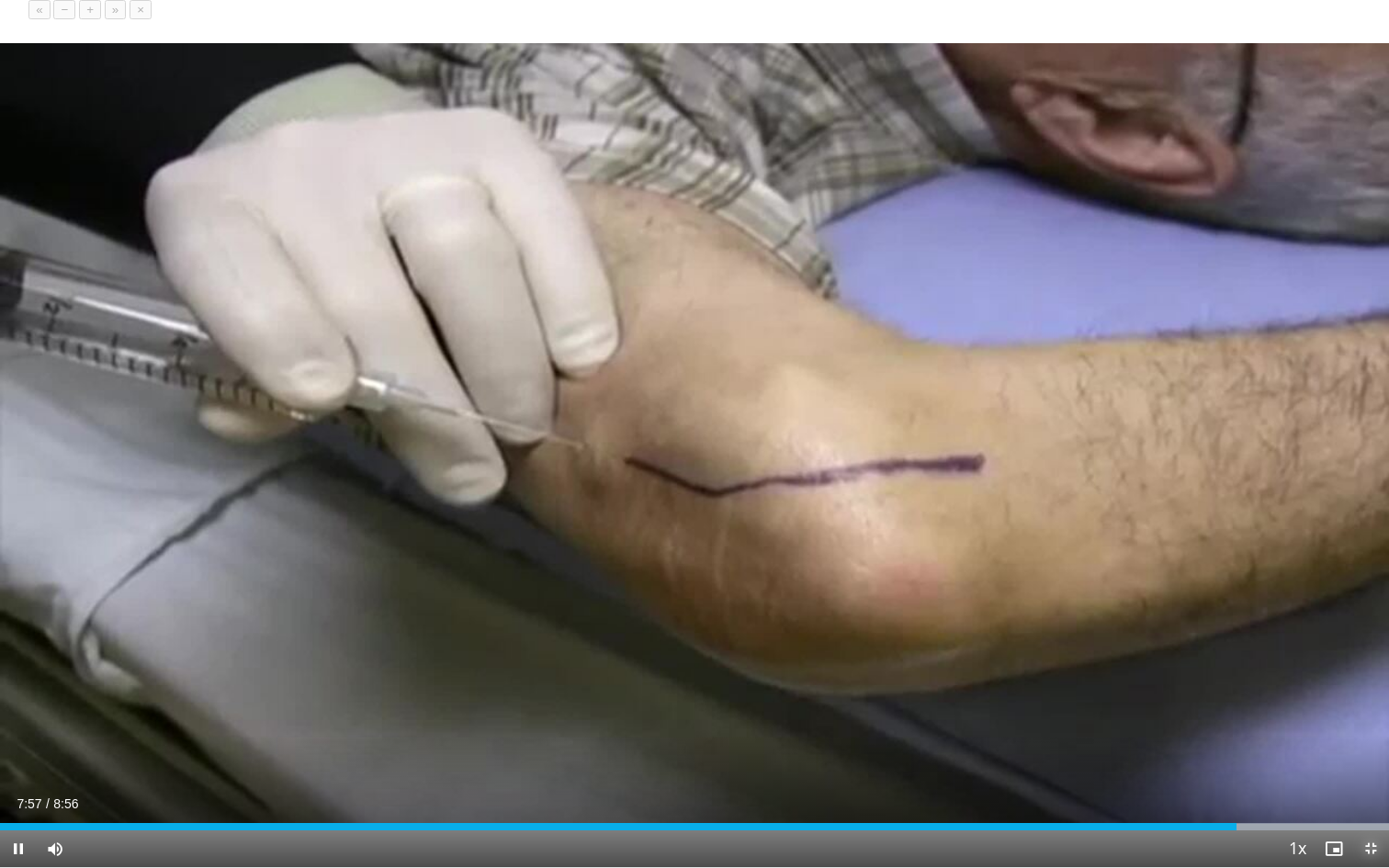 click at bounding box center (1371, 849) 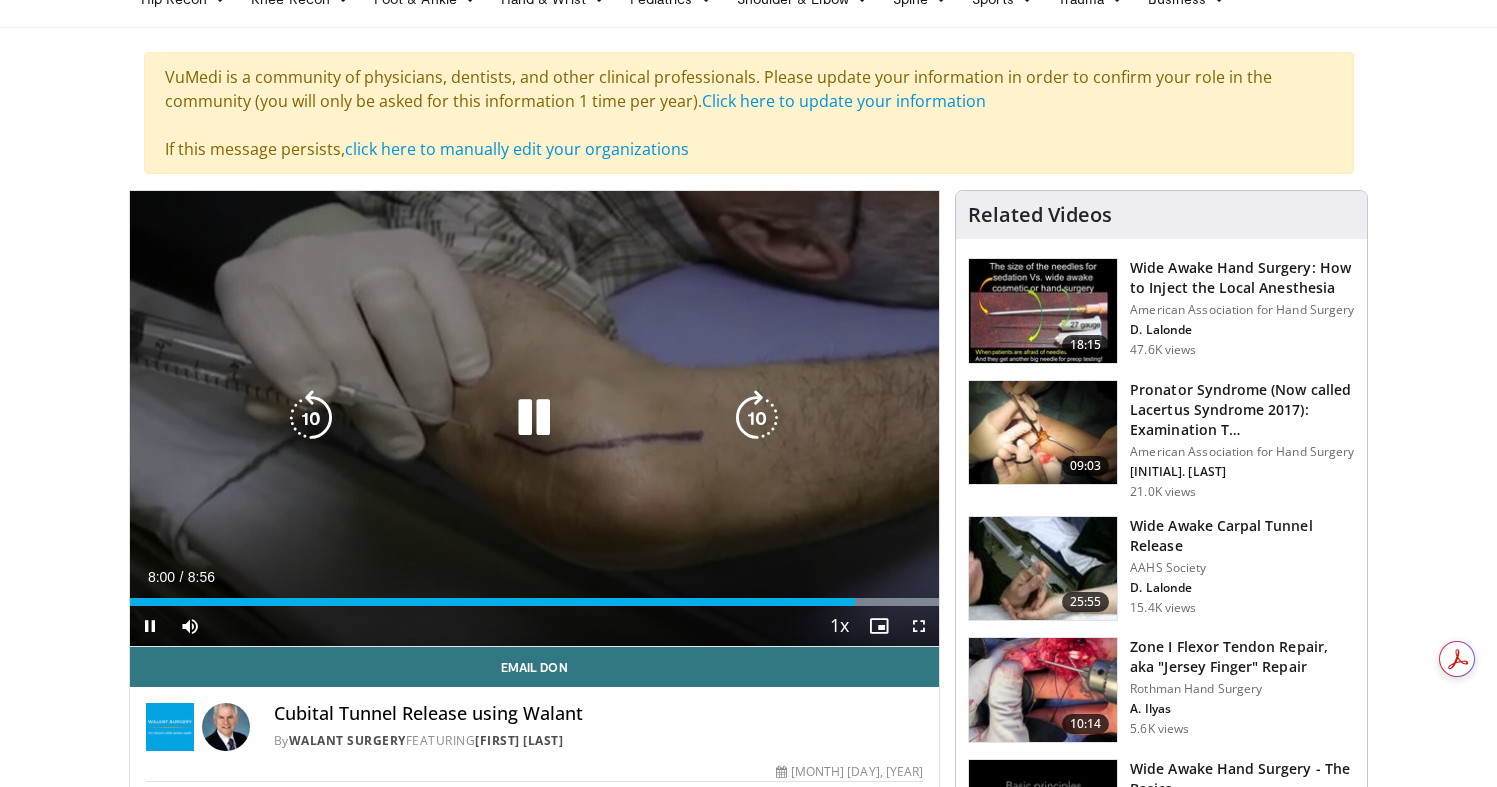 click at bounding box center (534, 418) 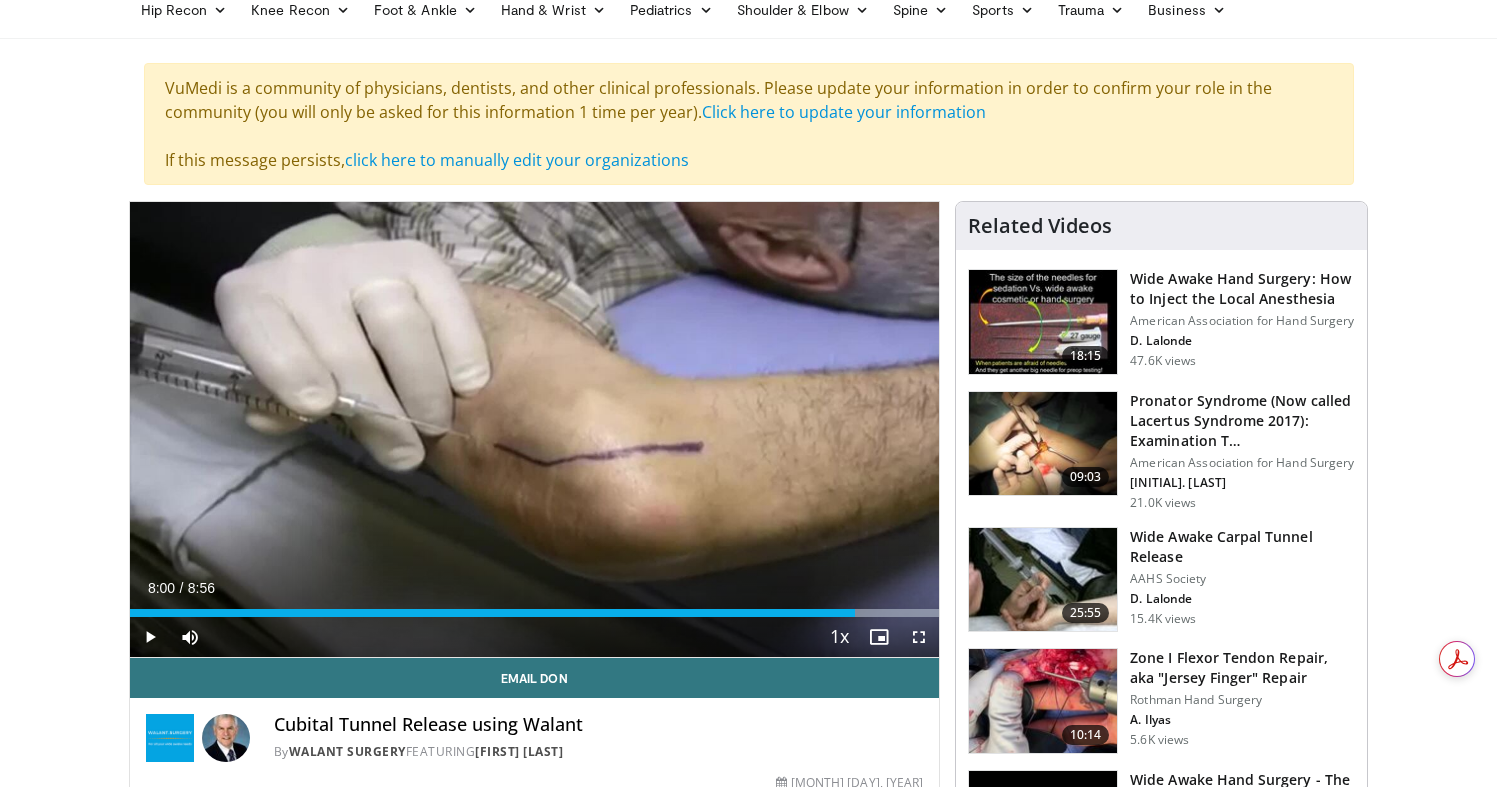 scroll, scrollTop: 0, scrollLeft: 0, axis: both 